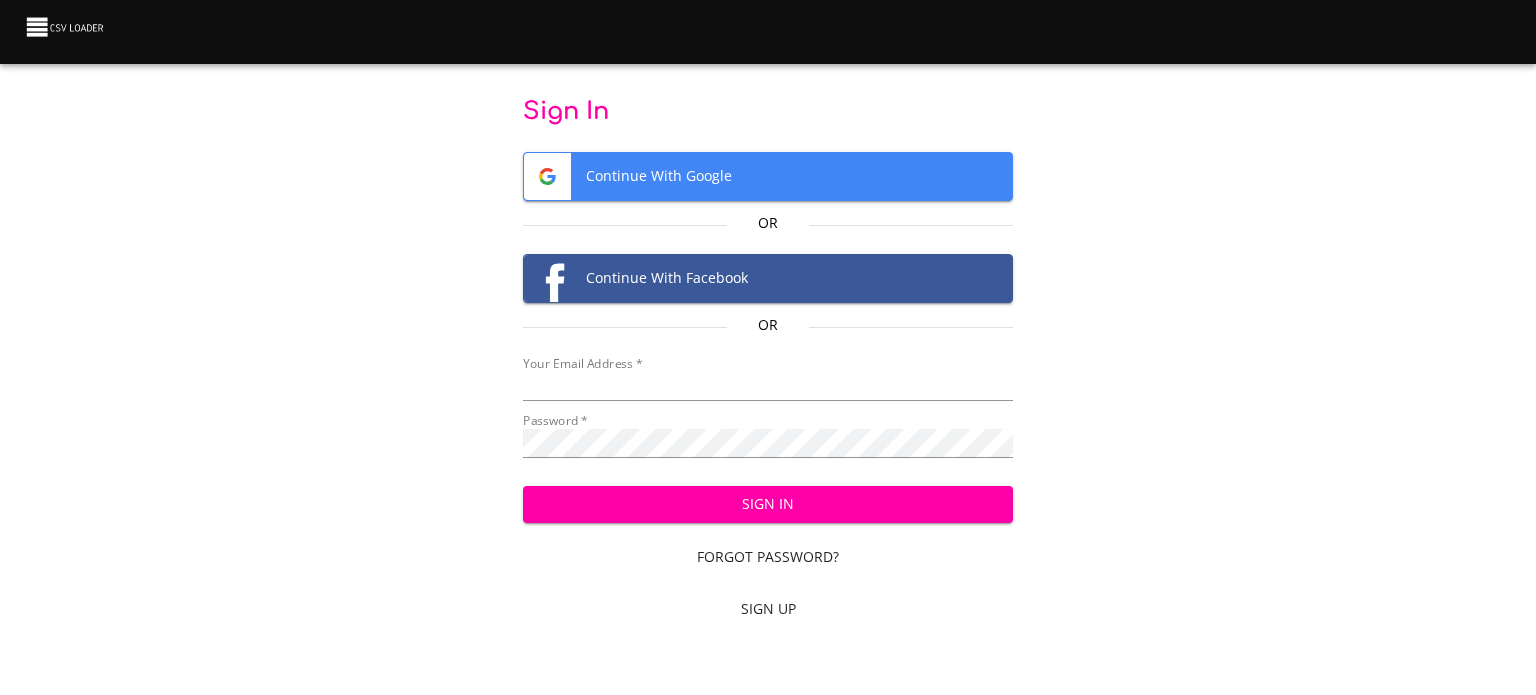 scroll, scrollTop: 0, scrollLeft: 0, axis: both 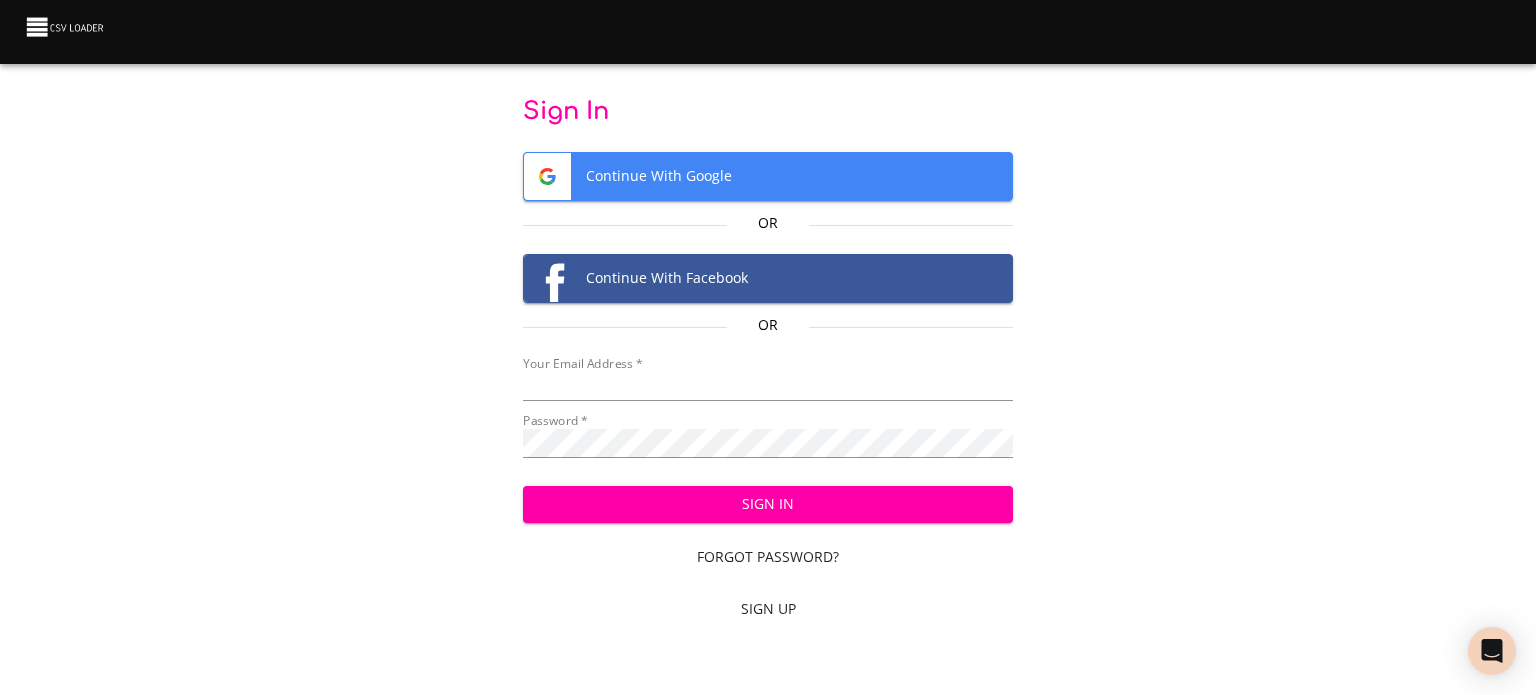 type on "[EMAIL_ADDRESS][DOMAIN_NAME]" 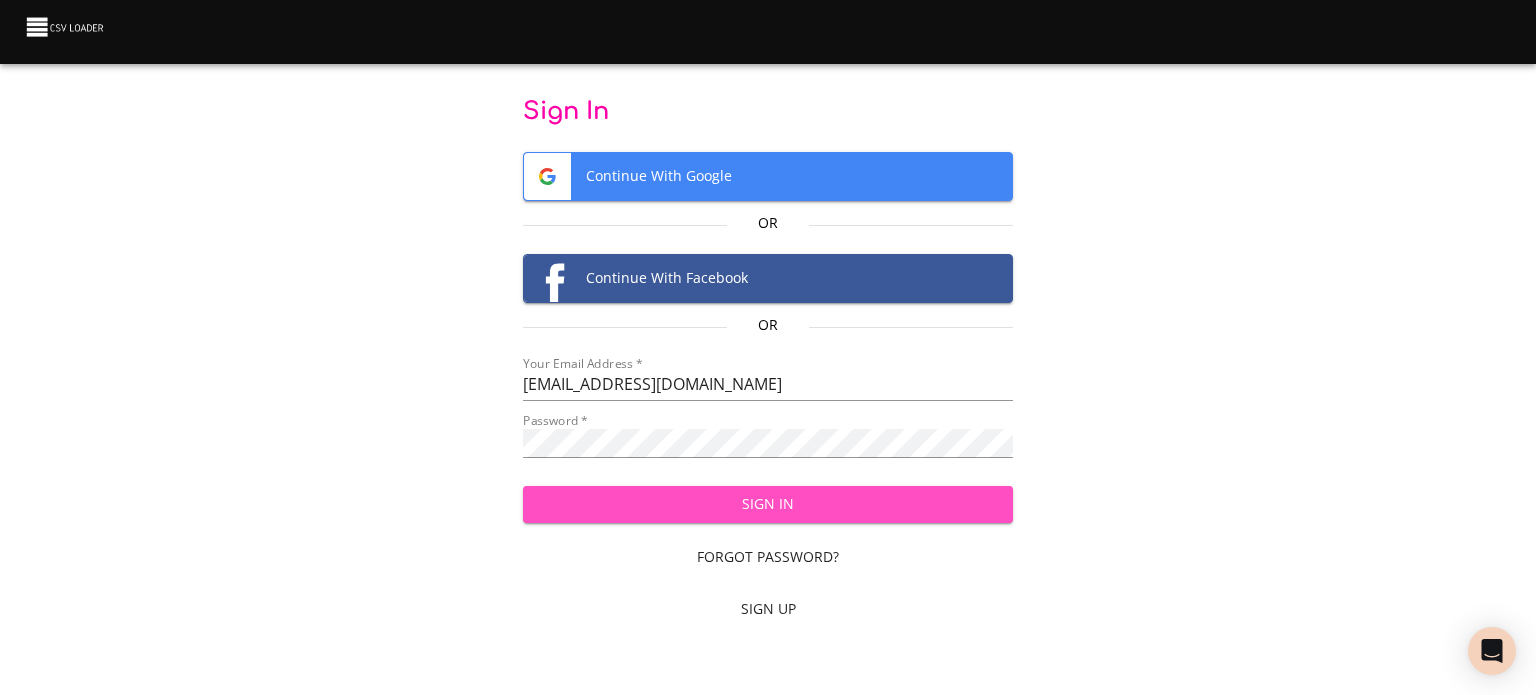 click on "Sign In" at bounding box center [768, 504] 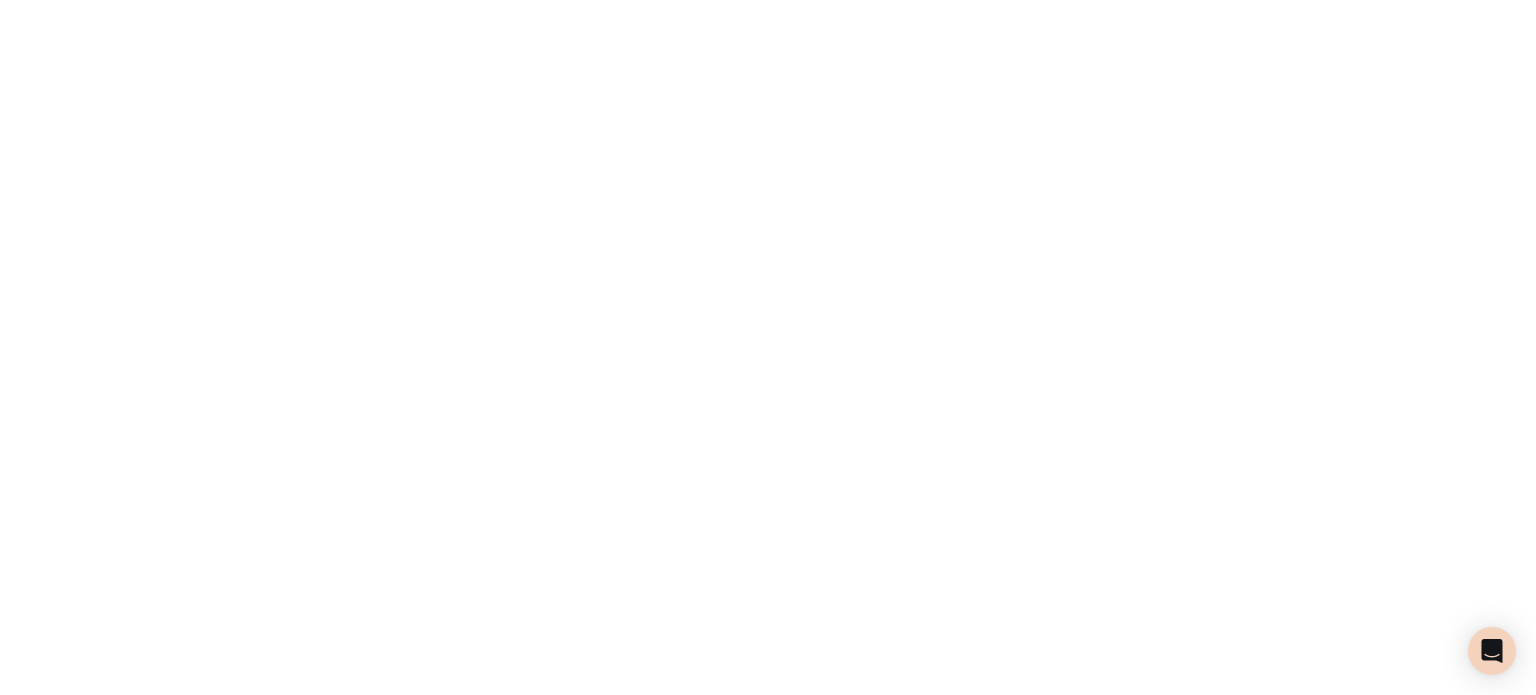 scroll, scrollTop: 0, scrollLeft: 0, axis: both 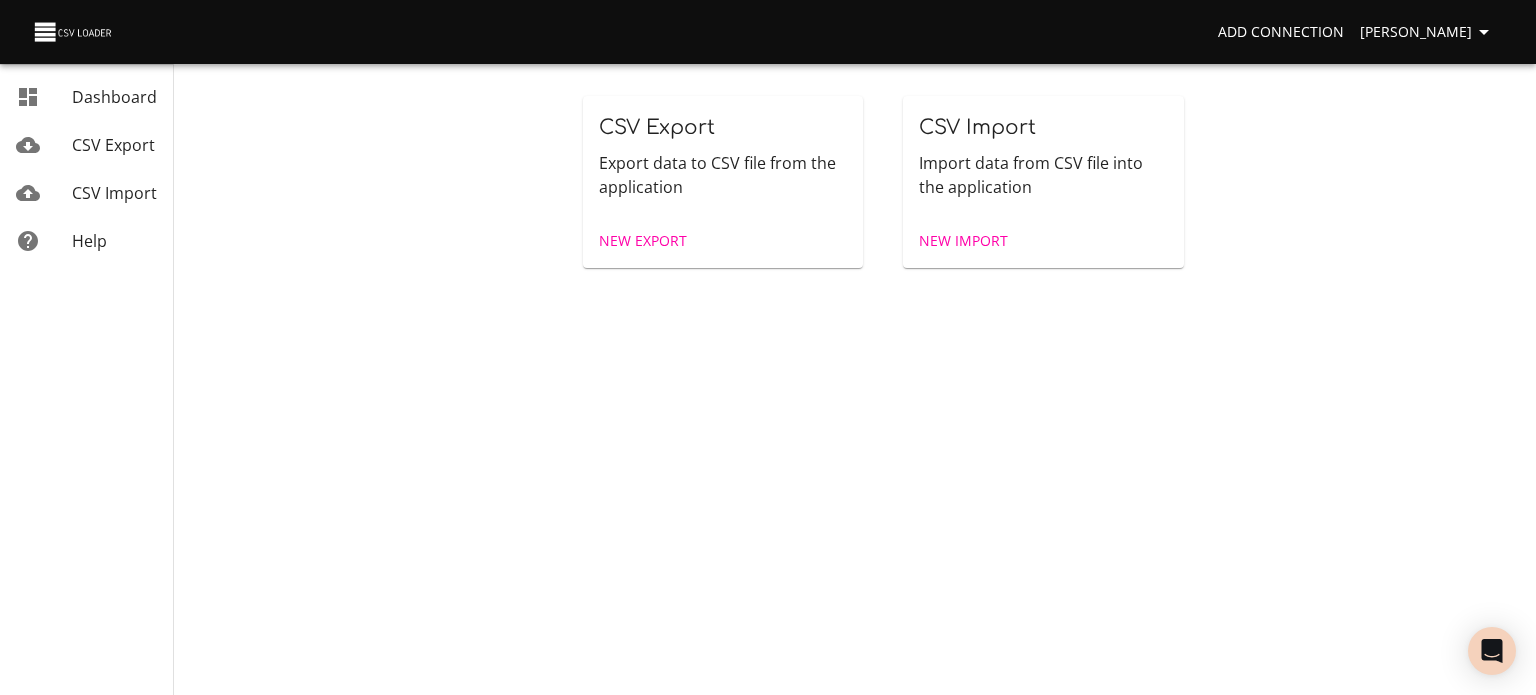 click on "New Import" at bounding box center (963, 241) 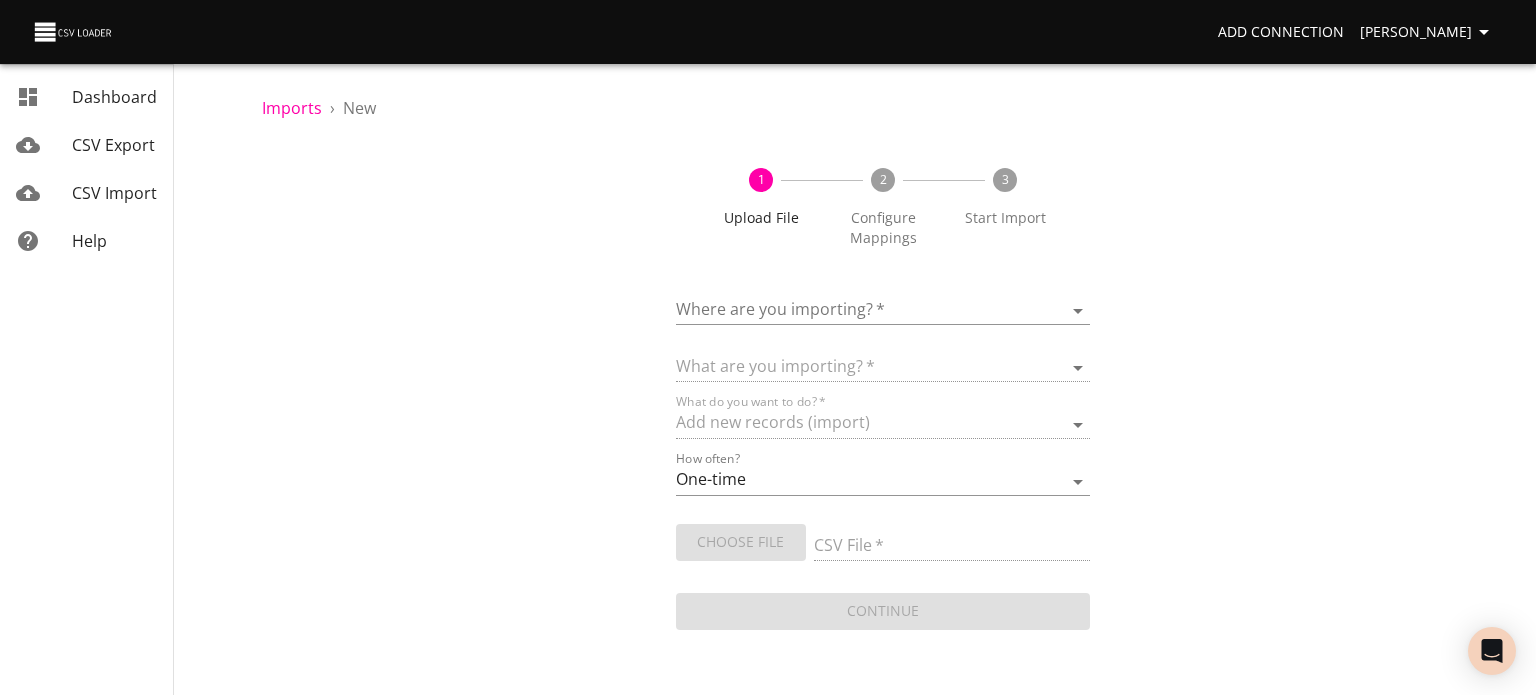 click on "Add Connection Celeste Claggett   Dashboard CSV Export CSV Import Help Imports › New 1 Upload File 2 Configure Mappings 3 Start Import Where are you importing?   * ​ What are you importing?   * What do you want to do?   * Add new records (import) How often? One-time Auto import Choose File CSV File   * Continue
Dashboard CSV Export CSV Import Help" at bounding box center (768, 347) 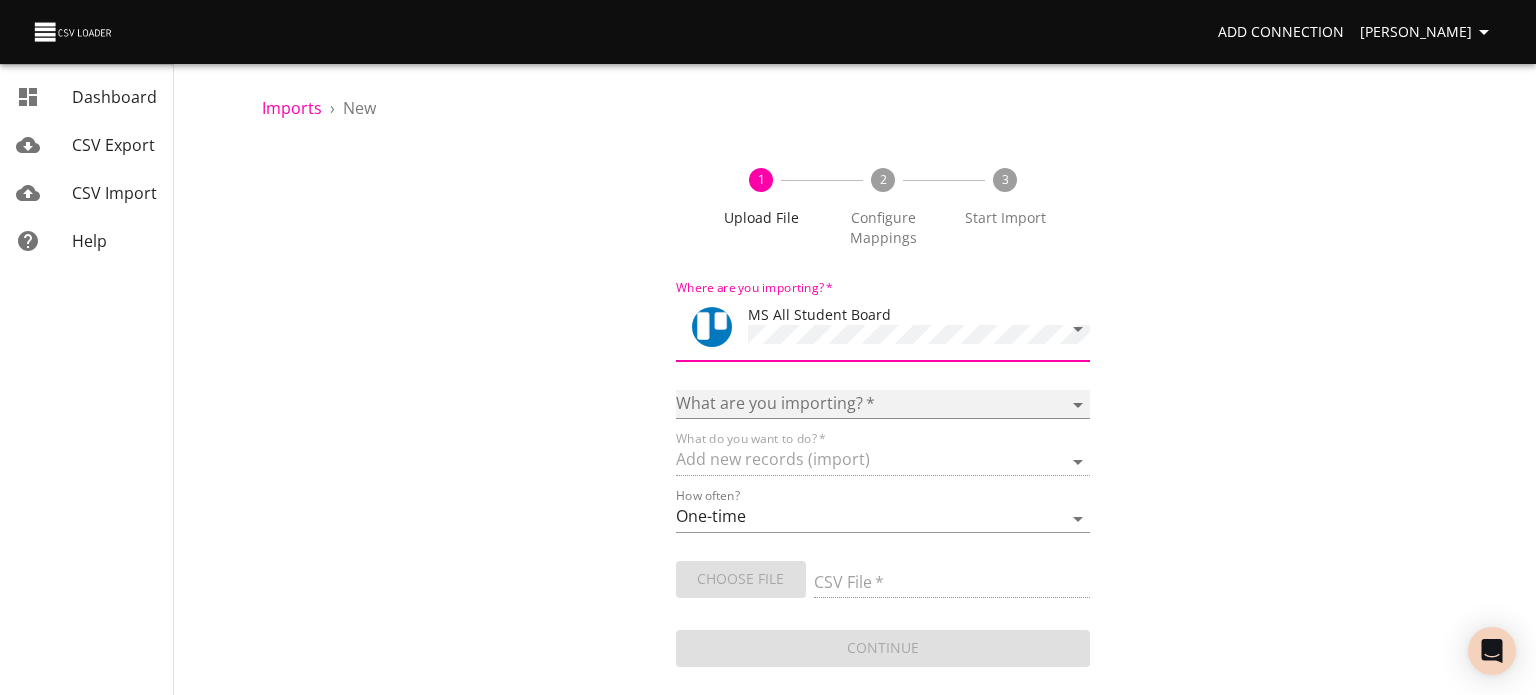 click on "Boards Cards Checkitems Checklists" at bounding box center (883, 404) 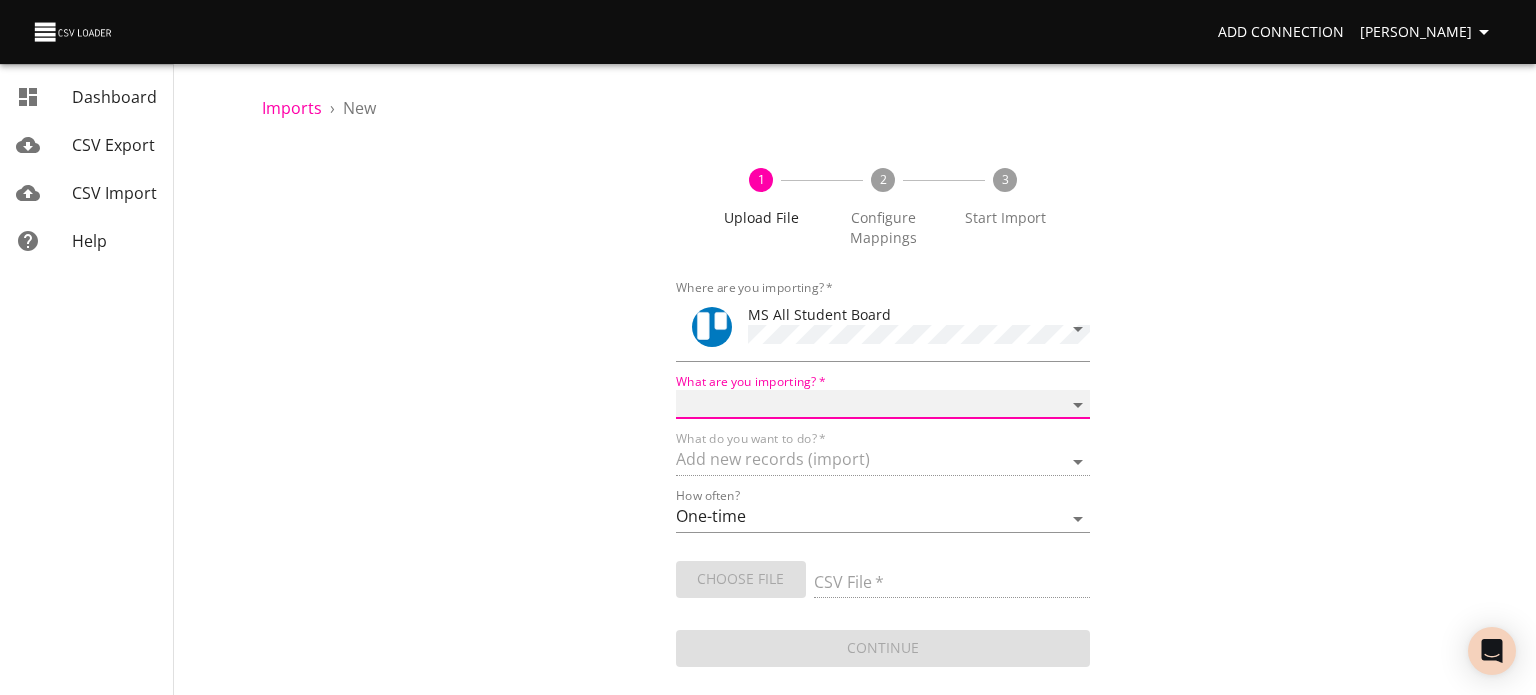 select on "cards" 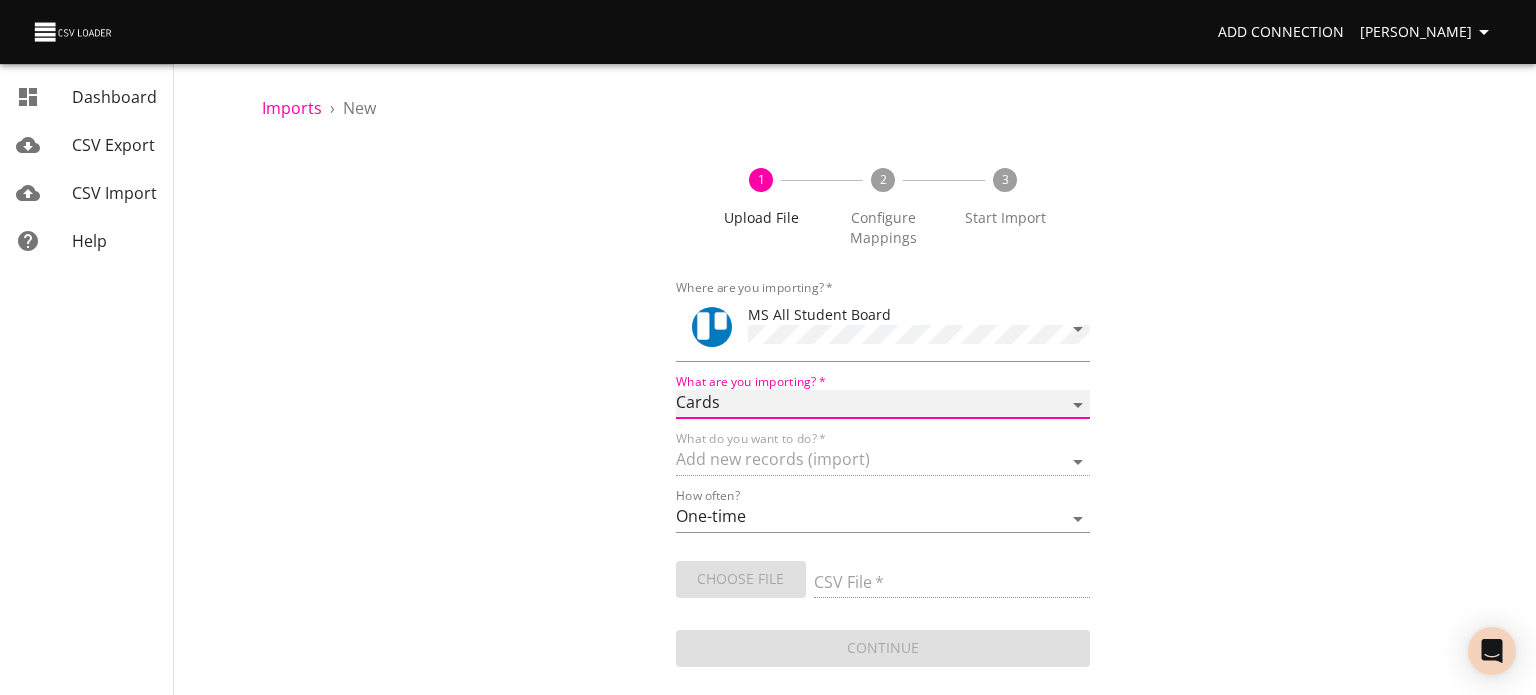 click on "Boards Cards Checkitems Checklists" at bounding box center [883, 404] 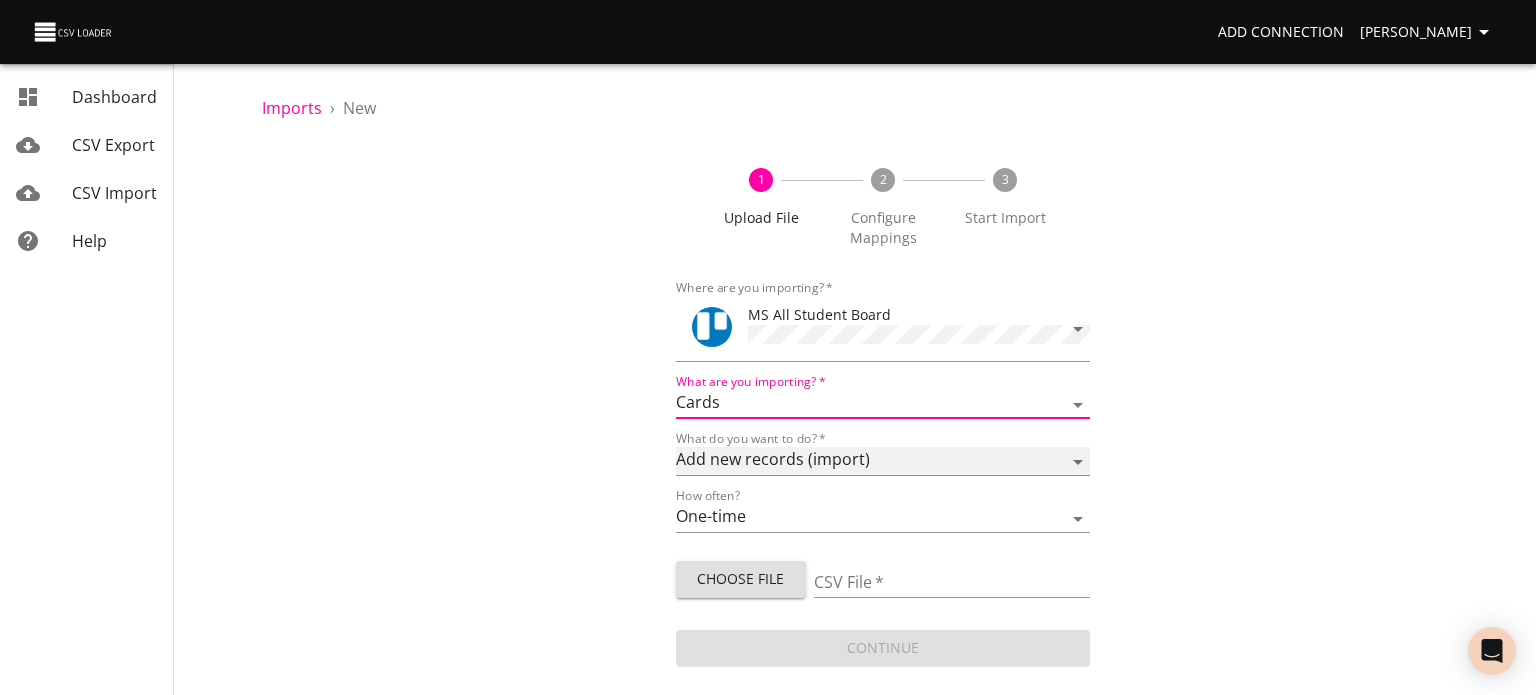 click on "Add new records (import) Update existing records (update) Add new and update existing records (upsert)" at bounding box center (883, 461) 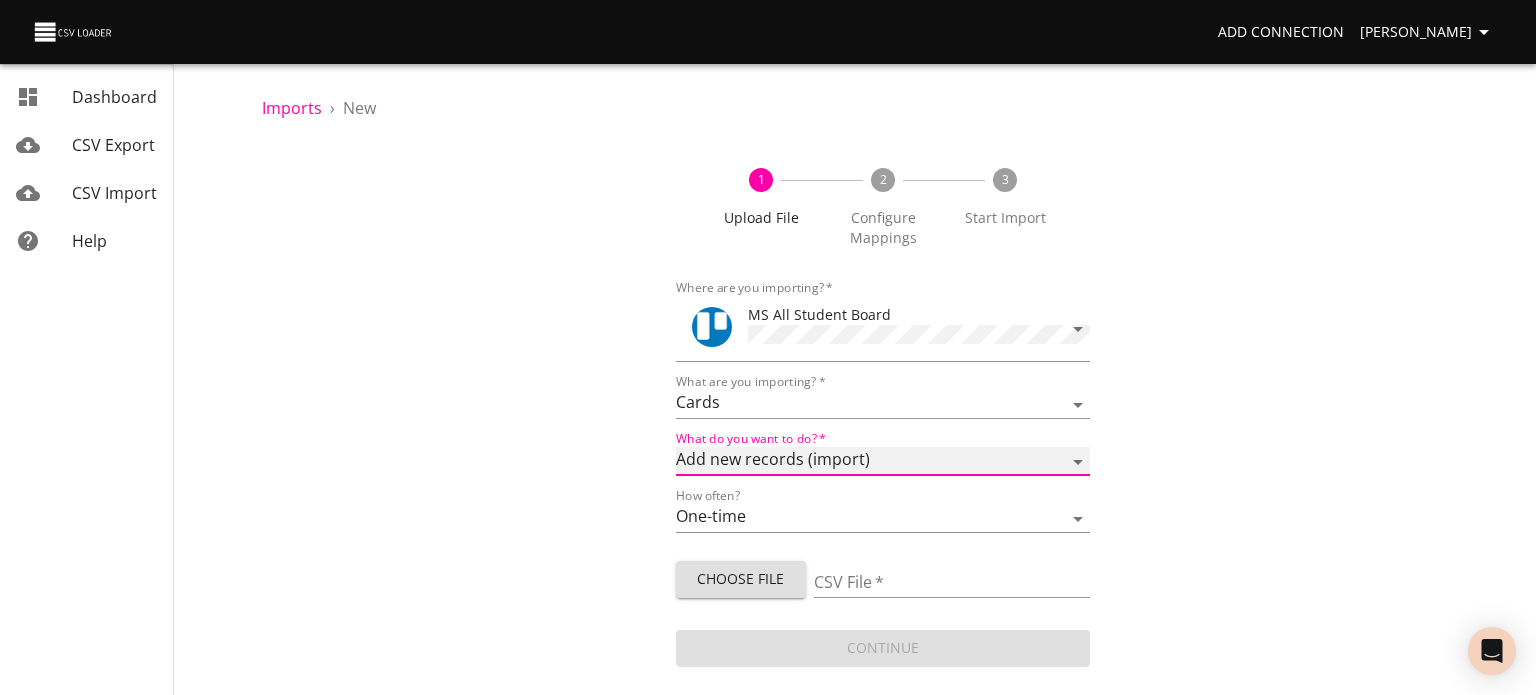 select on "update" 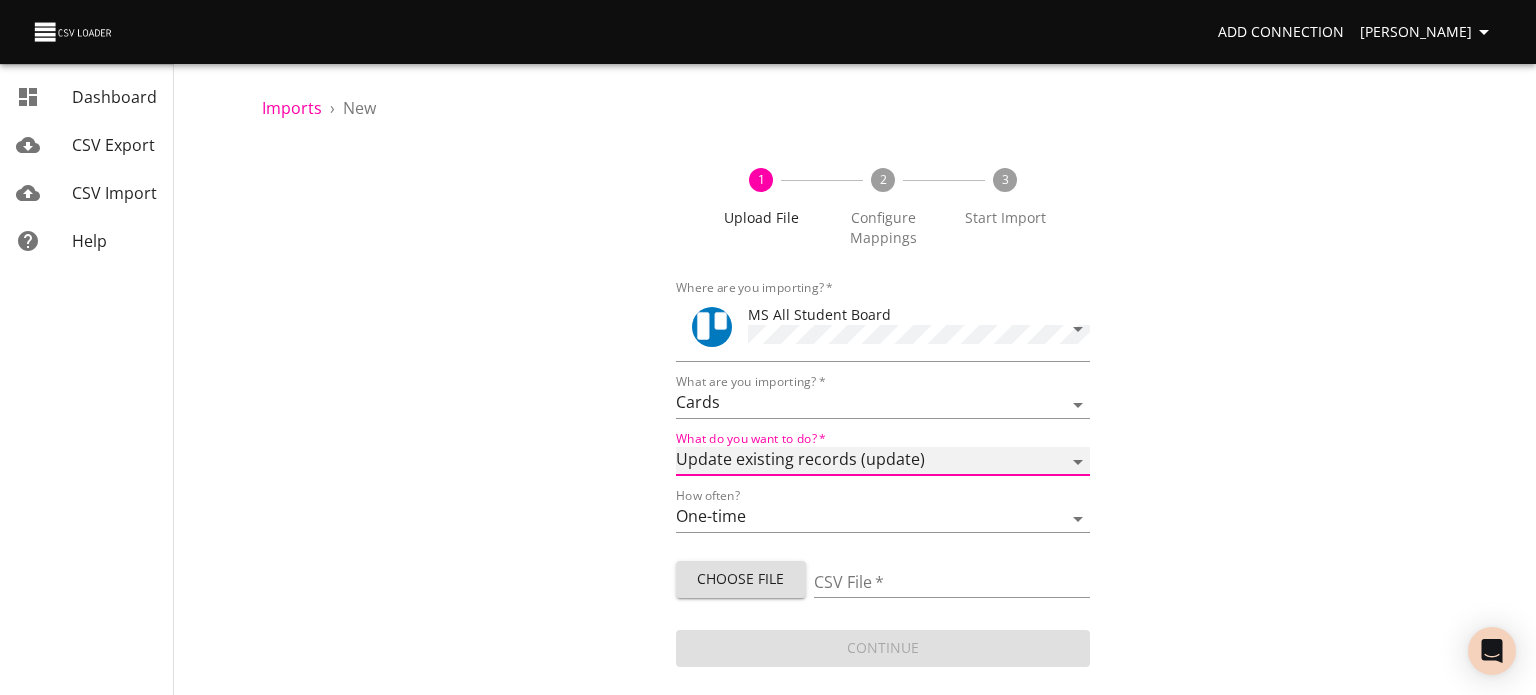 click on "Add new records (import) Update existing records (update) Add new and update existing records (upsert)" at bounding box center [883, 461] 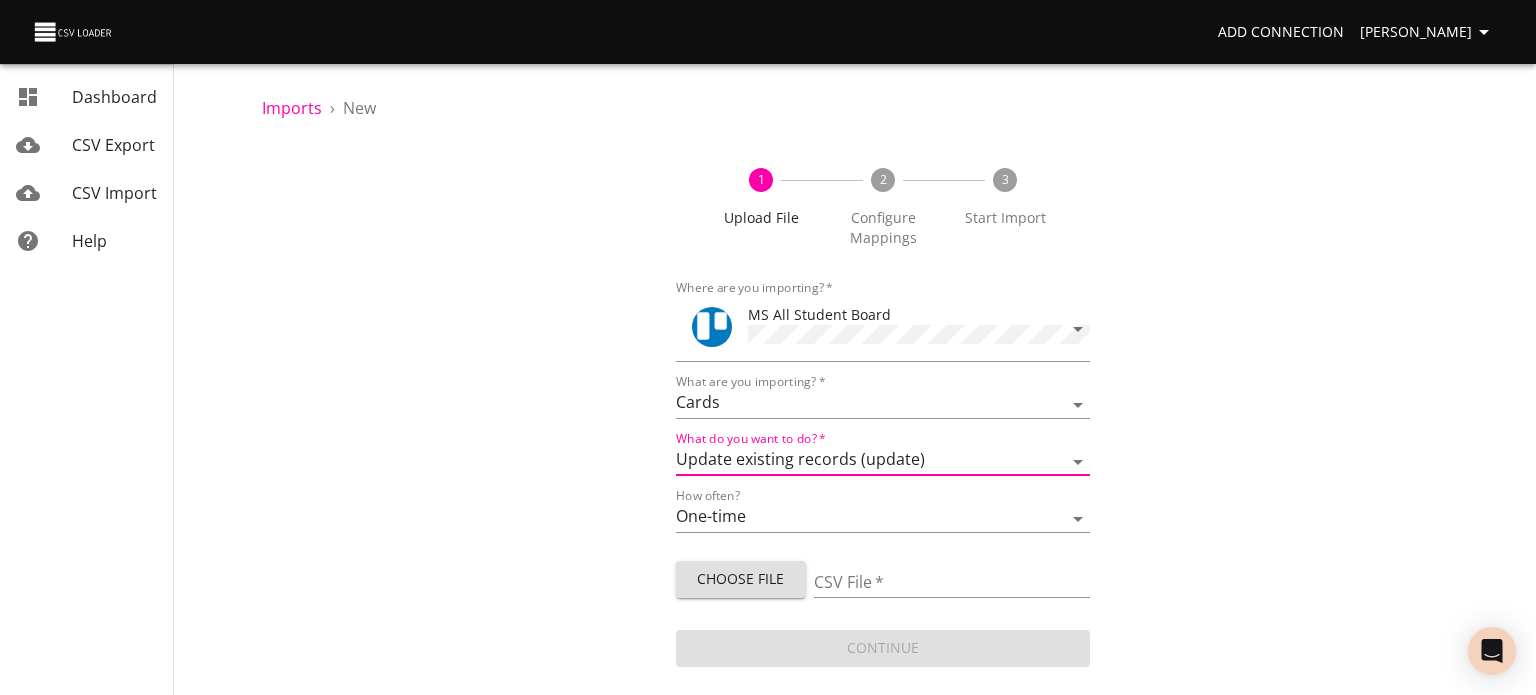 click on "Choose File" at bounding box center [741, 579] 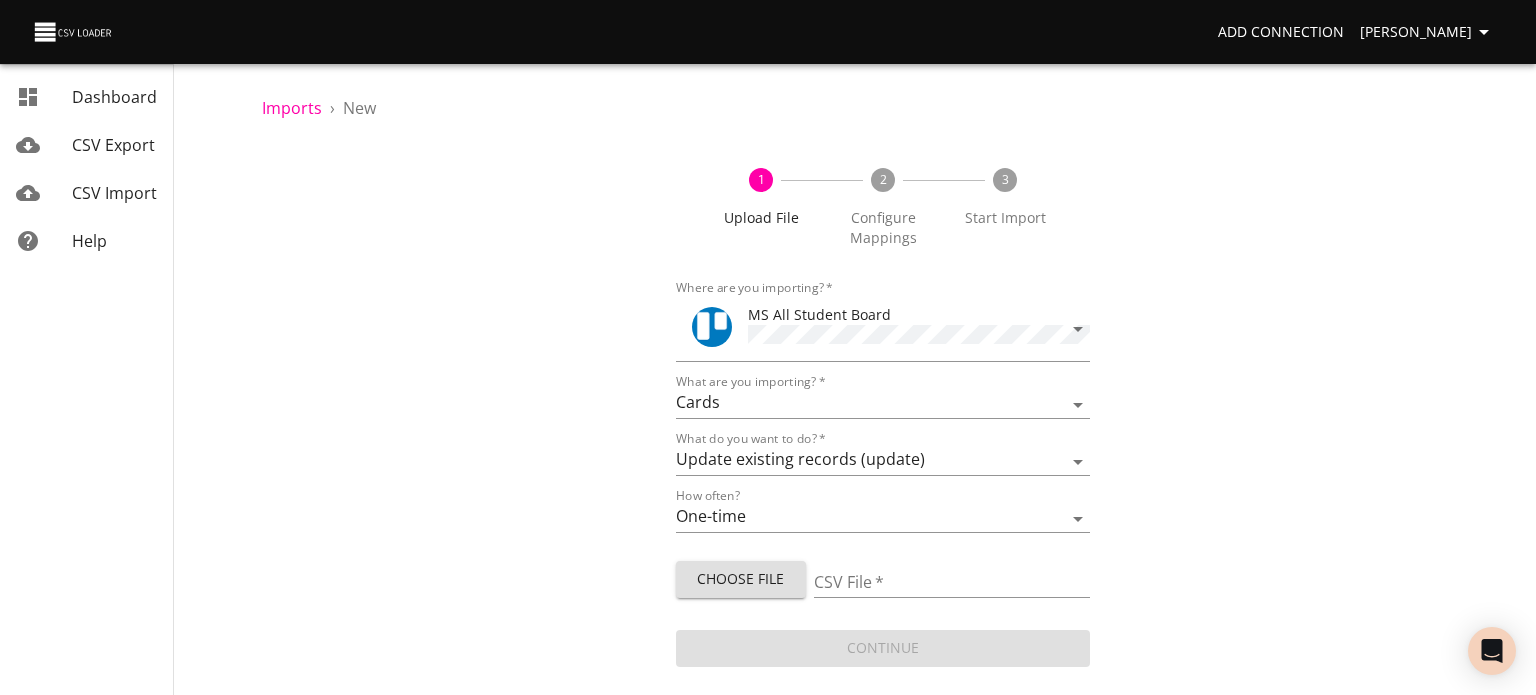 type on "8th Grade 7222025 update.csv" 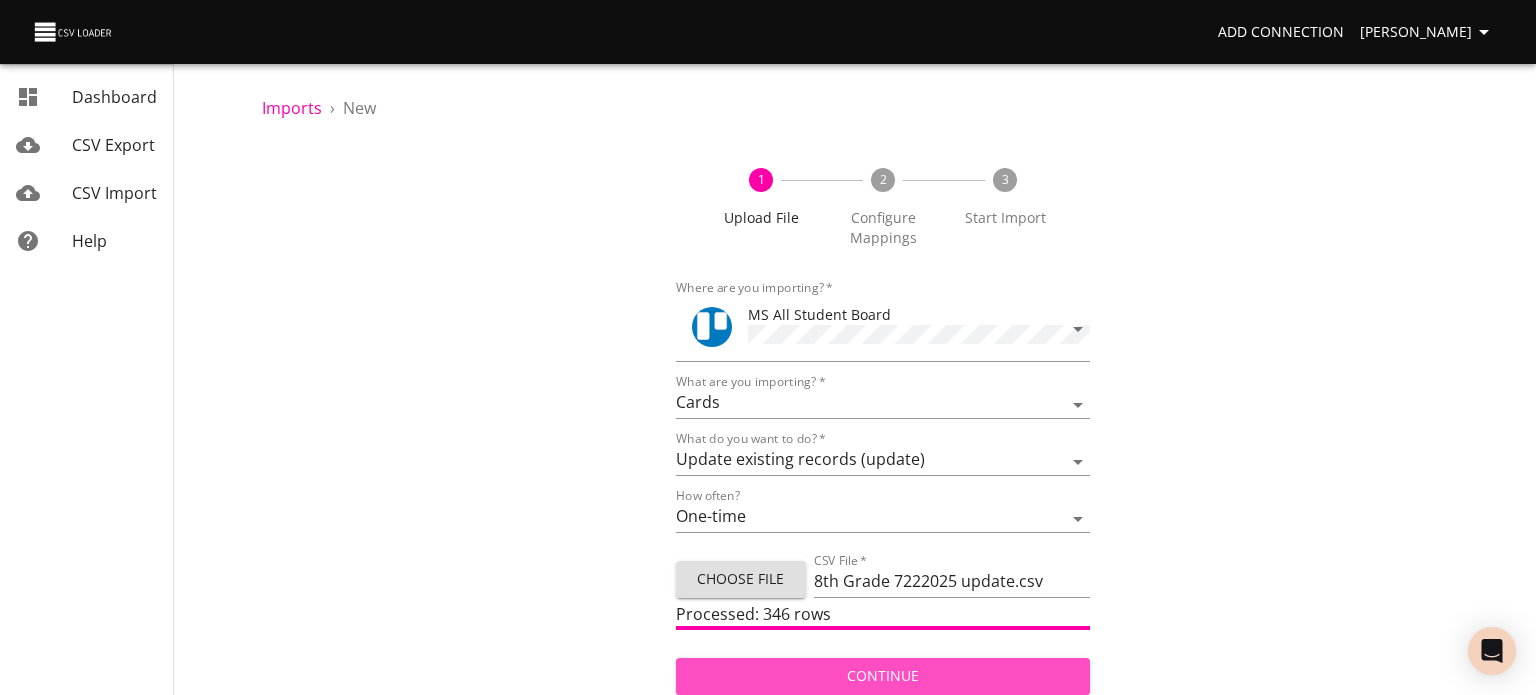 click on "Continue" at bounding box center [883, 676] 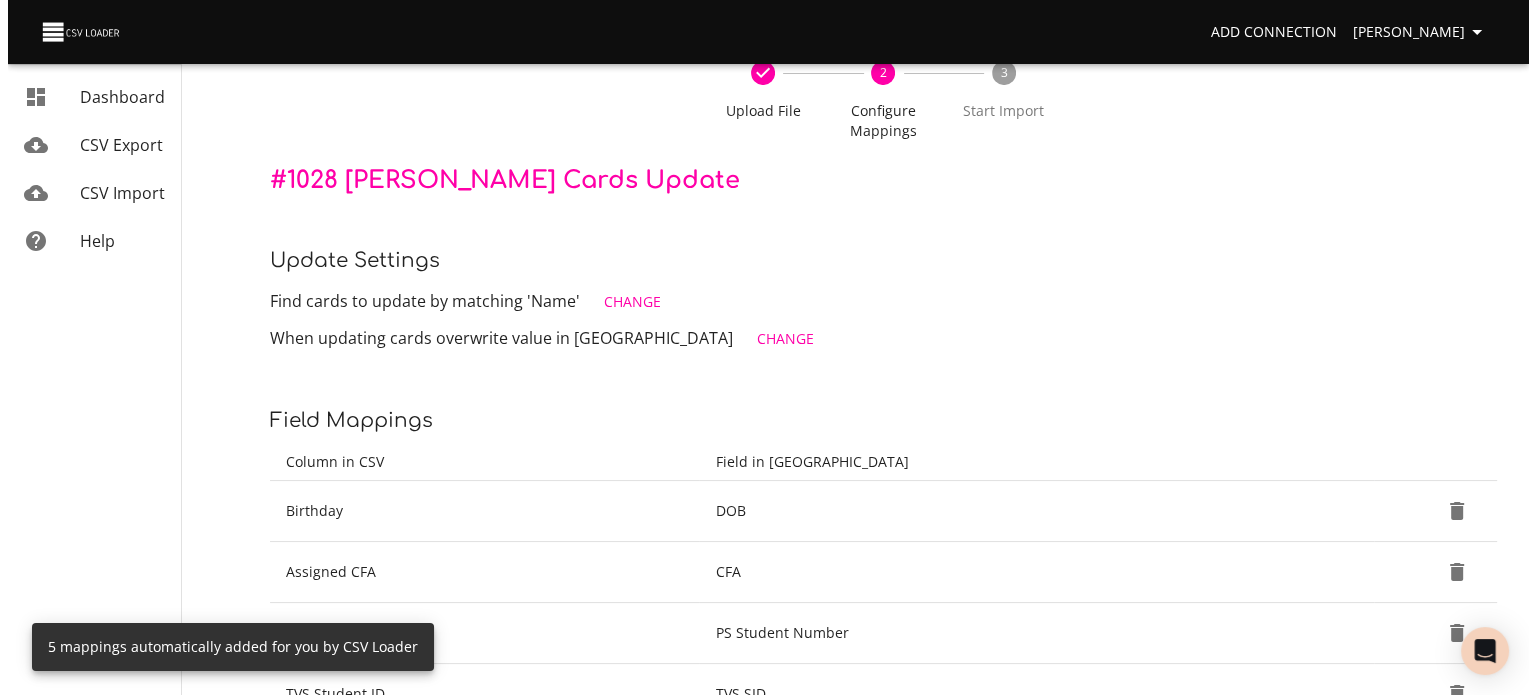 scroll, scrollTop: 100, scrollLeft: 0, axis: vertical 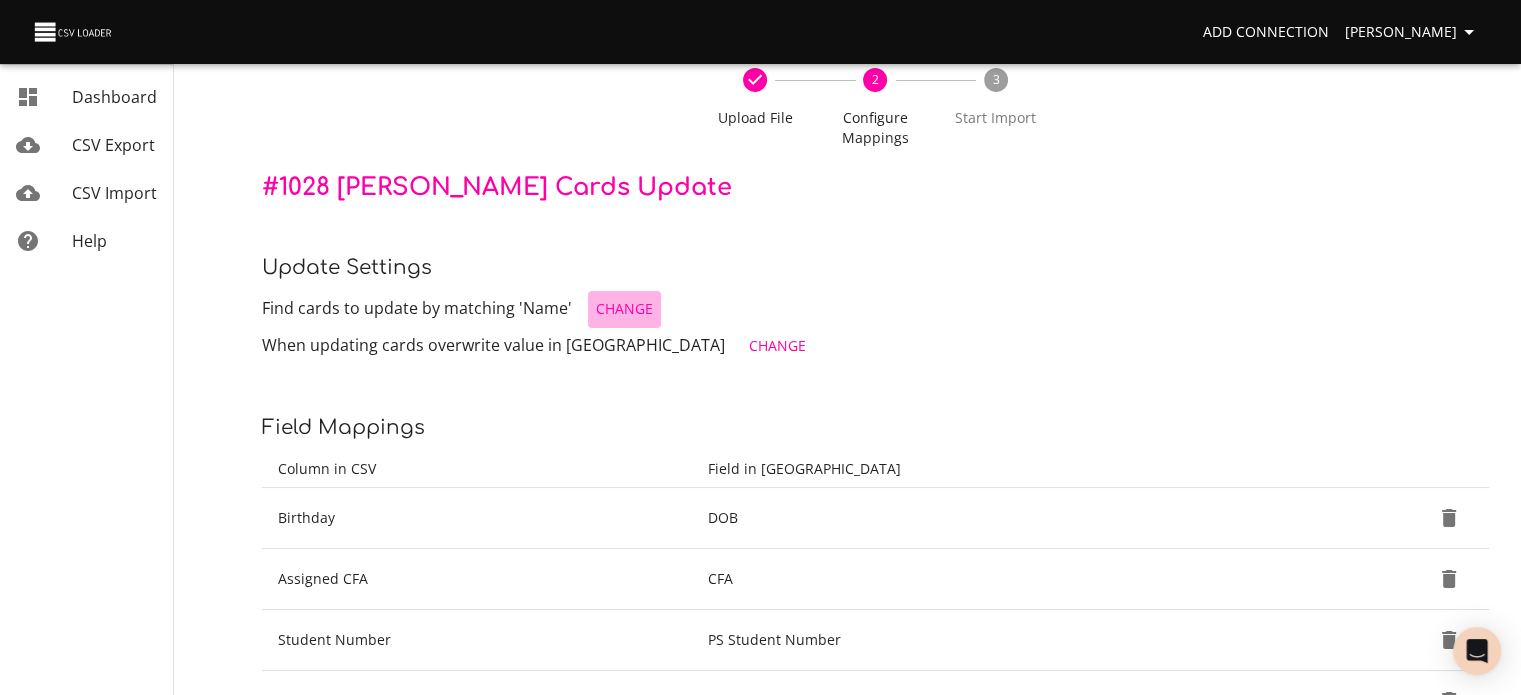 click on "Change" at bounding box center (624, 309) 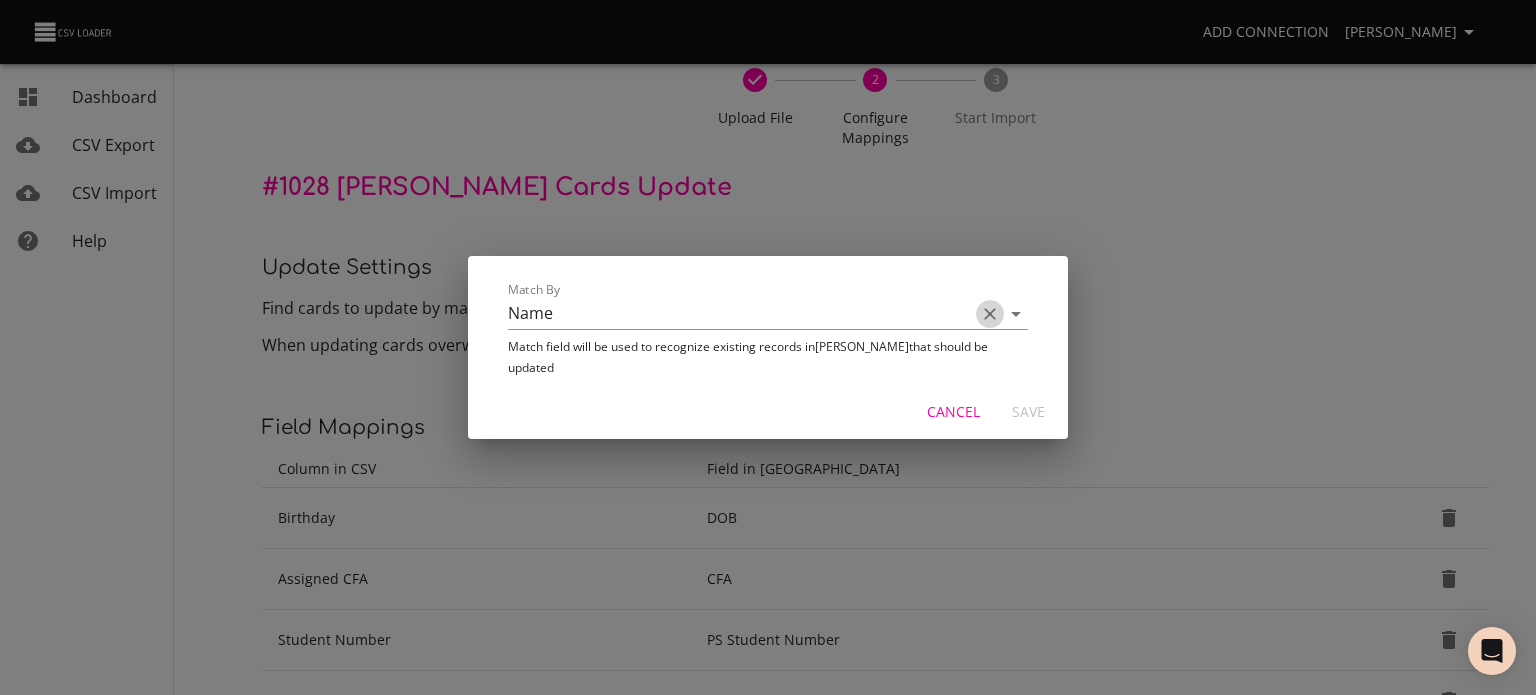 click 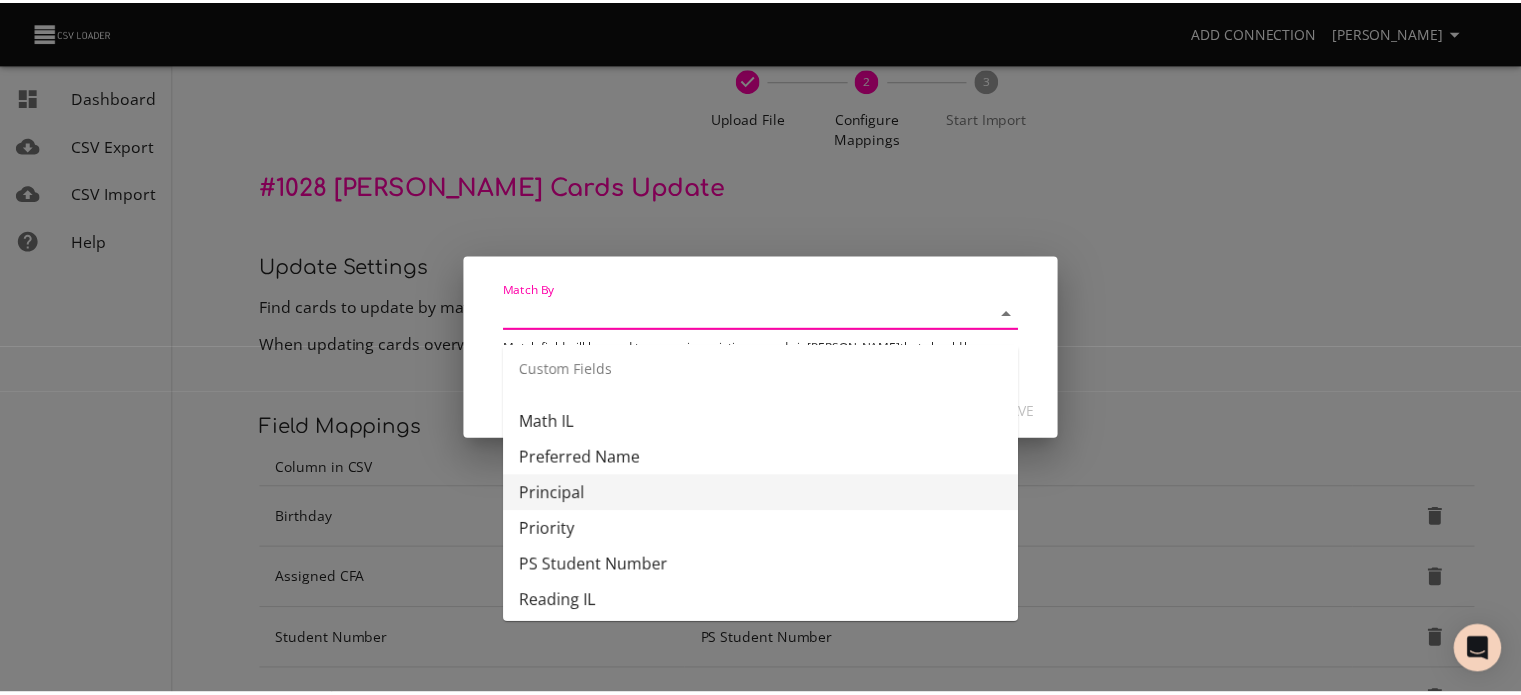 scroll, scrollTop: 1417, scrollLeft: 0, axis: vertical 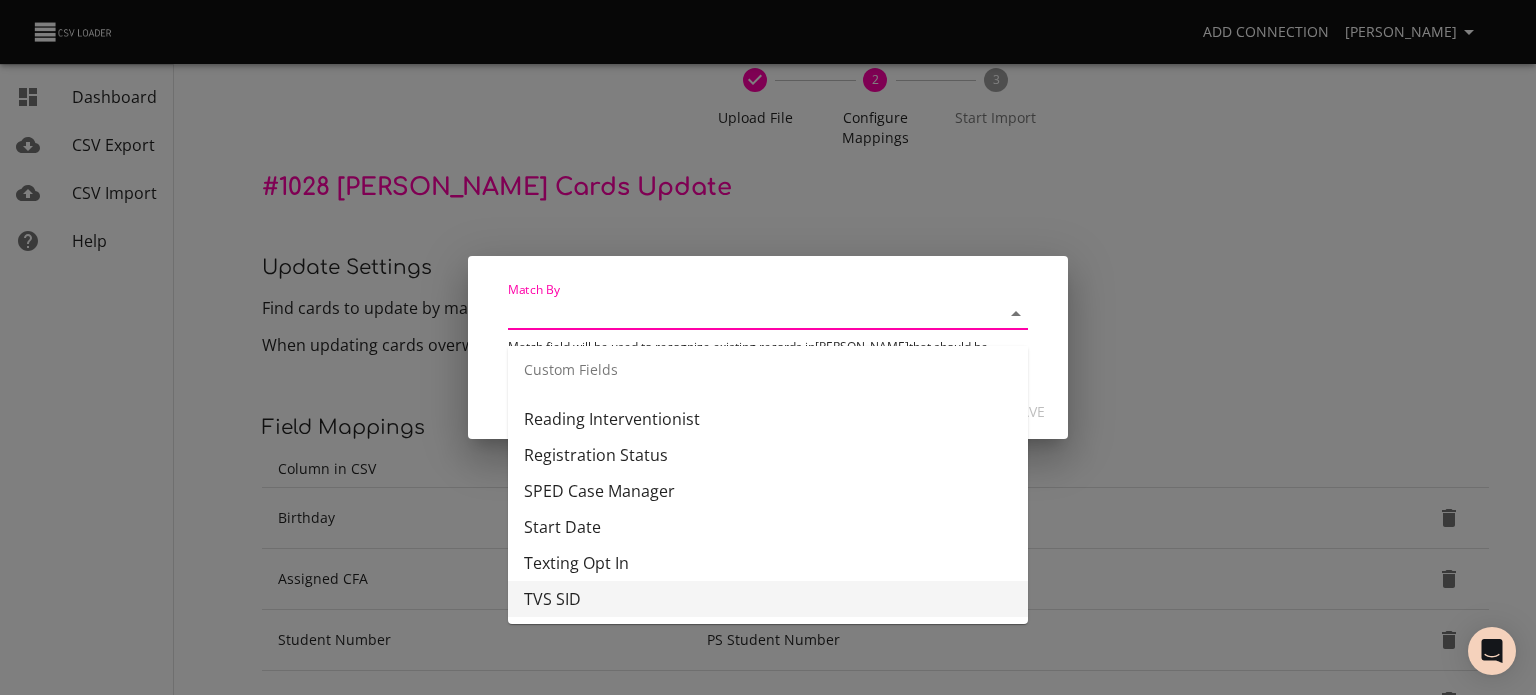click on "TVS SID" at bounding box center [768, 599] 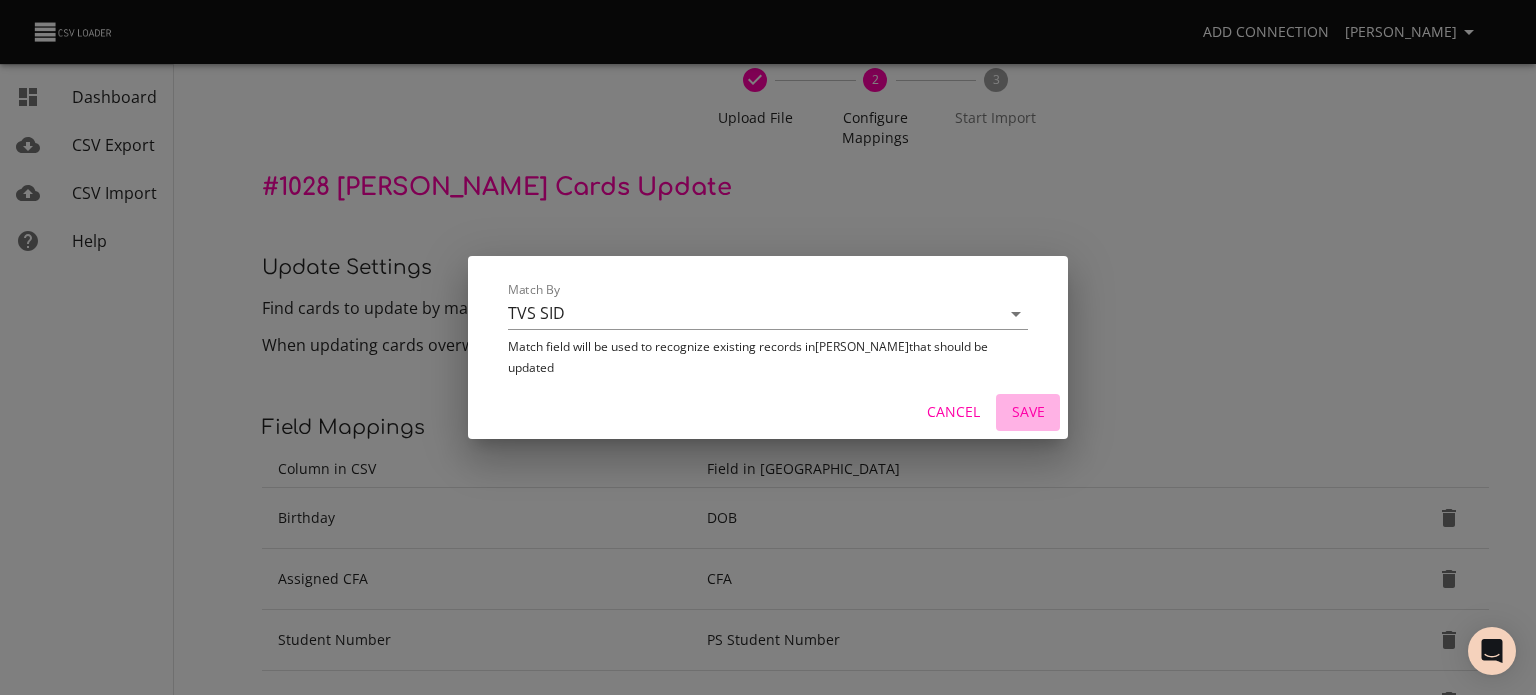 click on "Save" at bounding box center [1028, 412] 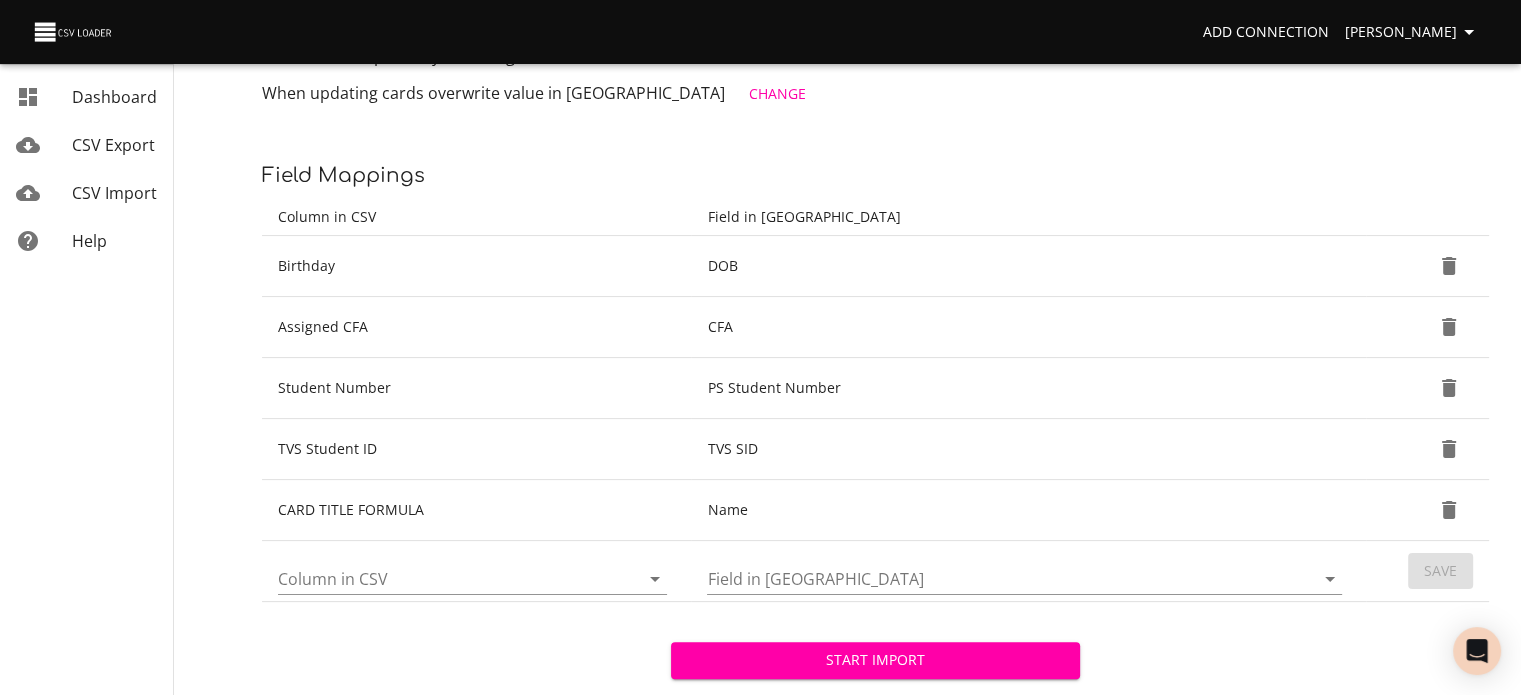 scroll, scrollTop: 352, scrollLeft: 0, axis: vertical 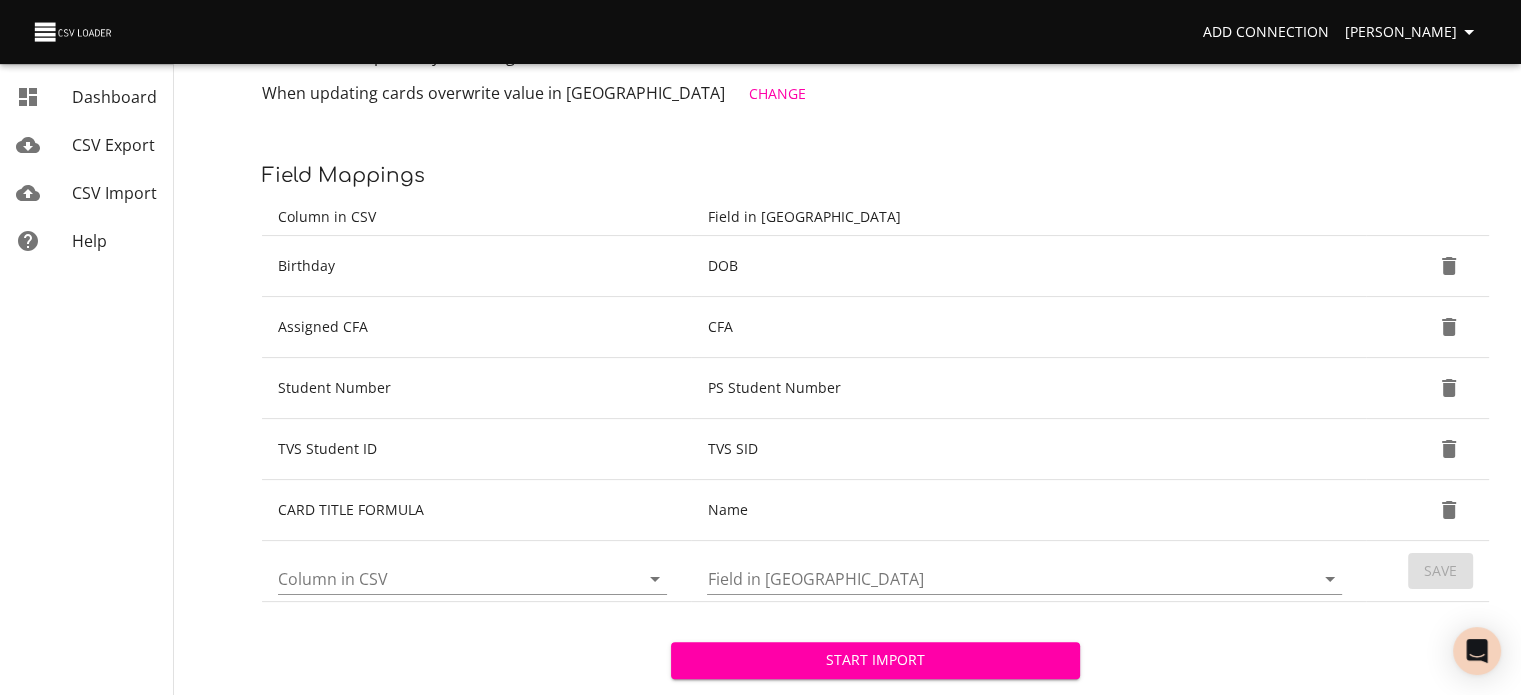 click 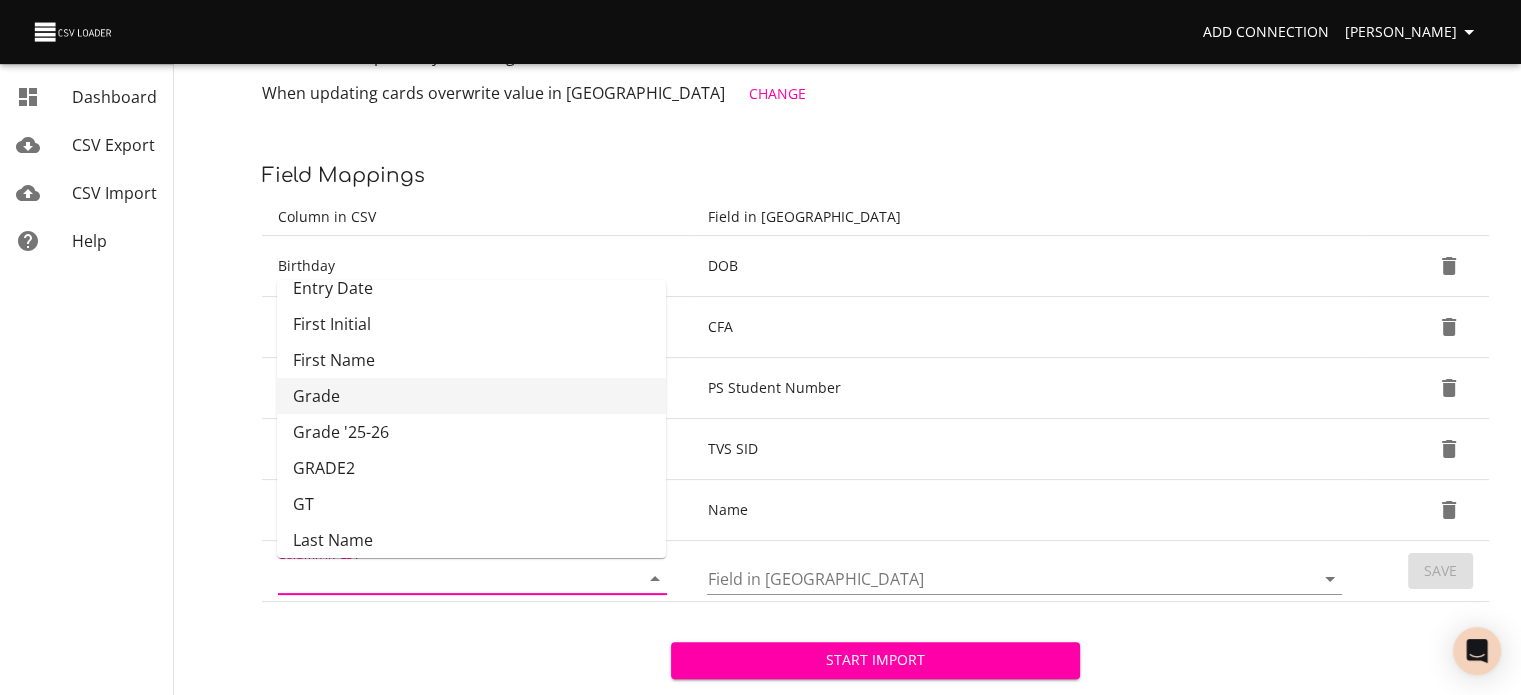 scroll, scrollTop: 272, scrollLeft: 0, axis: vertical 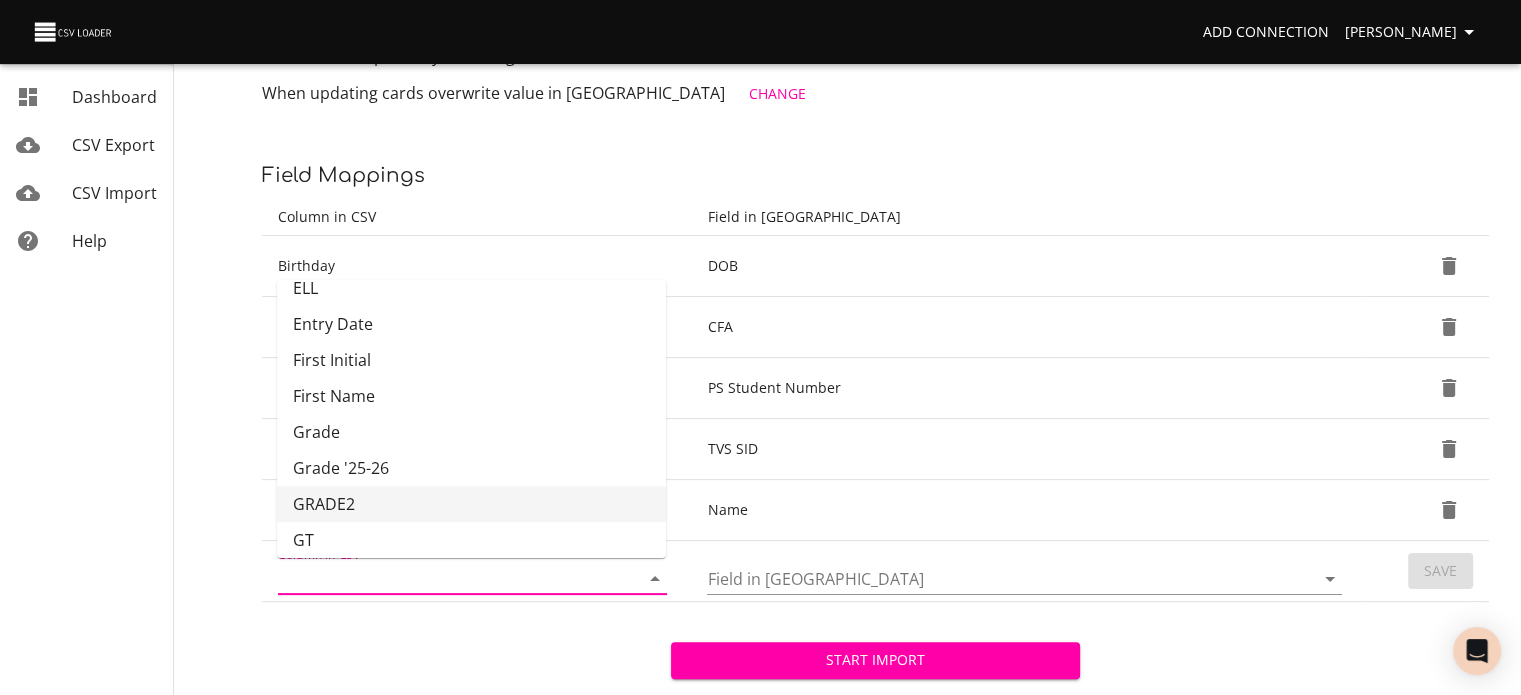 click on "GRADE2" at bounding box center [471, 504] 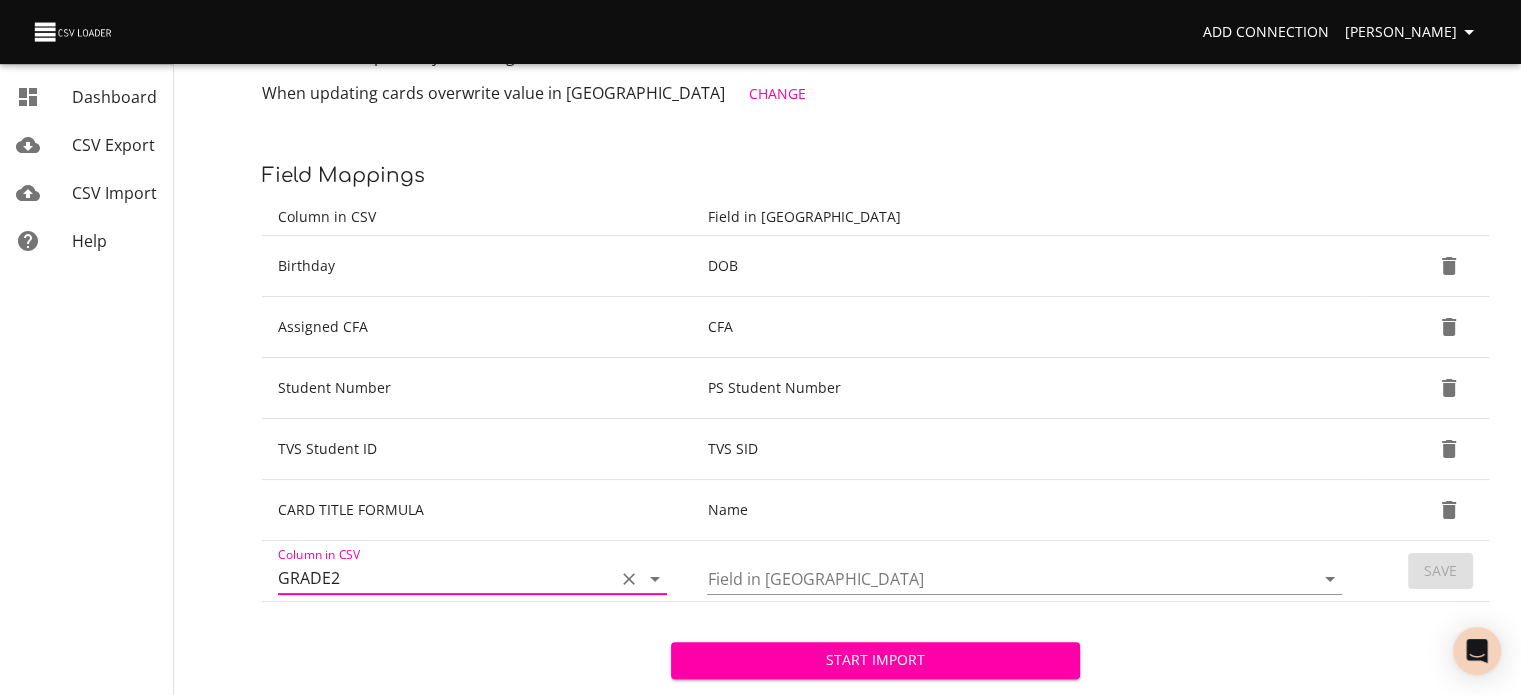 click on "Field in Trello" at bounding box center (993, 578) 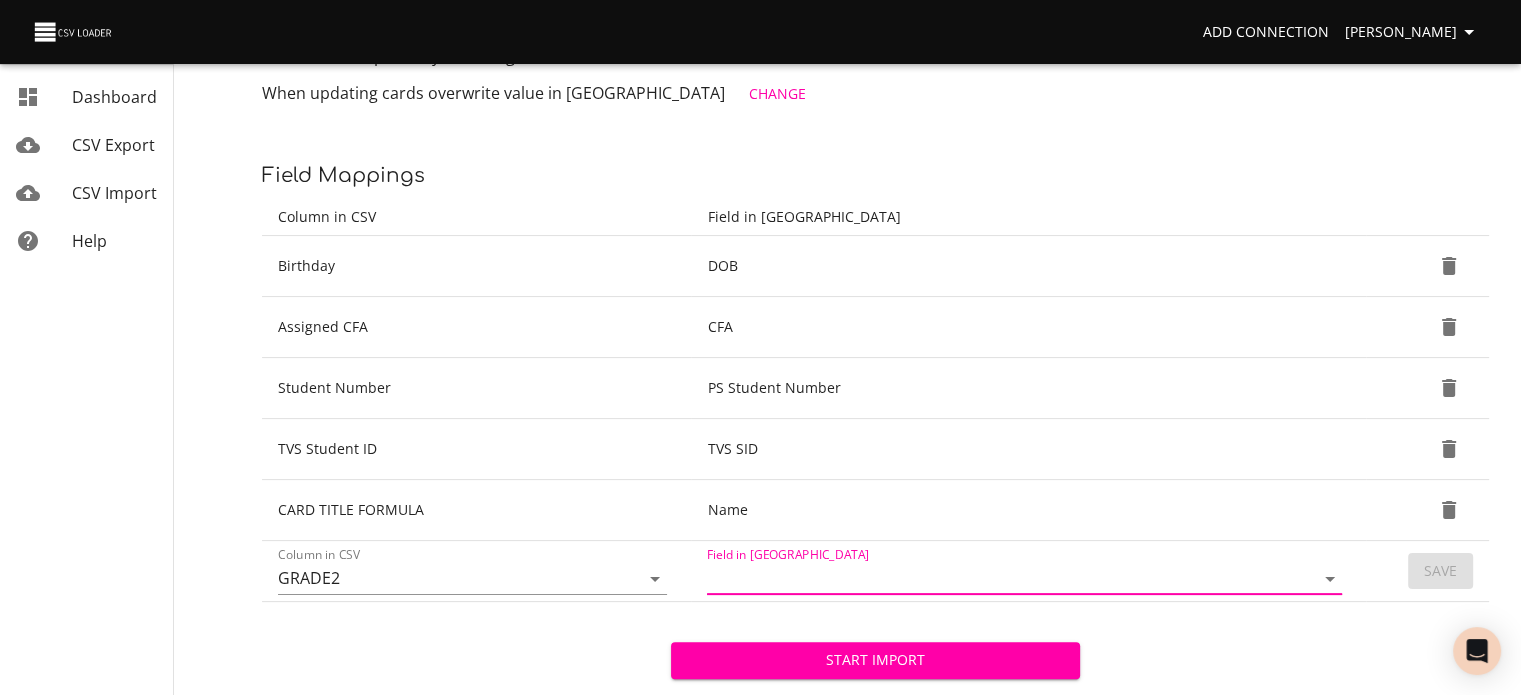 click 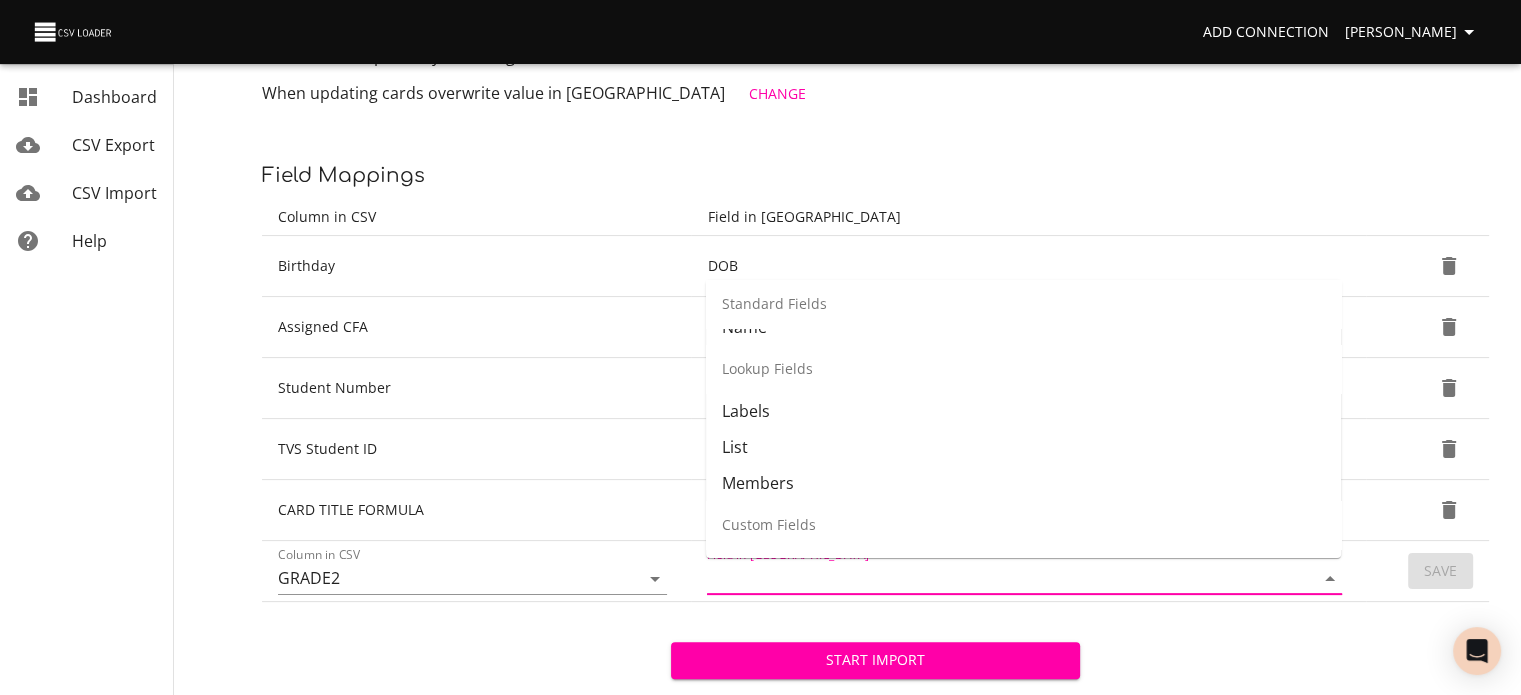 scroll, scrollTop: 327, scrollLeft: 0, axis: vertical 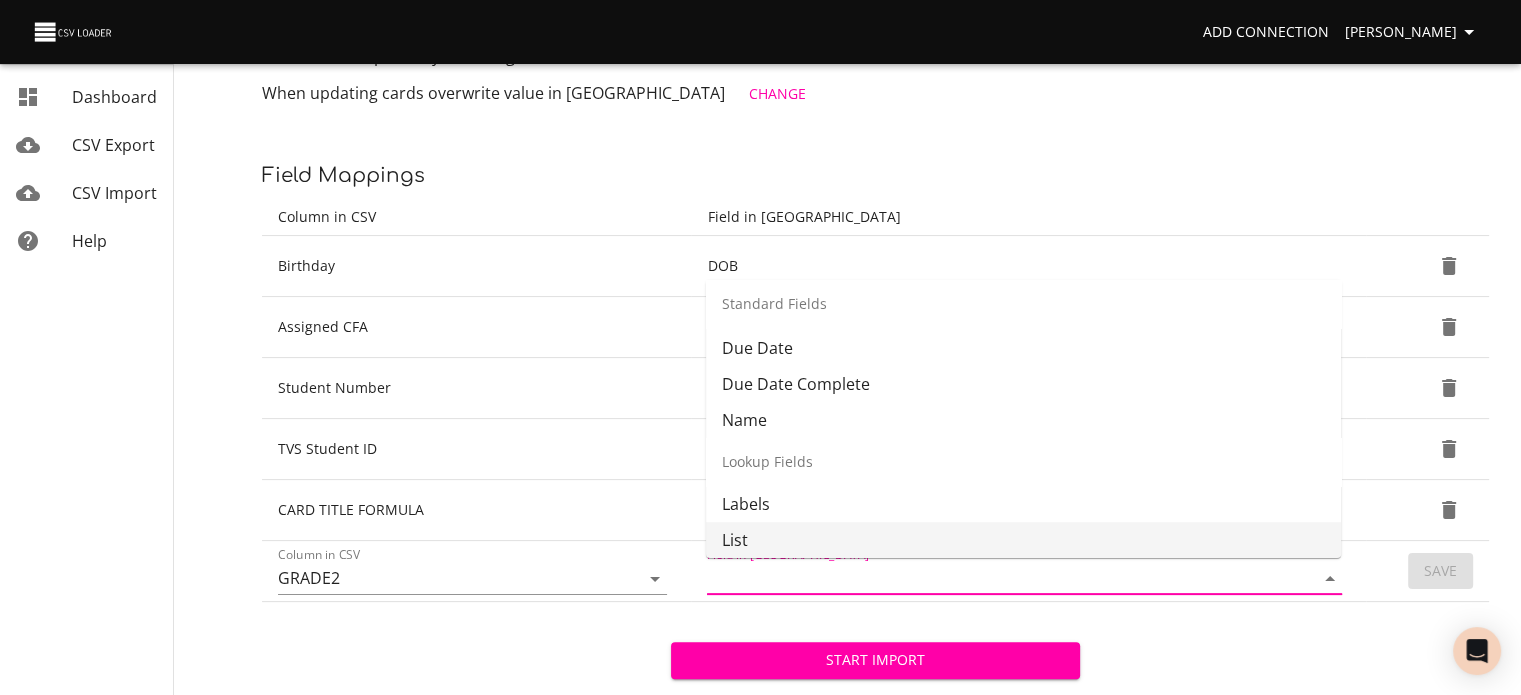 click on "List" at bounding box center (1023, 540) 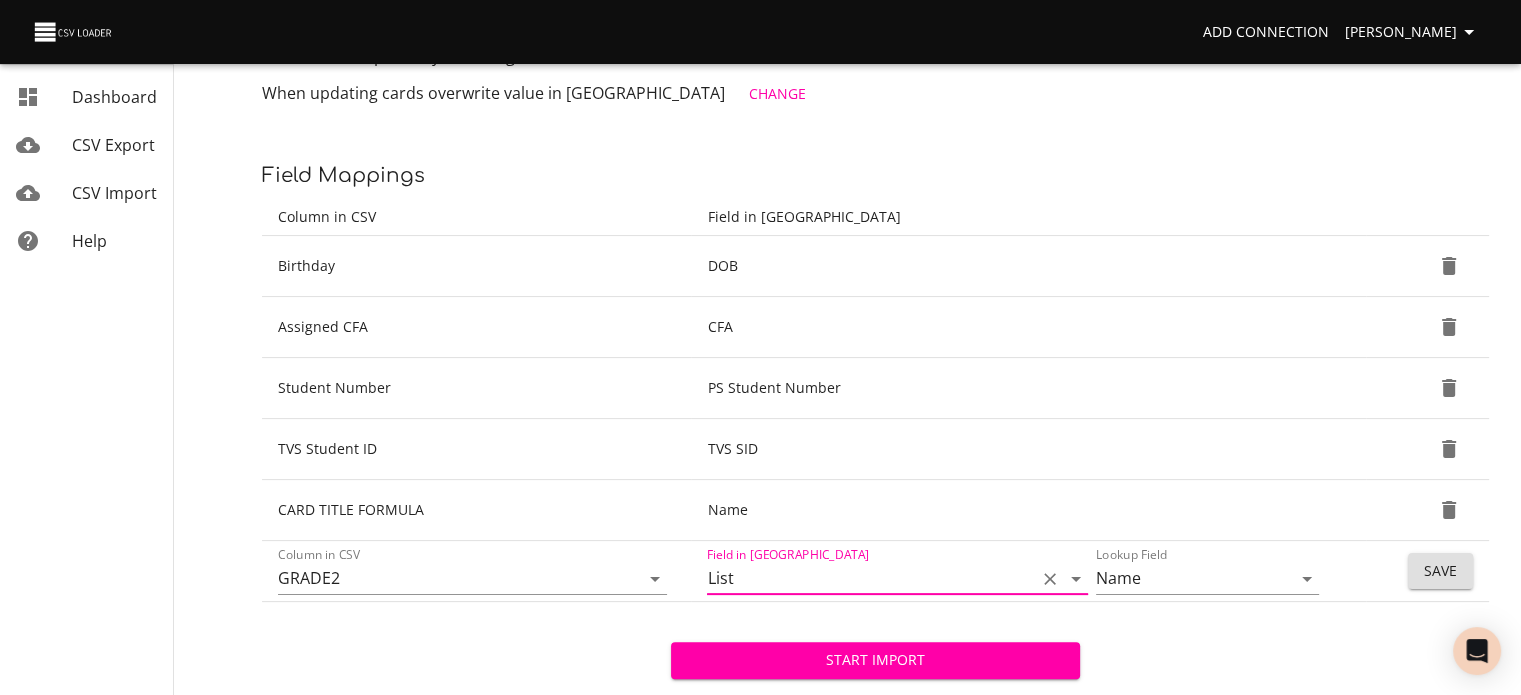 click on "Save" at bounding box center [1440, 571] 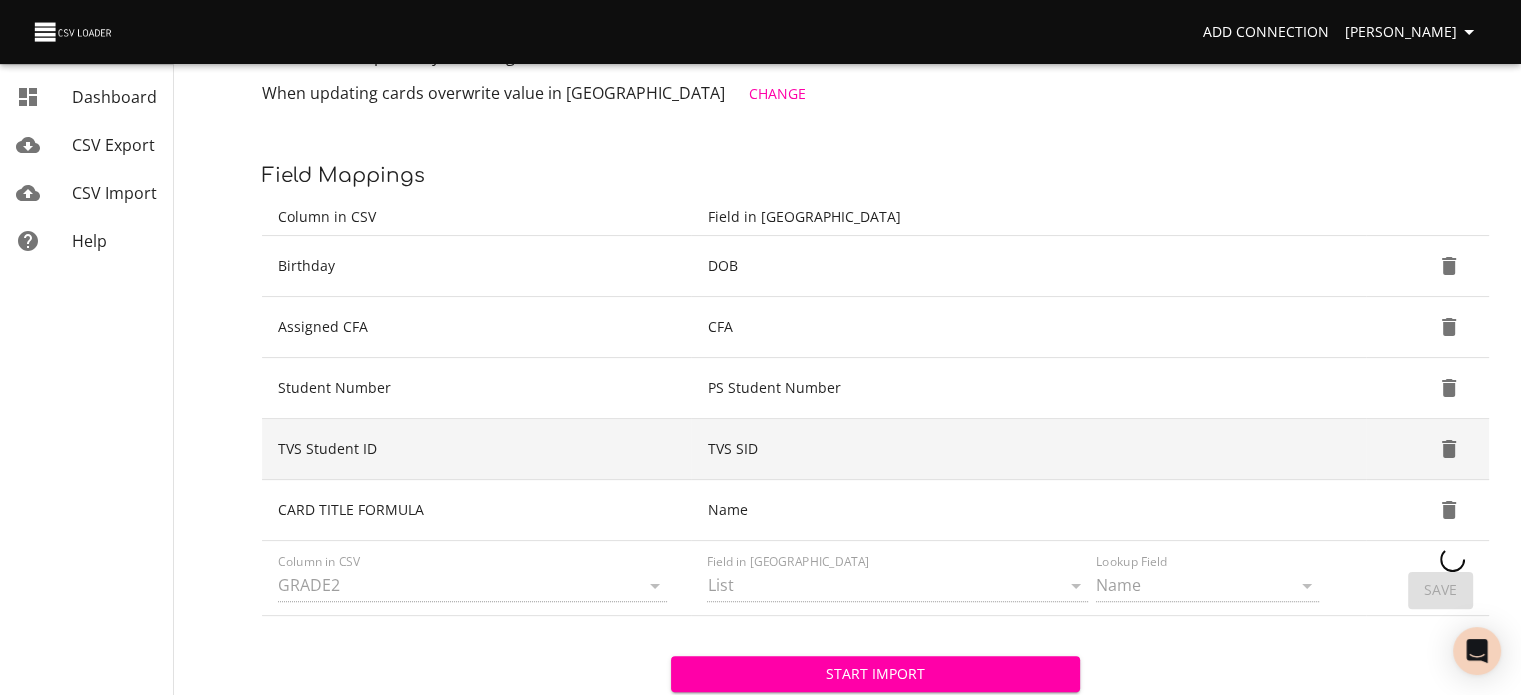 type 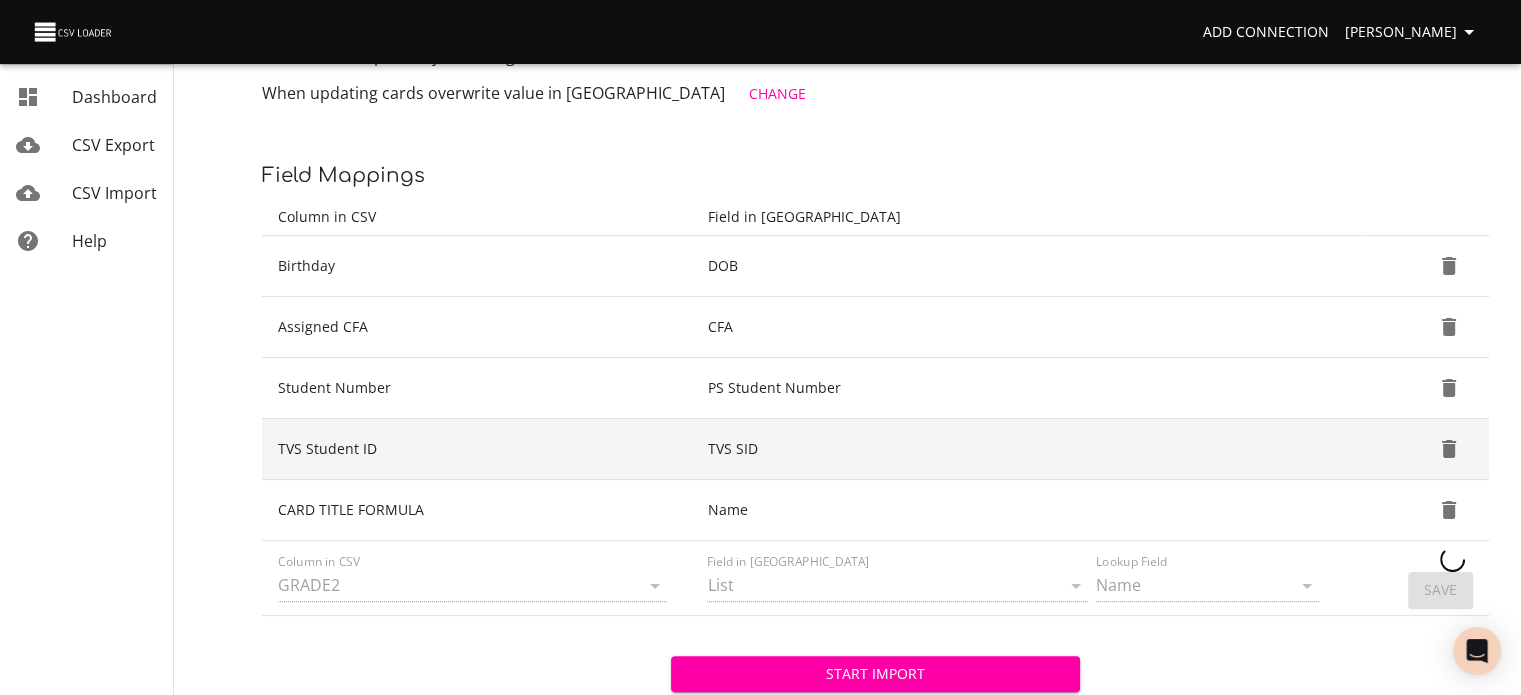 type 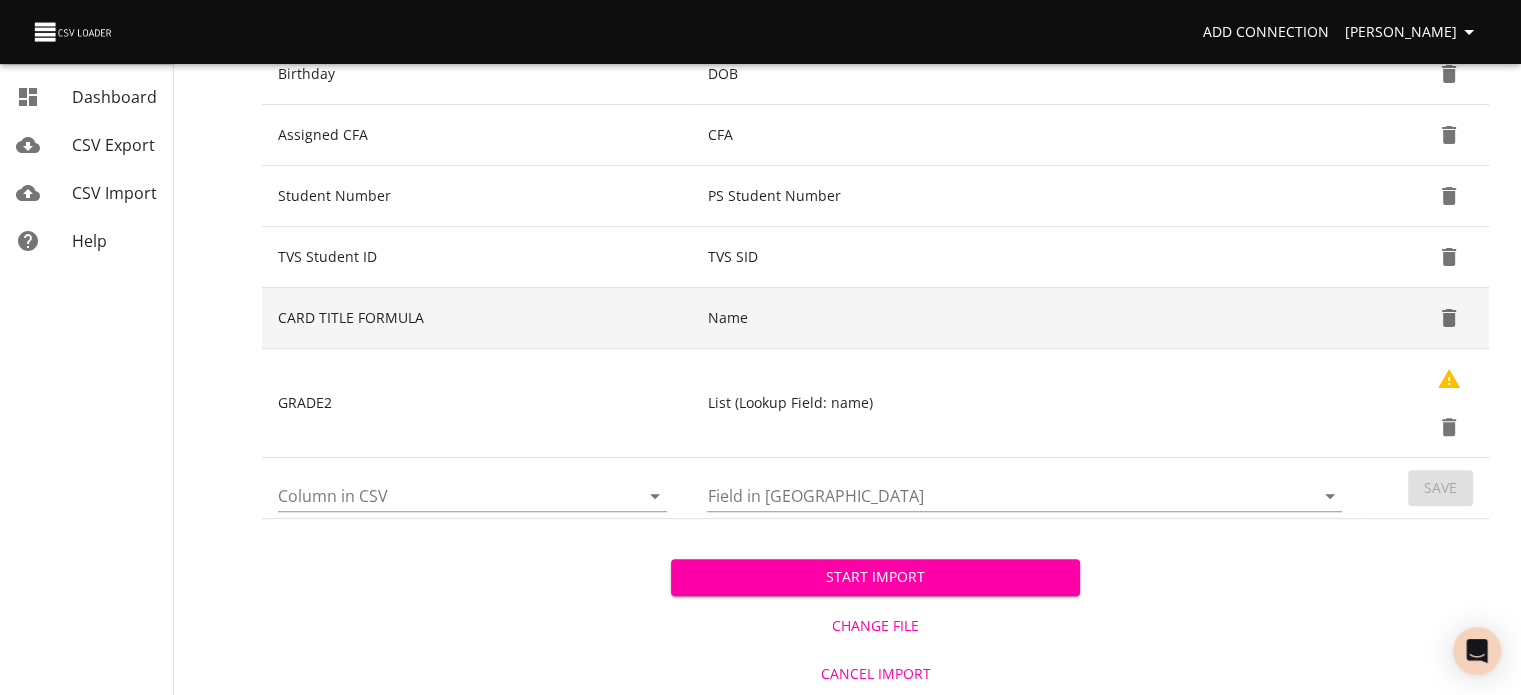 scroll, scrollTop: 543, scrollLeft: 0, axis: vertical 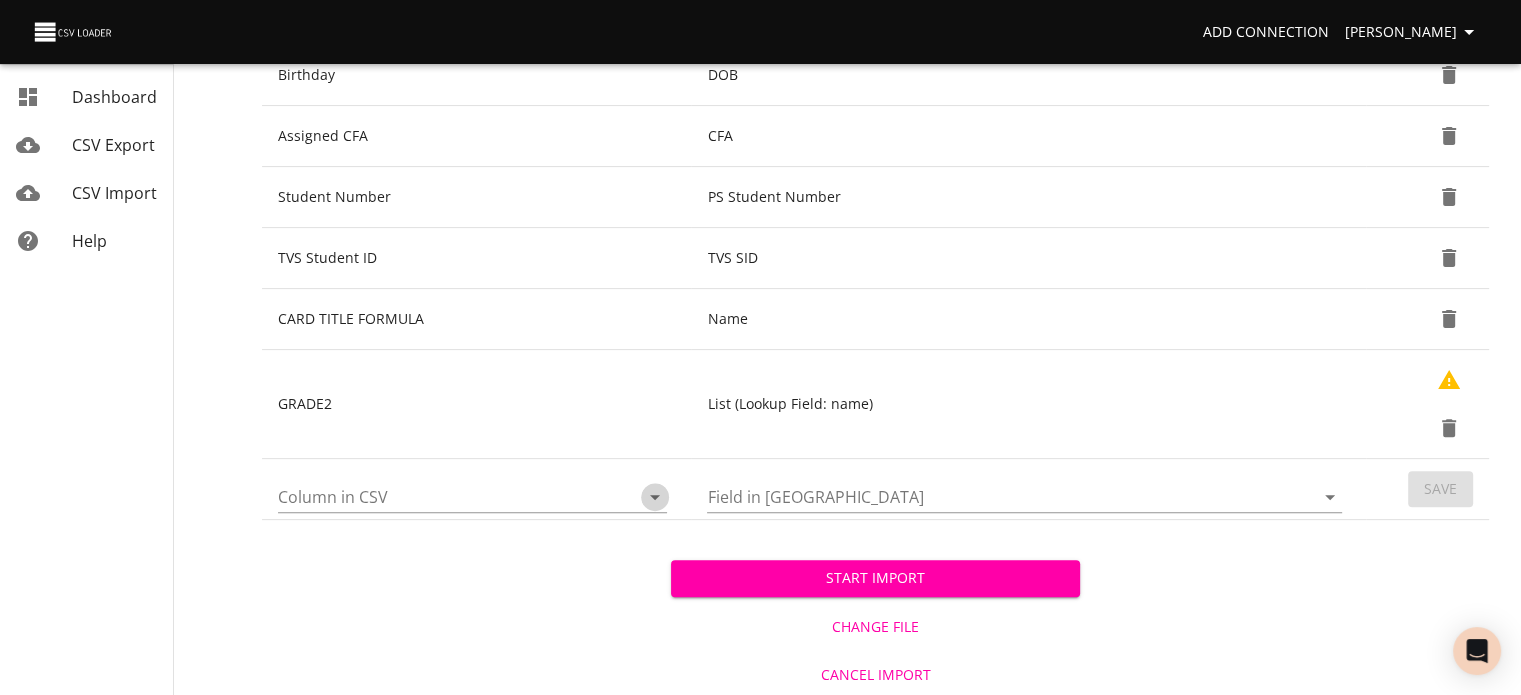 click 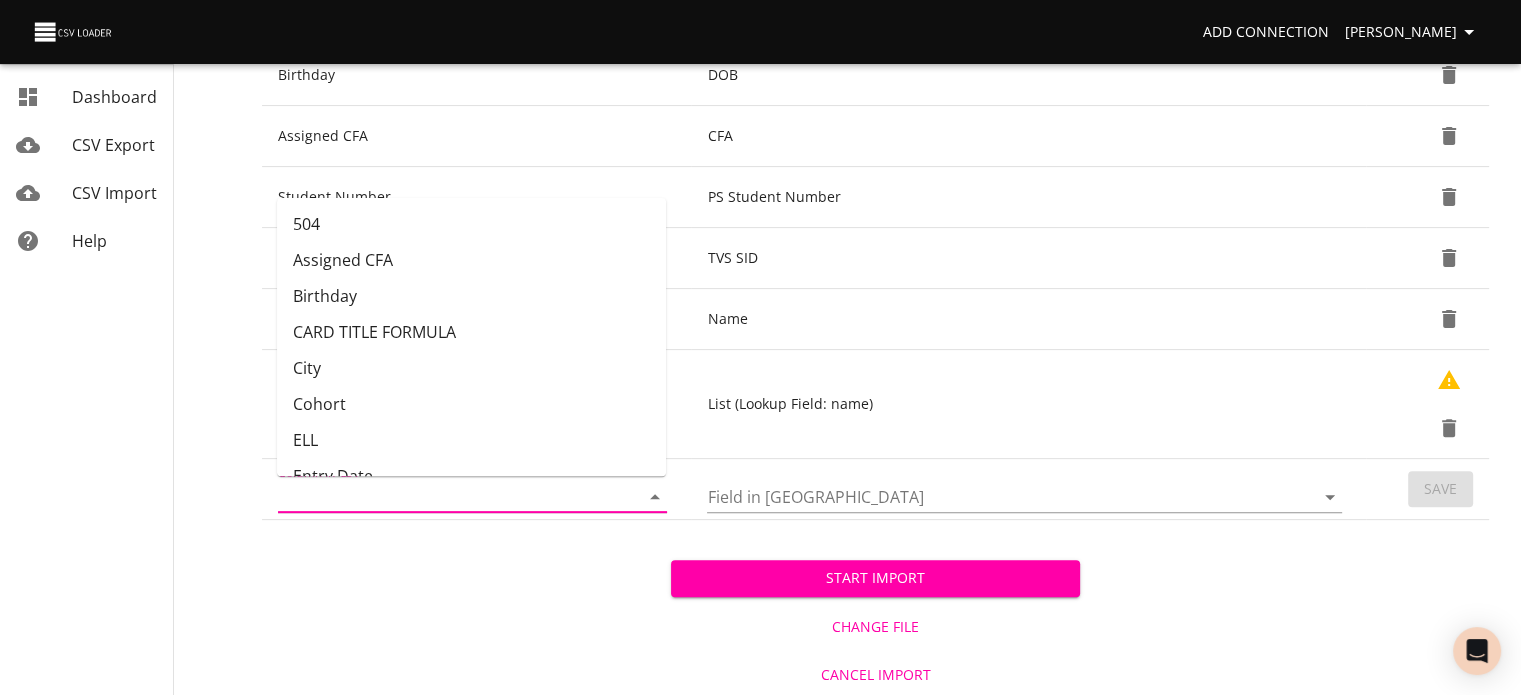 scroll, scrollTop: 198, scrollLeft: 0, axis: vertical 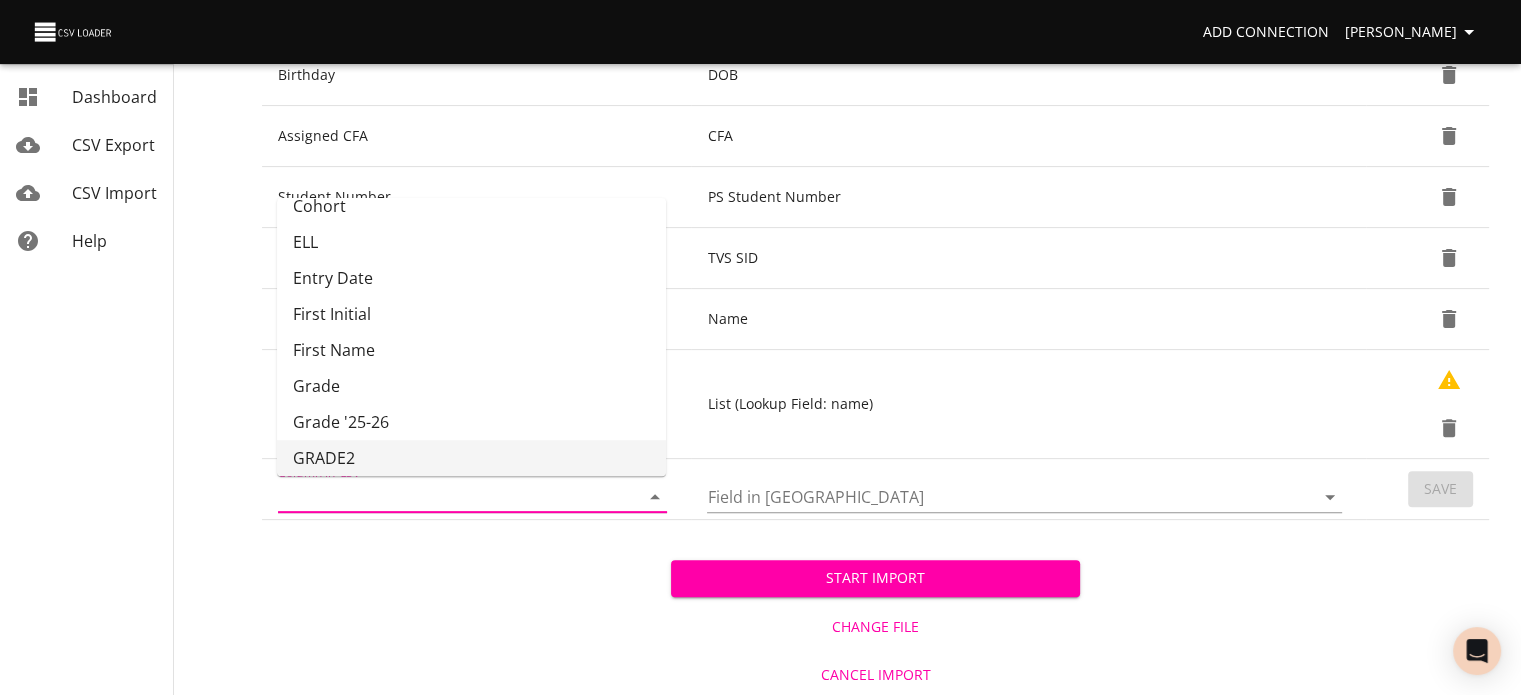 click on "GRADE2" at bounding box center [471, 458] 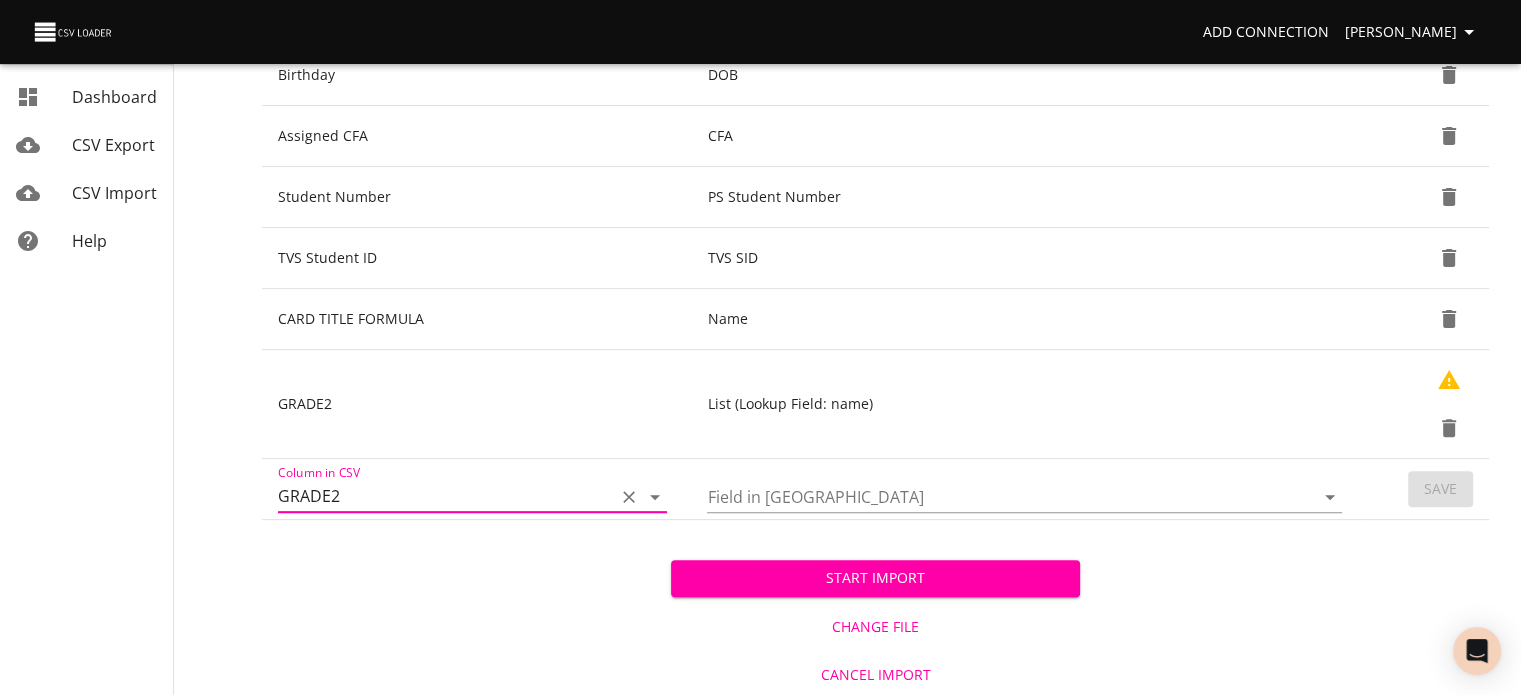 click 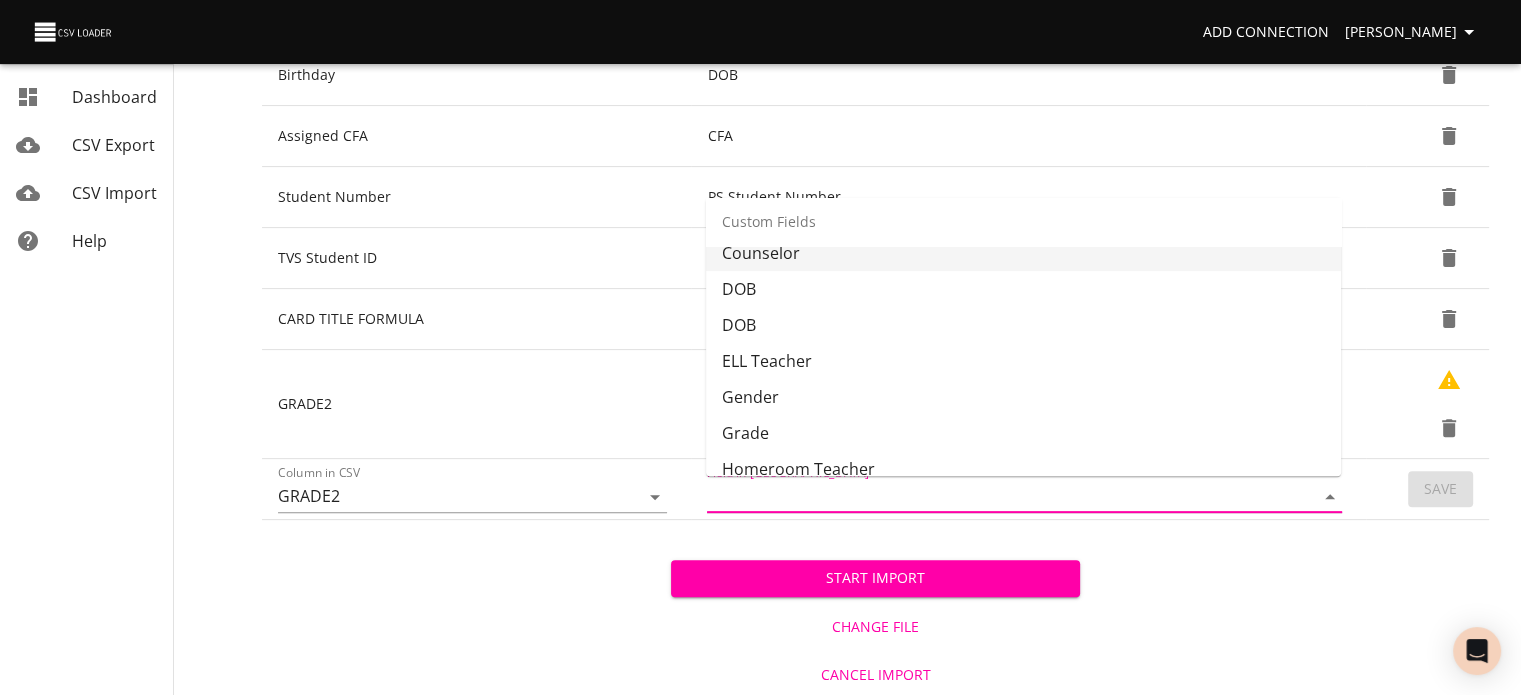 scroll, scrollTop: 648, scrollLeft: 0, axis: vertical 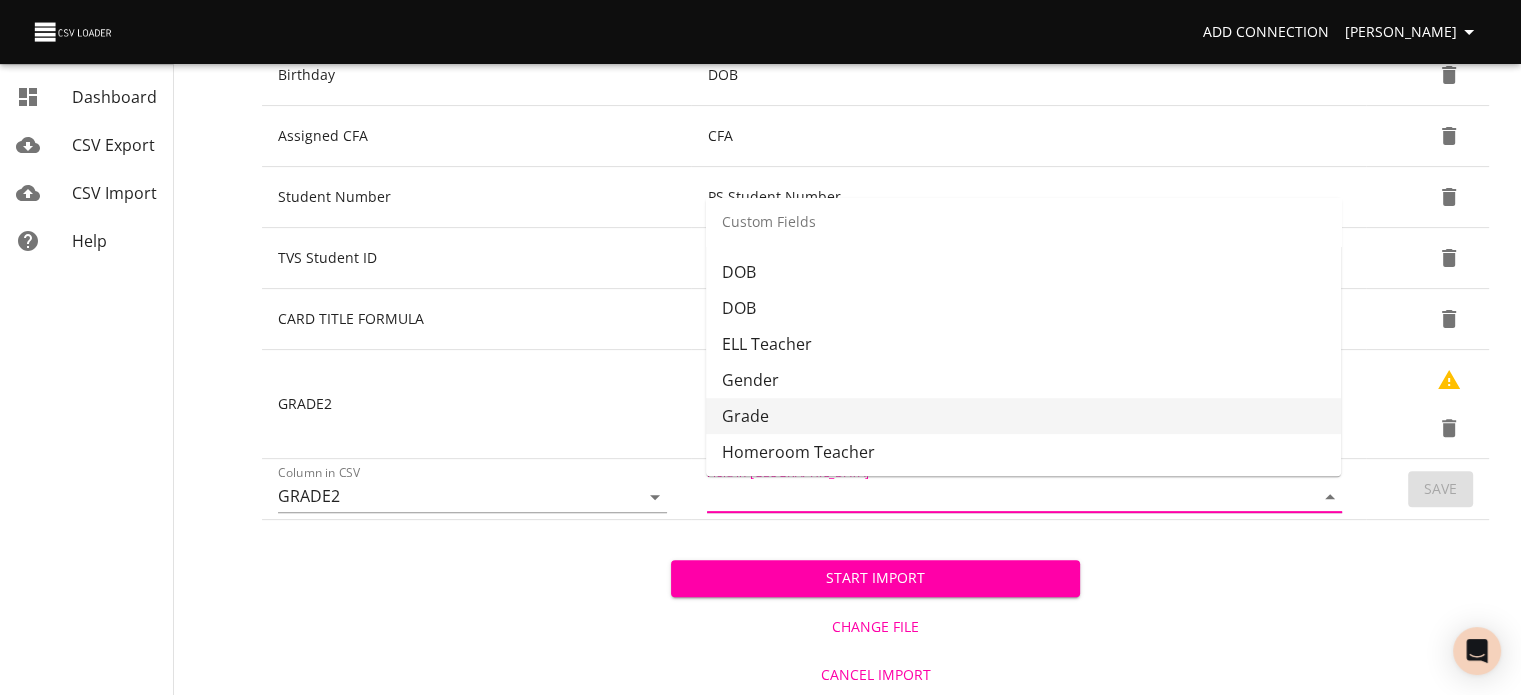 click on "Grade" at bounding box center (1023, 416) 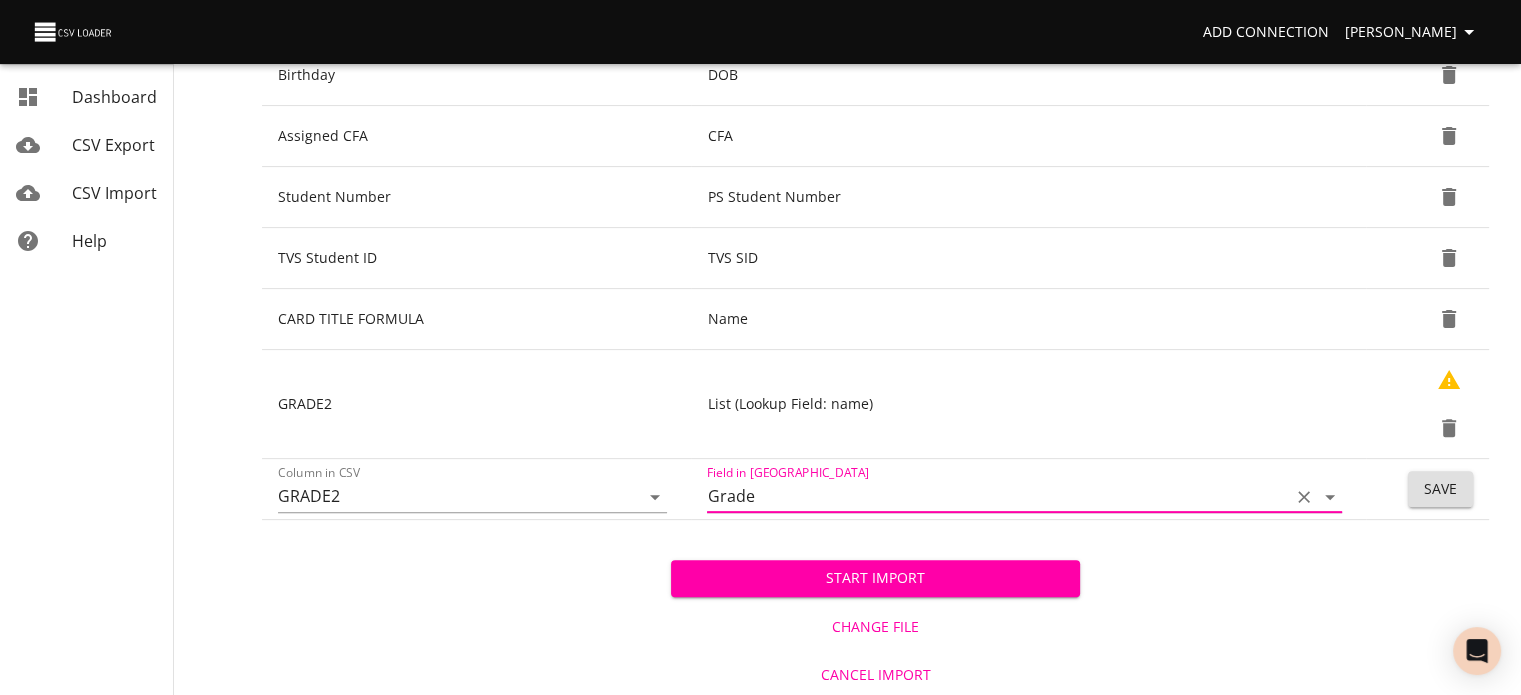 click on "Save" at bounding box center (1440, 489) 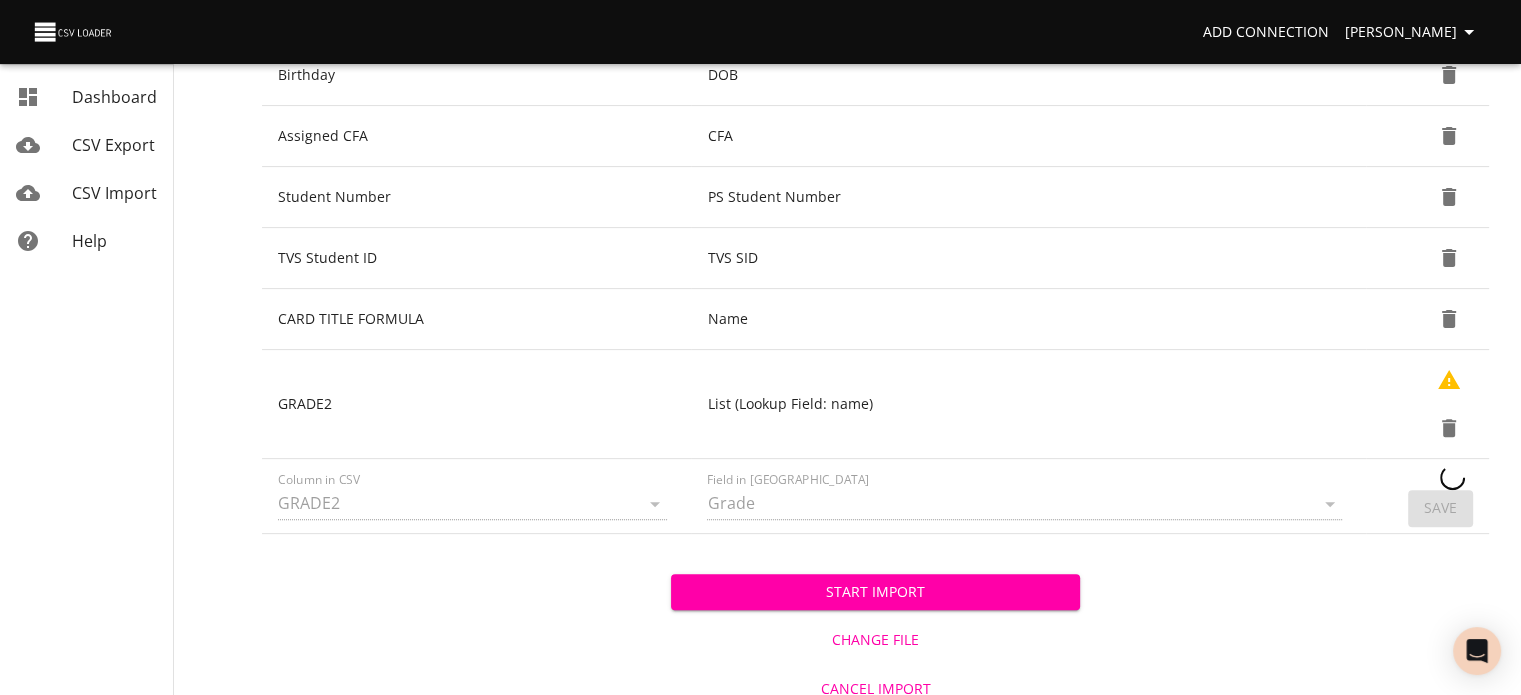 type 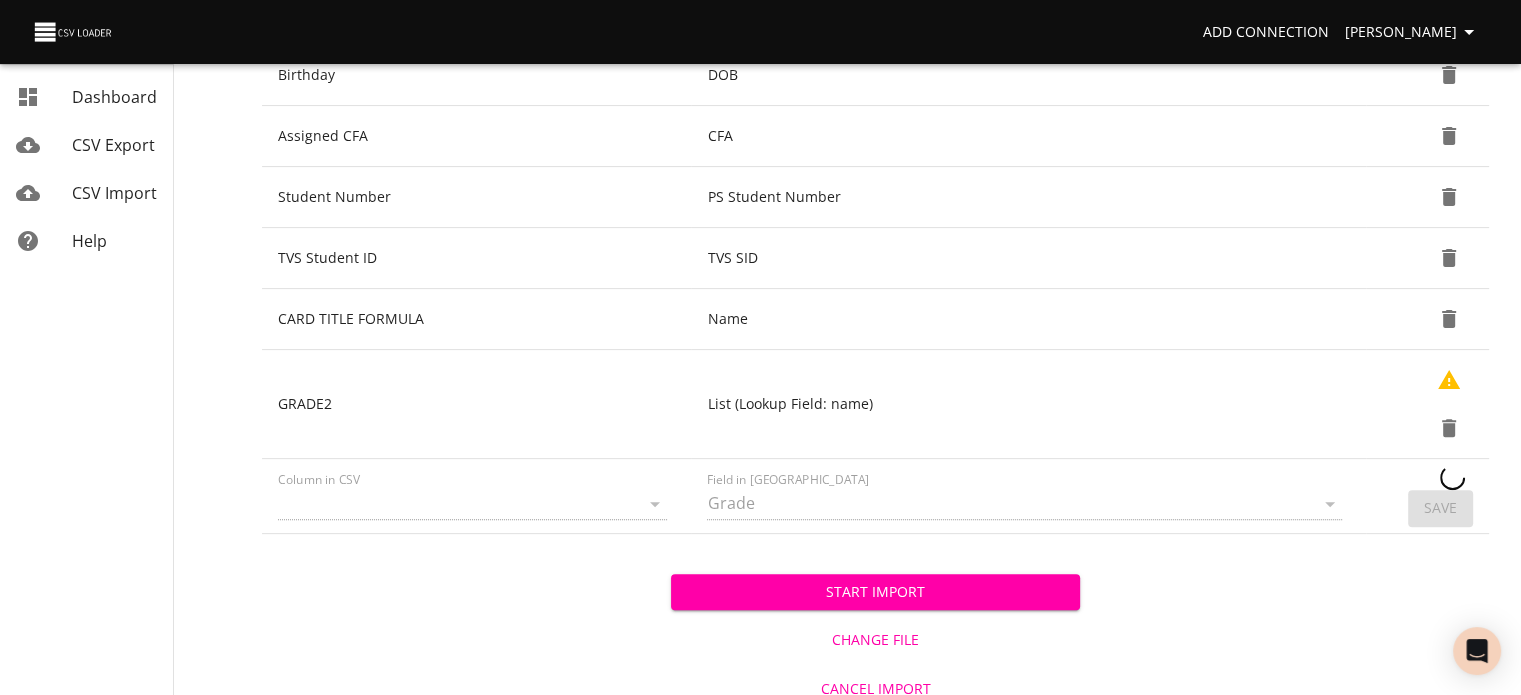 type 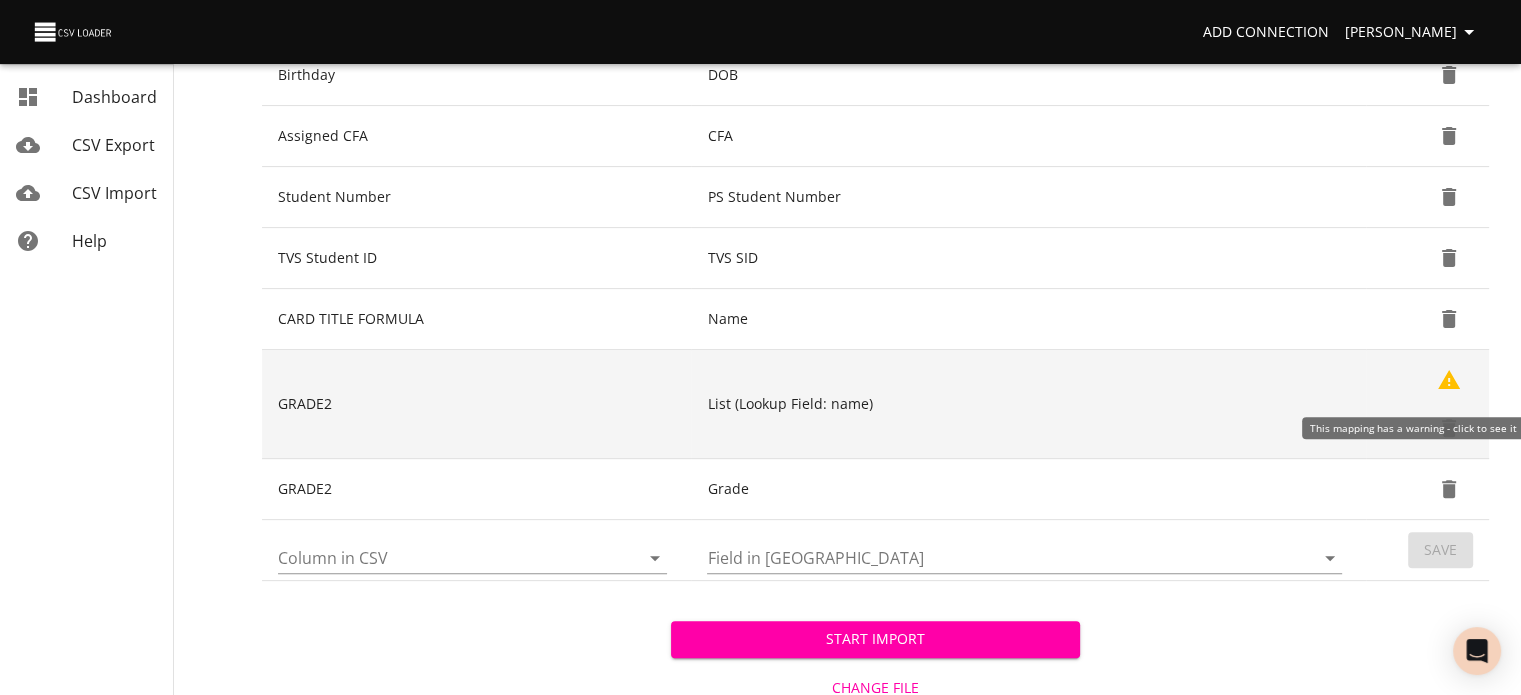 click 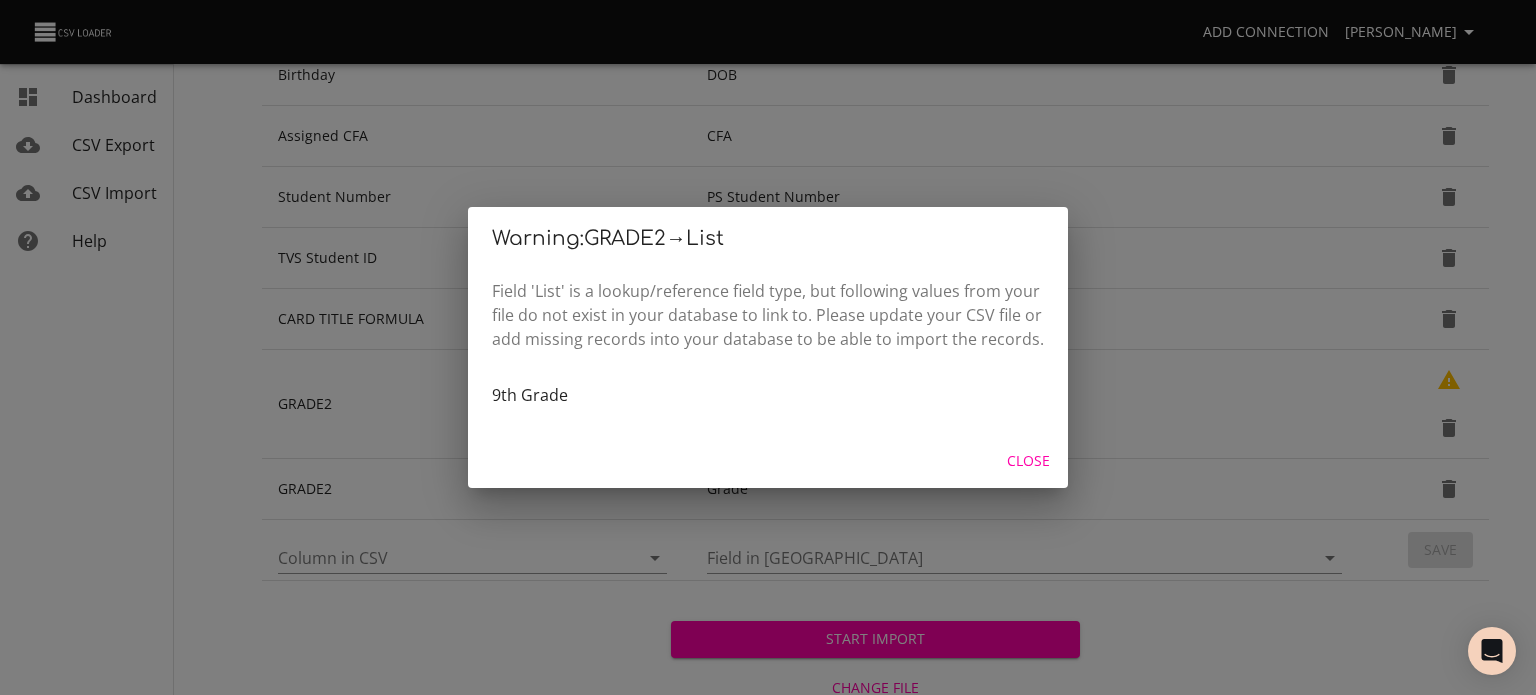 click on "Close" at bounding box center (1028, 461) 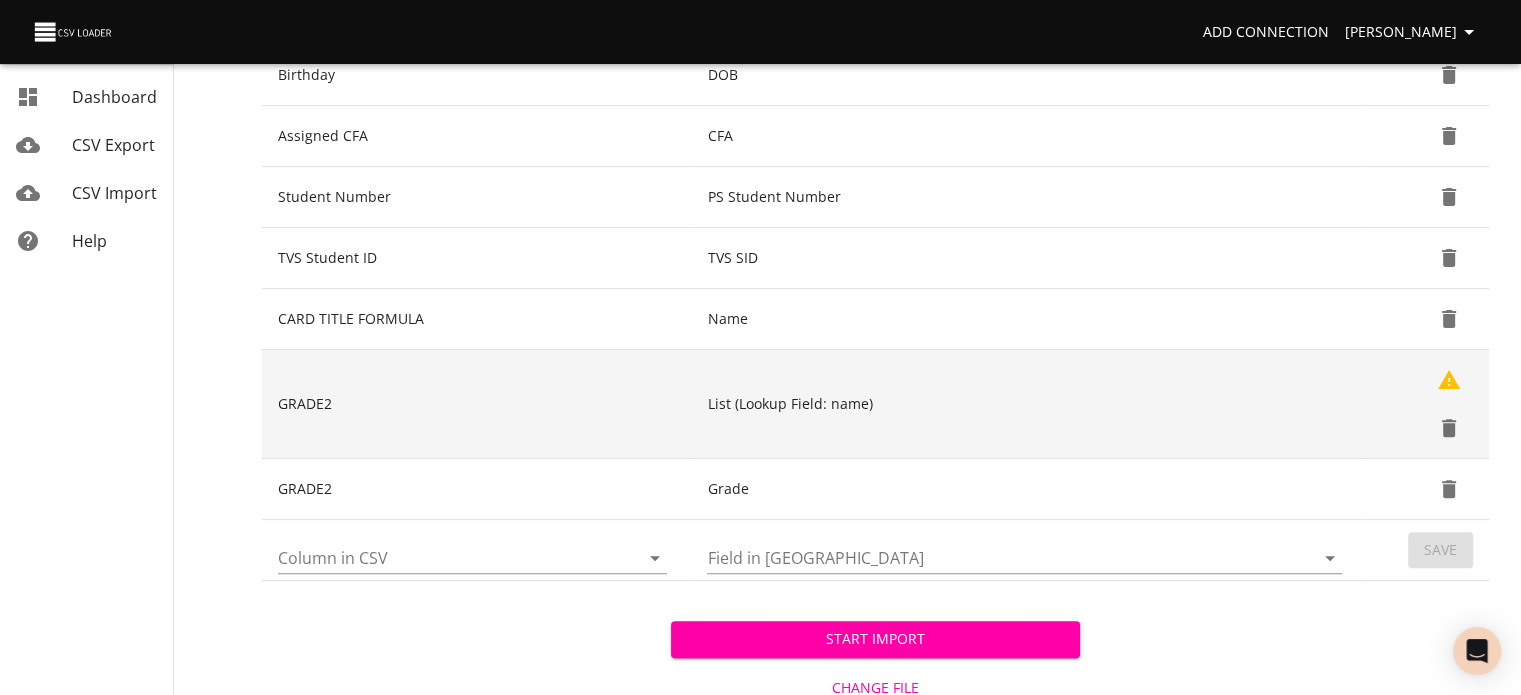 click 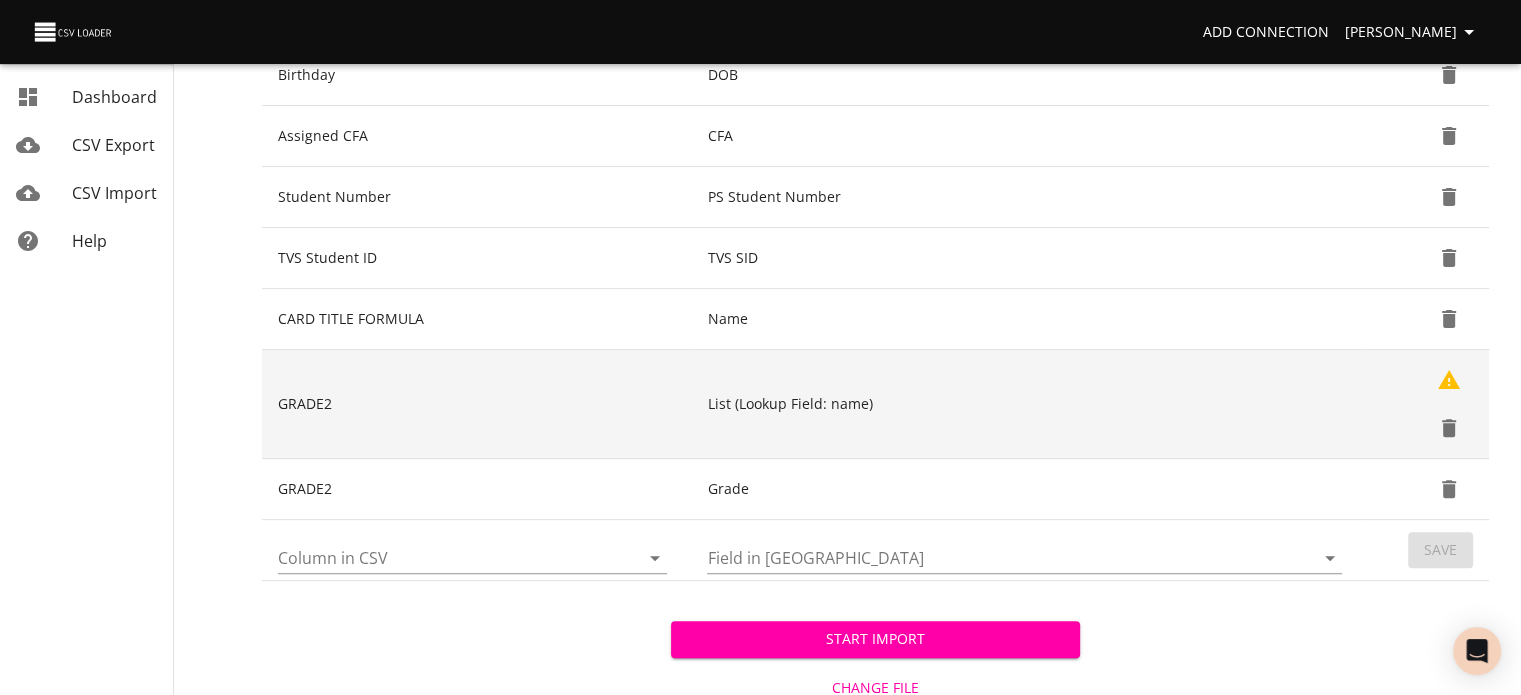 scroll, scrollTop: 496, scrollLeft: 0, axis: vertical 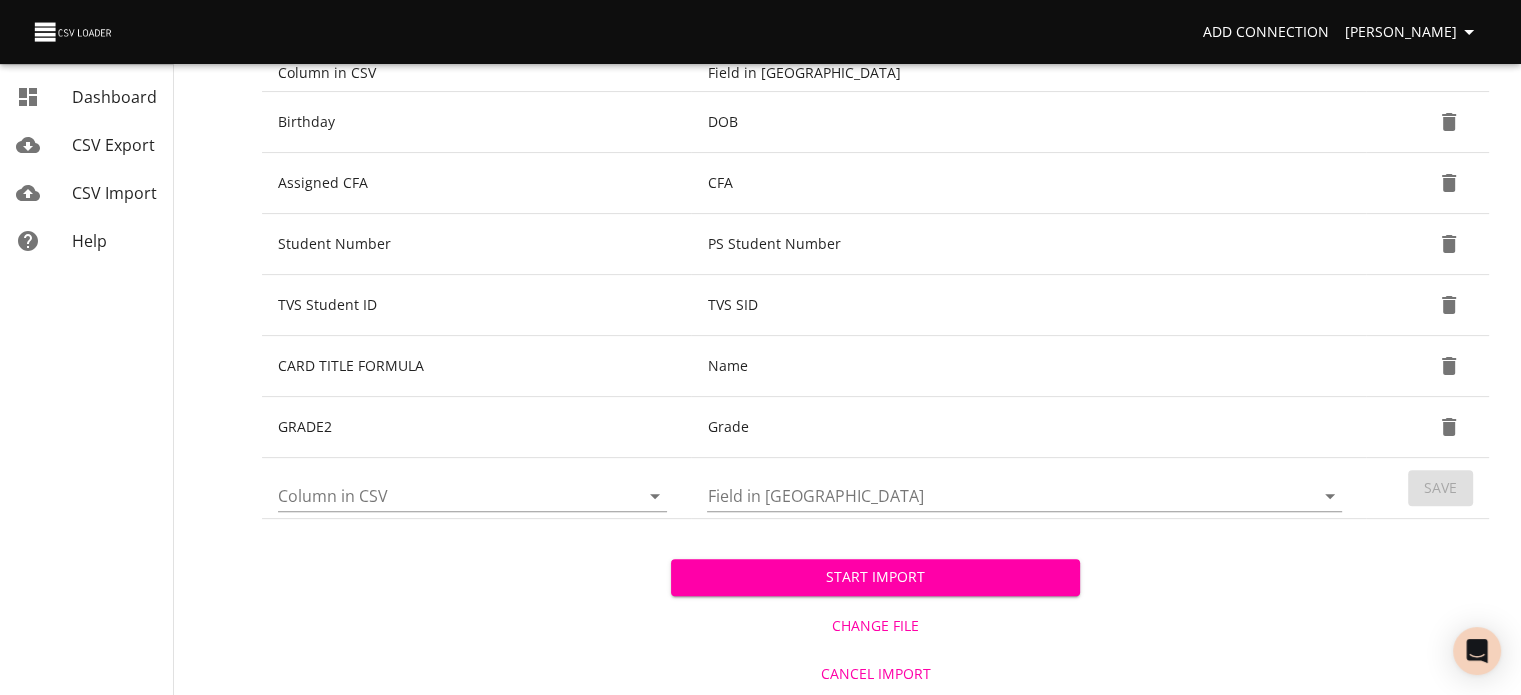 click on "Start Import" at bounding box center (875, 577) 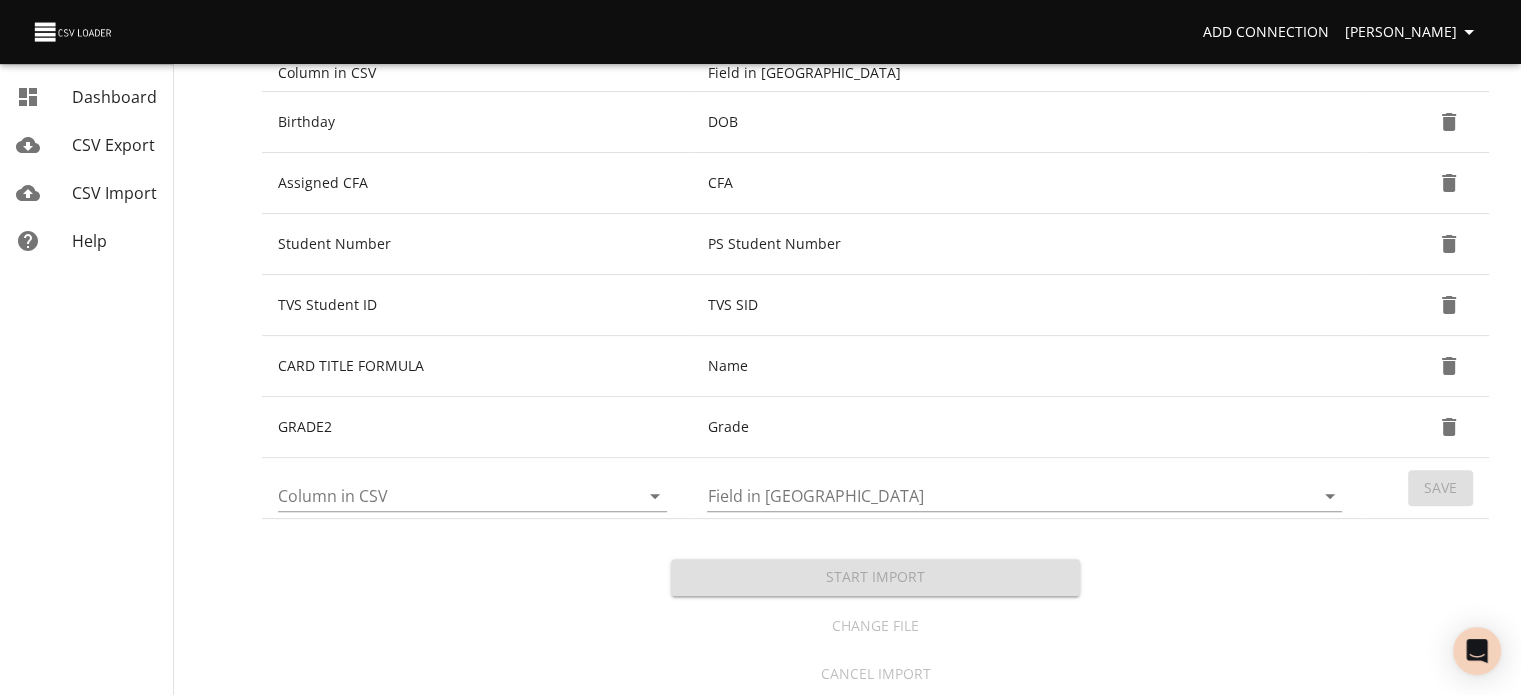 scroll, scrollTop: 0, scrollLeft: 0, axis: both 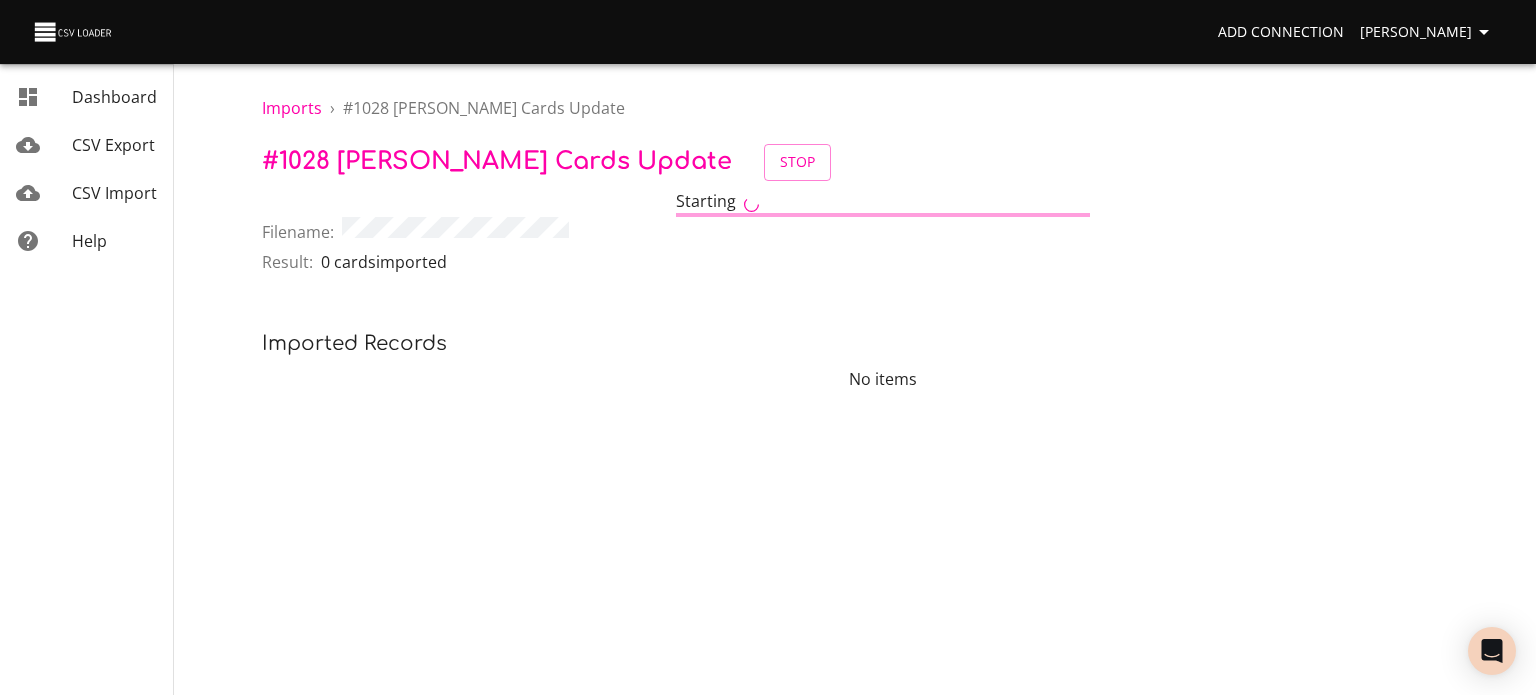 click on "CSV Import" at bounding box center (114, 193) 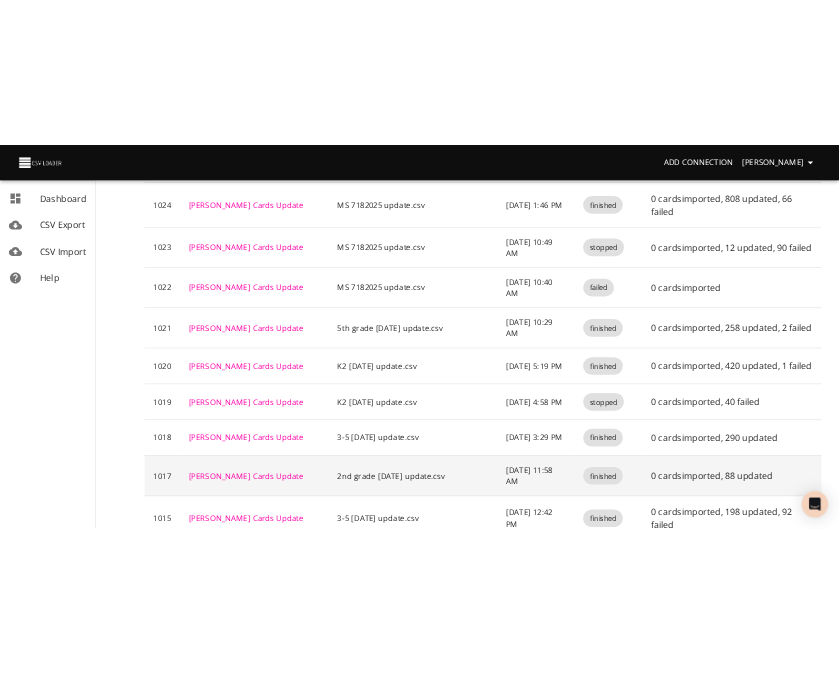 scroll, scrollTop: 0, scrollLeft: 0, axis: both 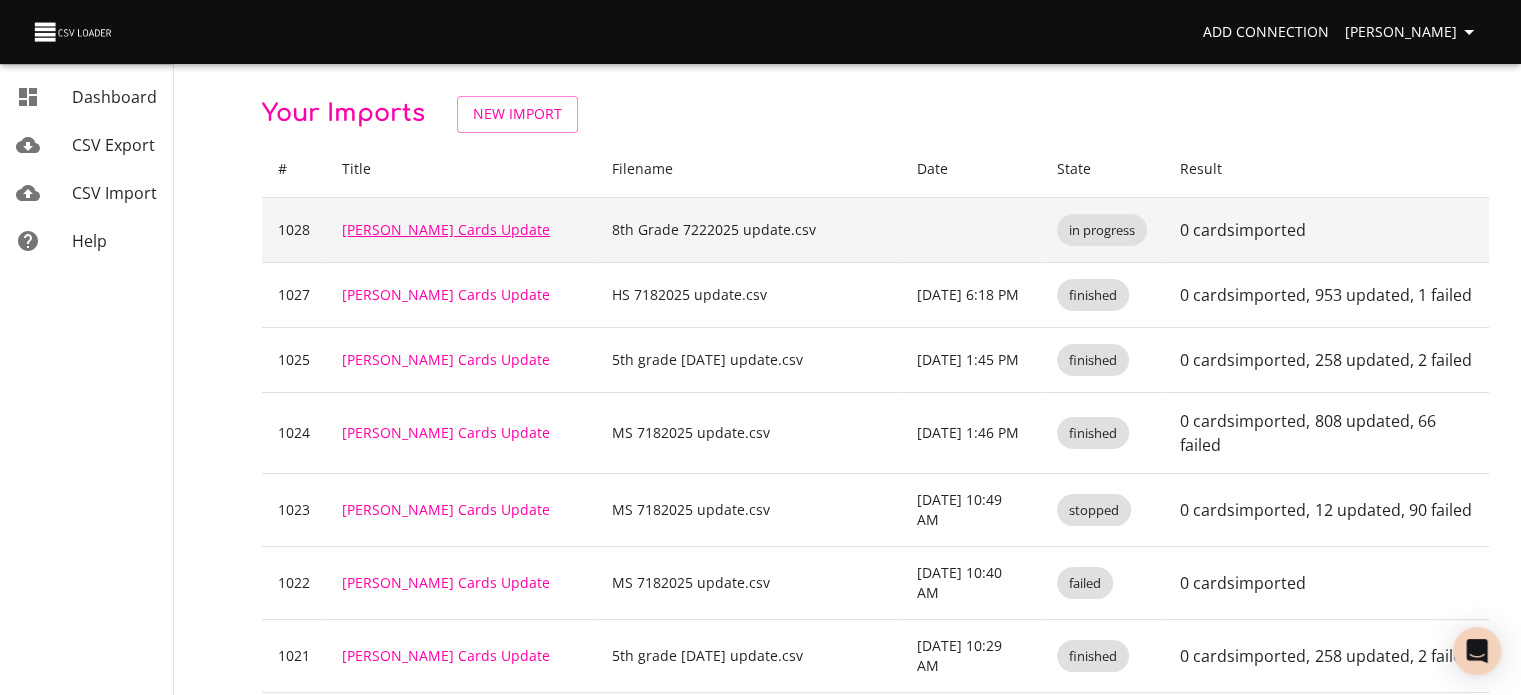 click on "[PERSON_NAME] Cards Update" at bounding box center [446, 229] 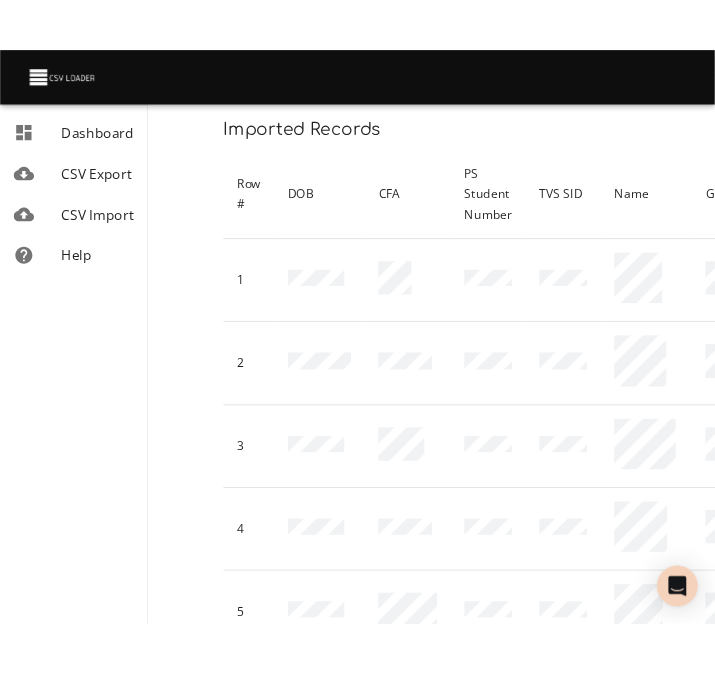 scroll, scrollTop: 784, scrollLeft: 0, axis: vertical 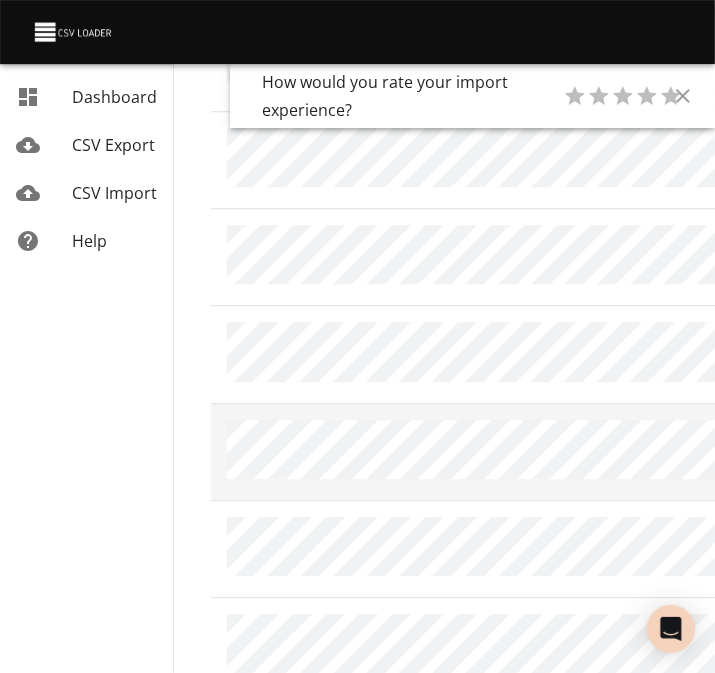 click at bounding box center (503, 451) 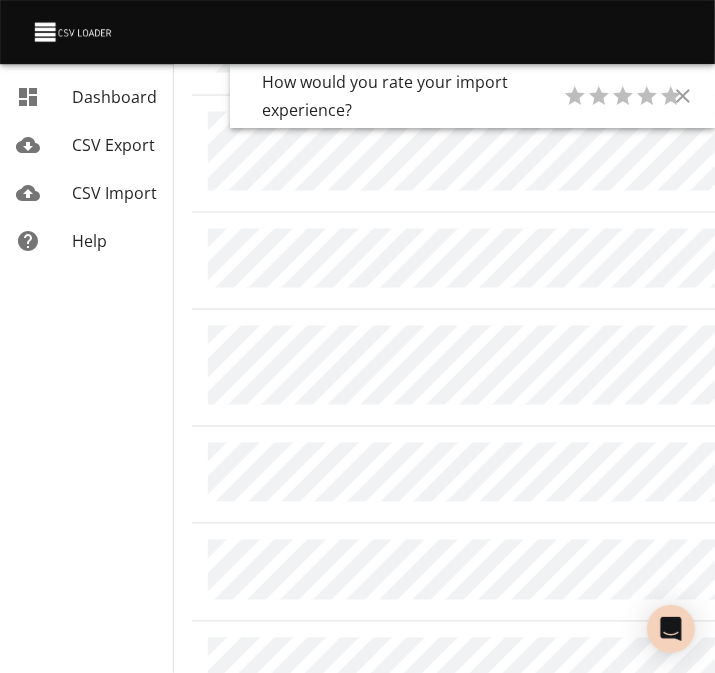 scroll, scrollTop: 1500, scrollLeft: 70, axis: both 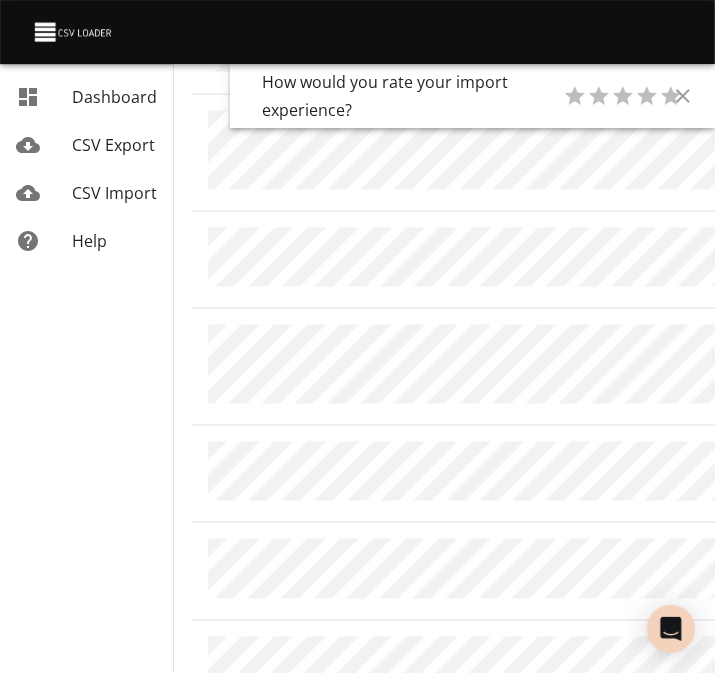 click on "CSV Export" at bounding box center [113, 145] 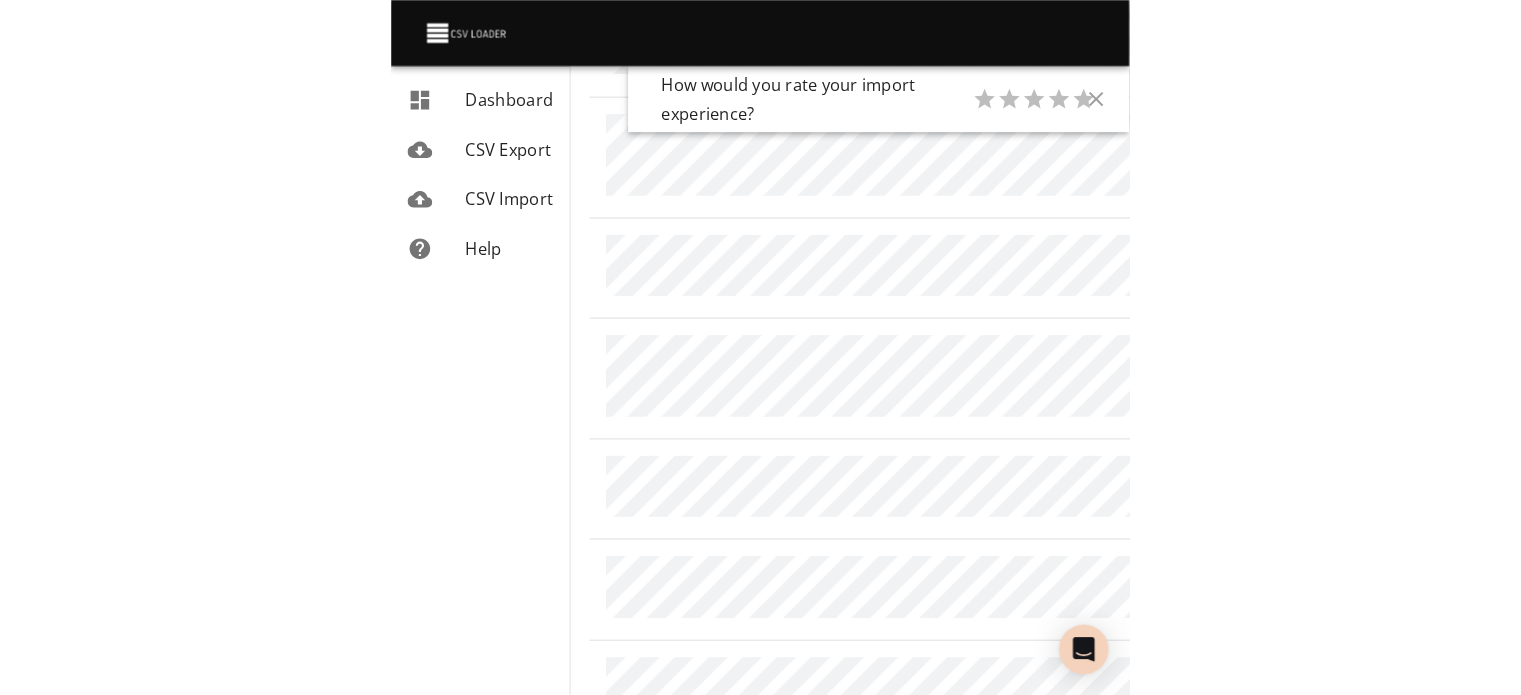scroll, scrollTop: 0, scrollLeft: 0, axis: both 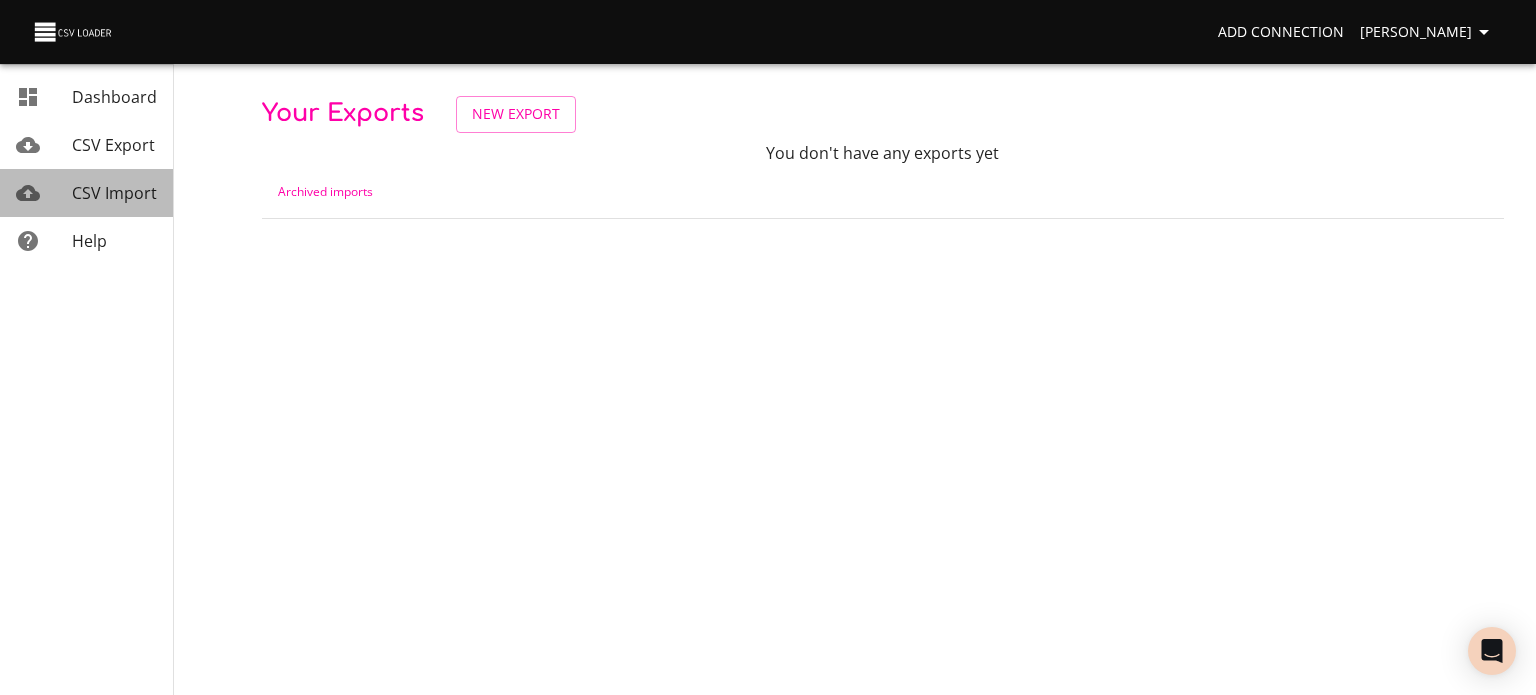 click on "CSV Import" at bounding box center [114, 193] 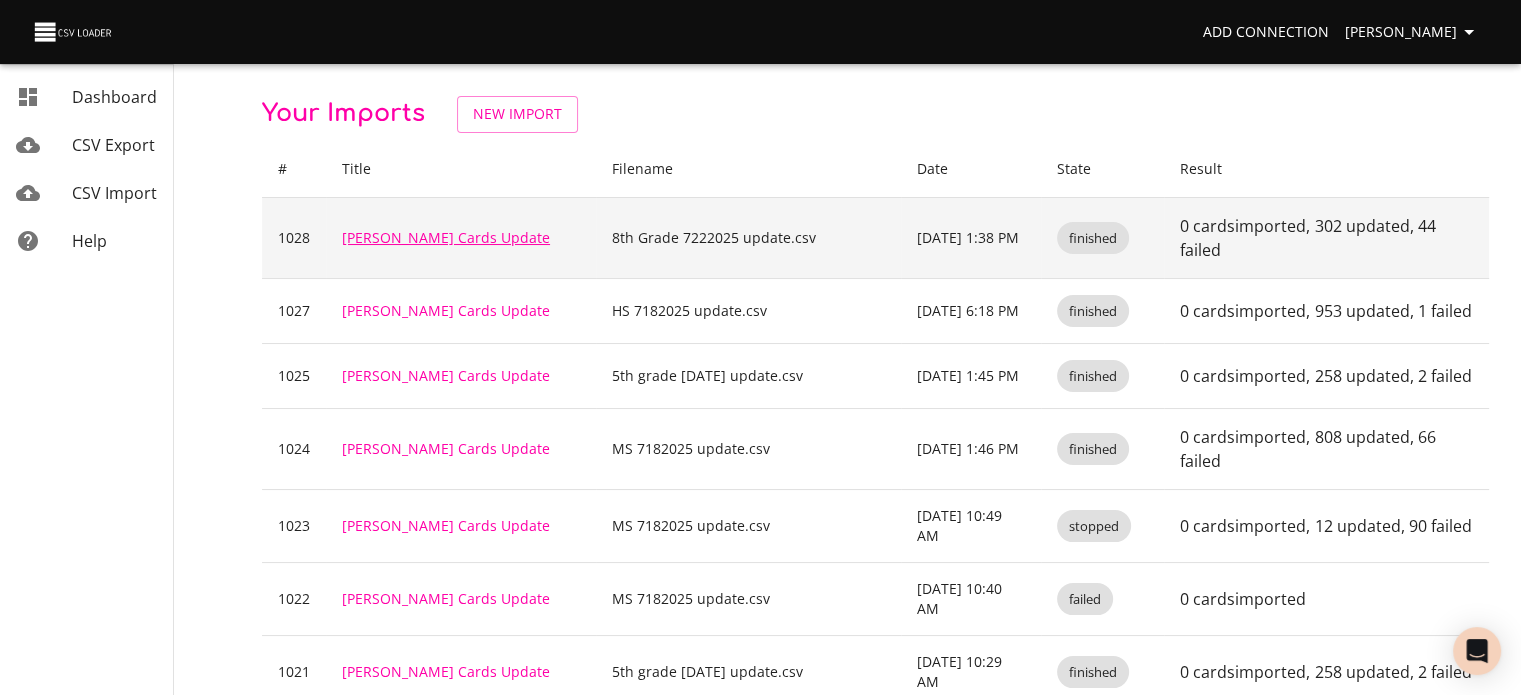 click on "[PERSON_NAME] Cards Update" at bounding box center [446, 237] 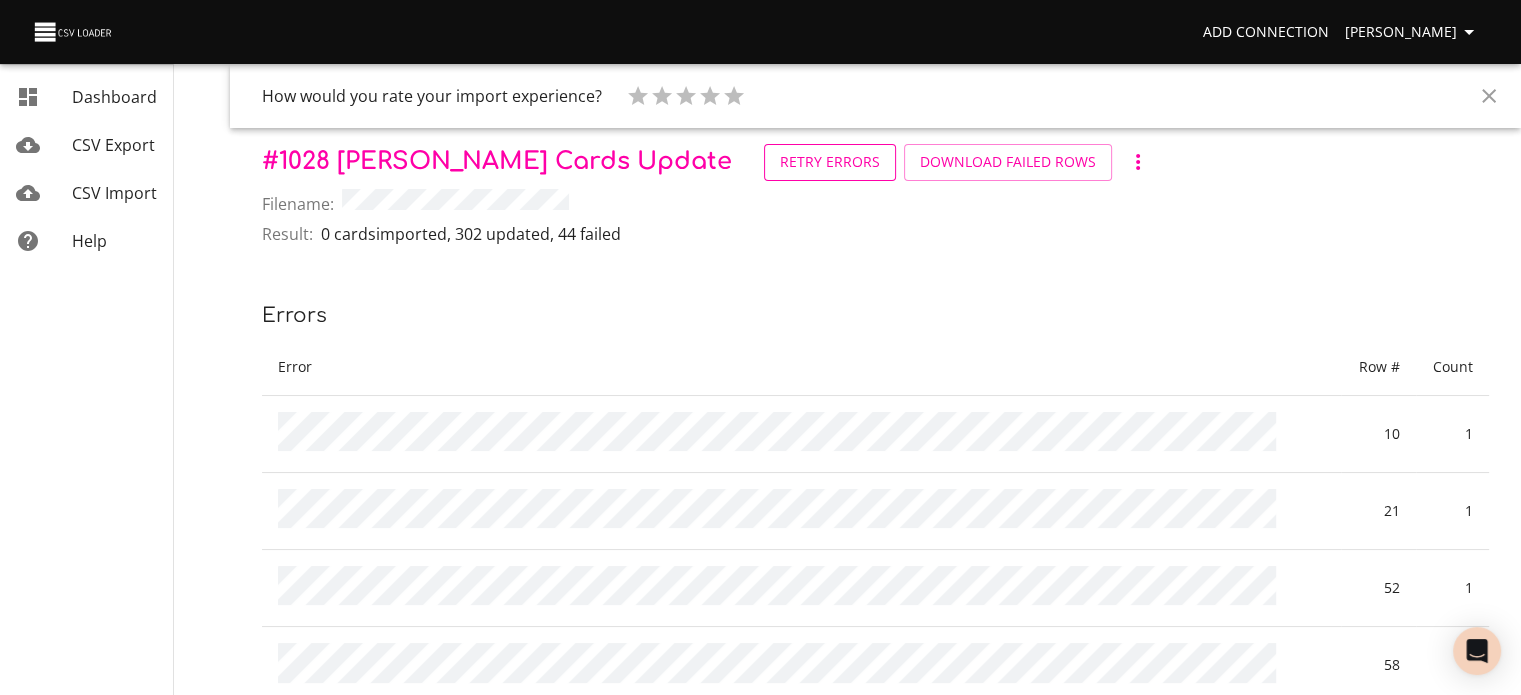 click on "Retry Errors" at bounding box center [830, 162] 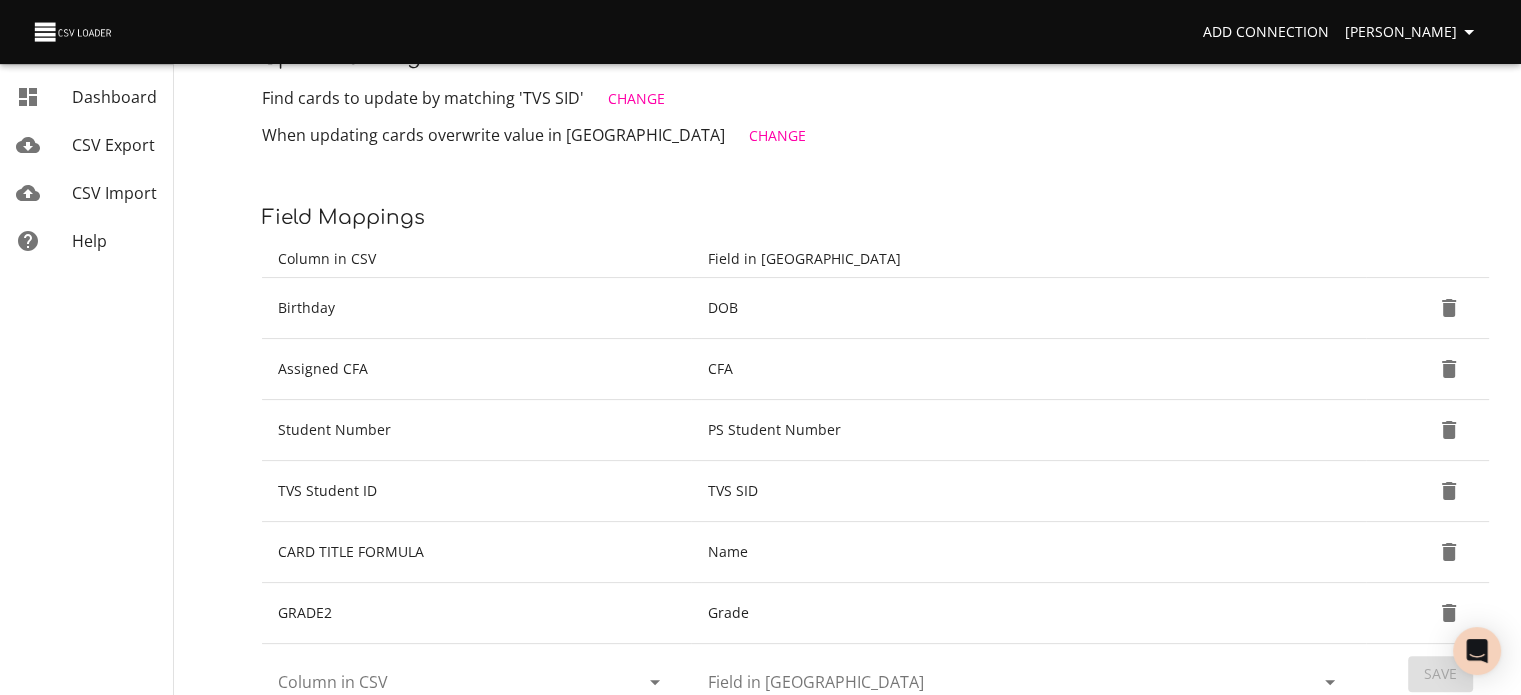 scroll, scrollTop: 398, scrollLeft: 0, axis: vertical 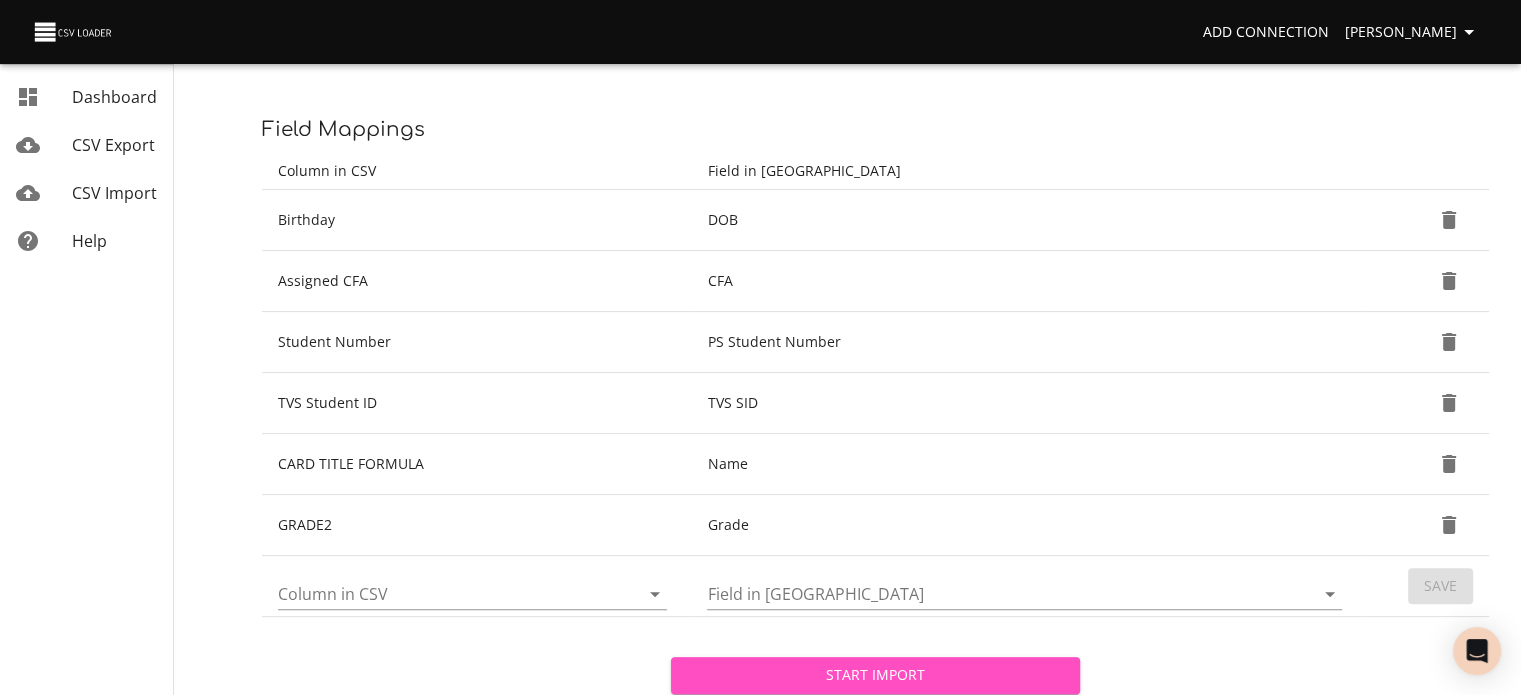 click on "Start Import" at bounding box center (875, 675) 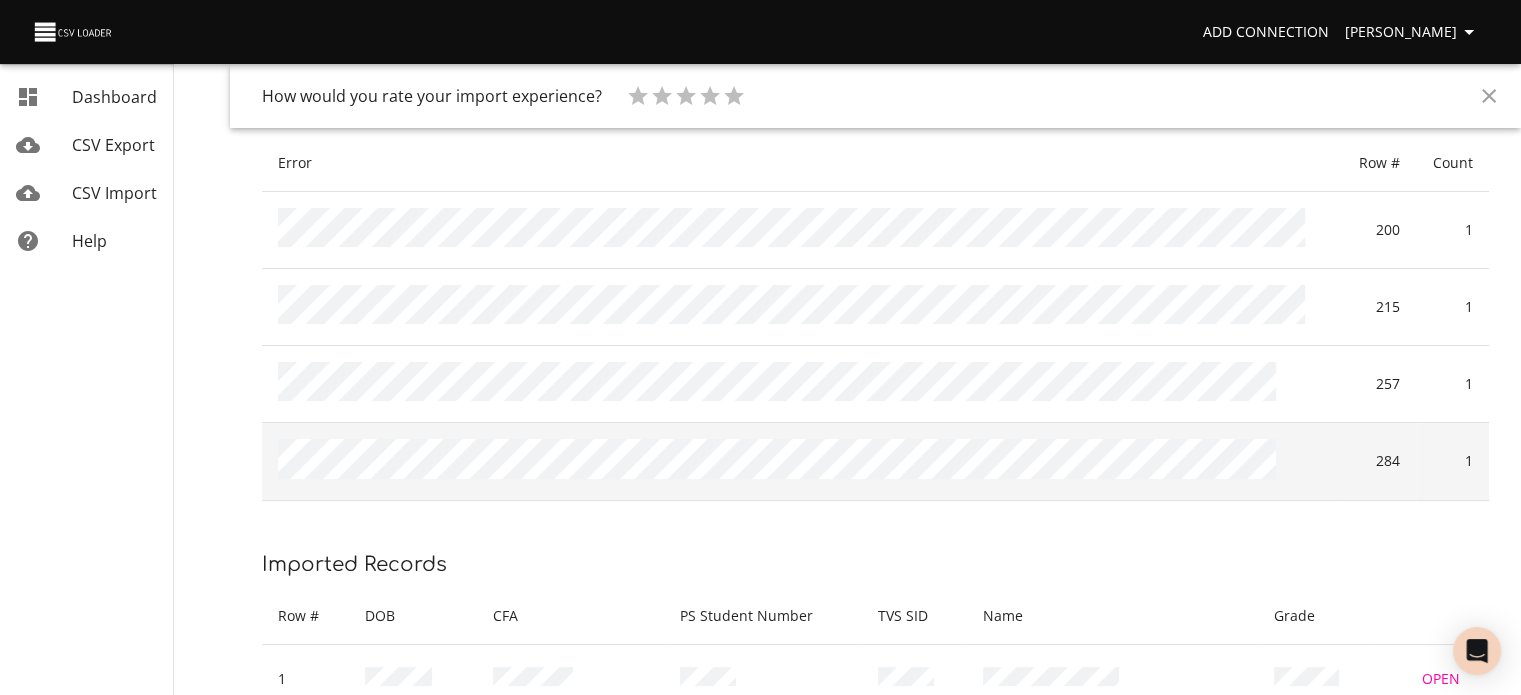 scroll, scrollTop: 0, scrollLeft: 0, axis: both 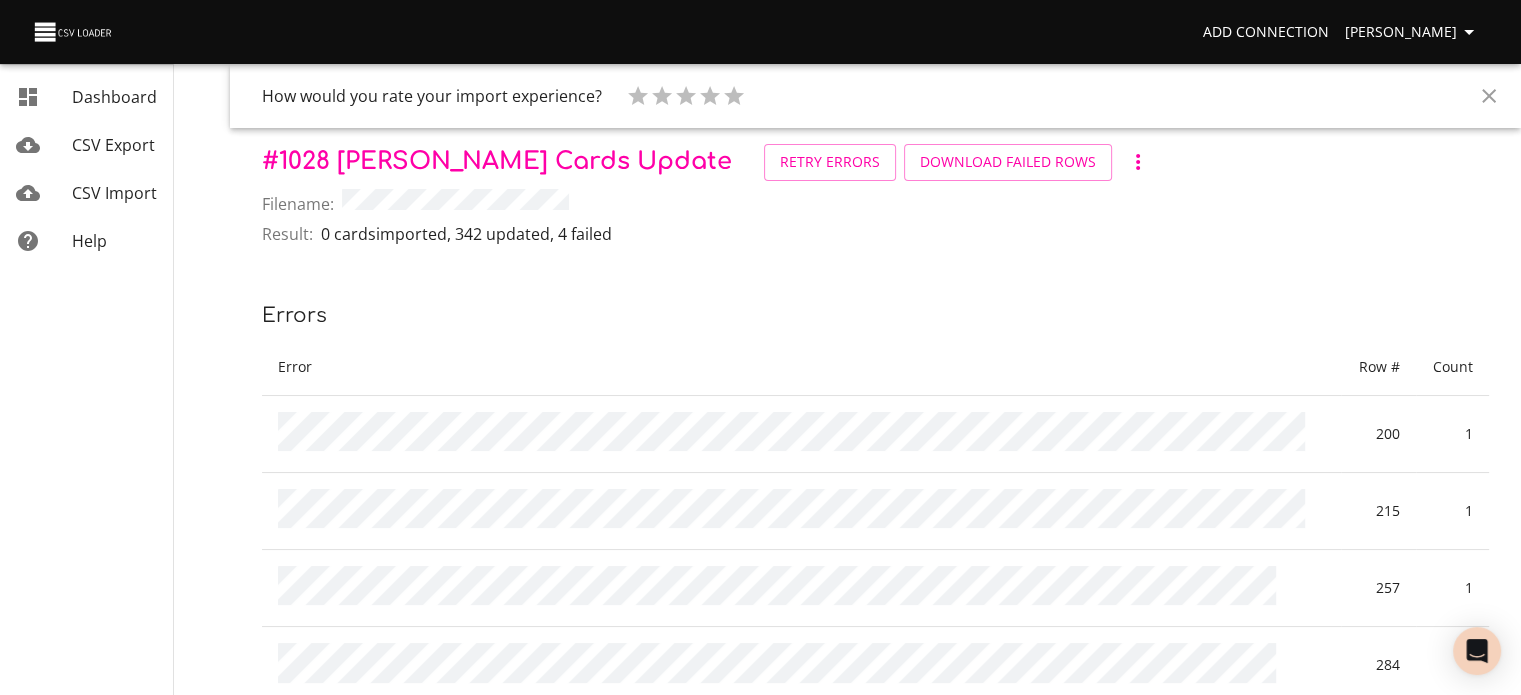 click on "CSV Import" at bounding box center (114, 193) 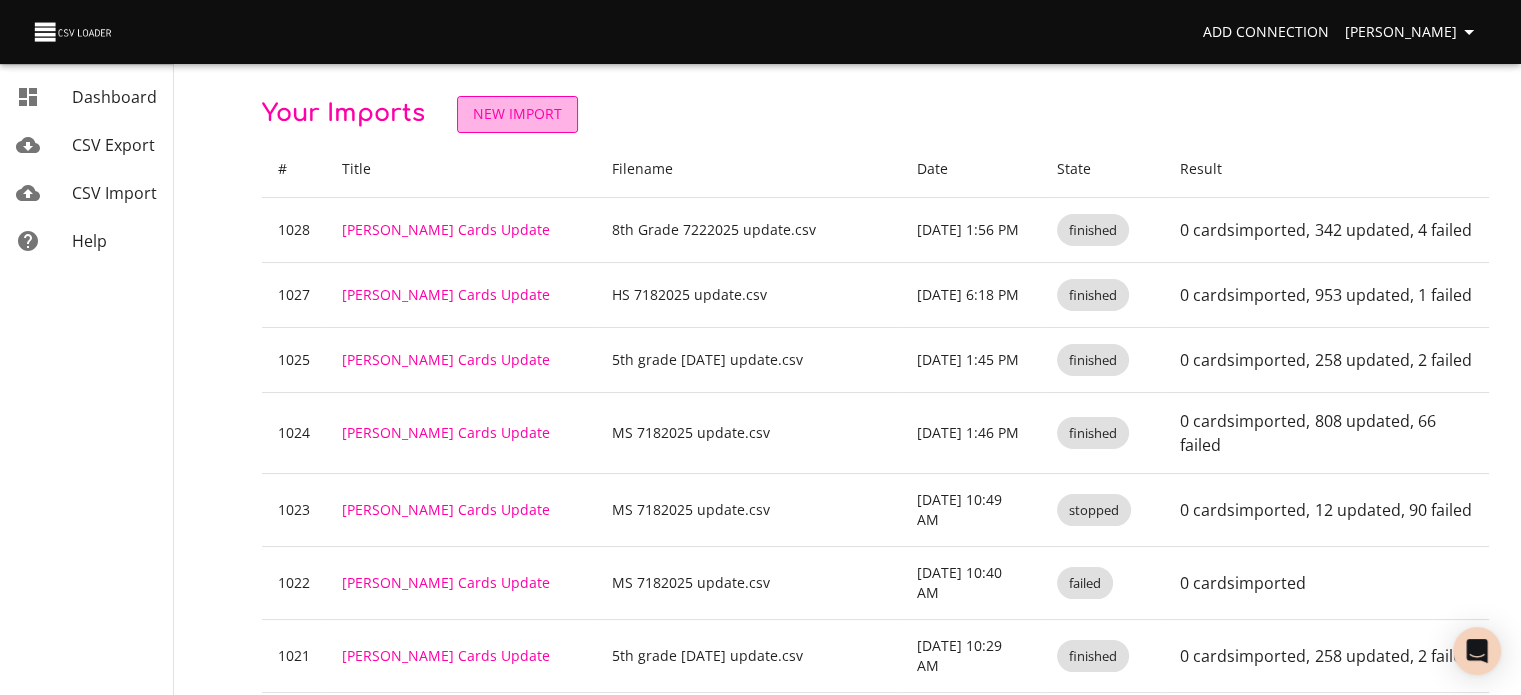 click on "New Import" at bounding box center [517, 114] 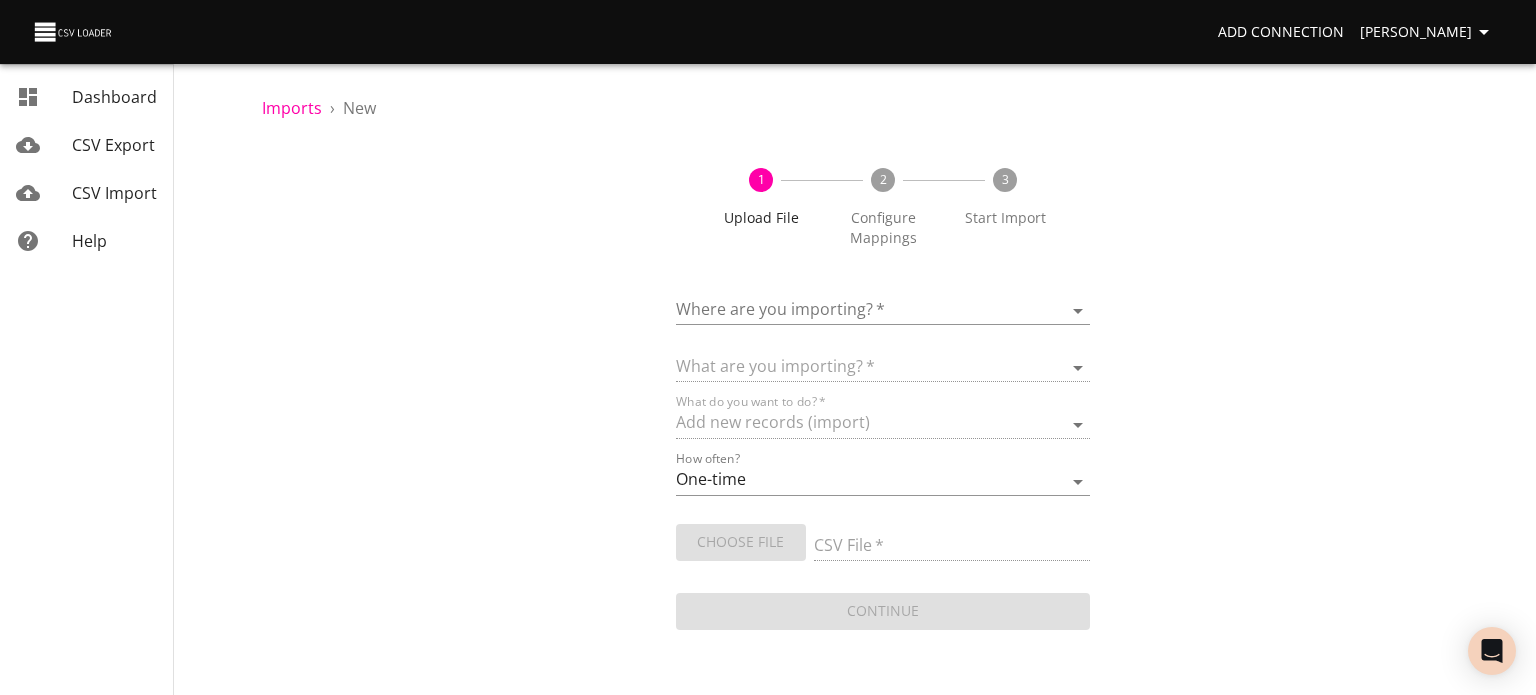 click on "Add Connection Celeste Claggett   Dashboard CSV Export CSV Import Help Imports › New 1 Upload File 2 Configure Mappings 3 Start Import Where are you importing?   * ​ What are you importing?   * What do you want to do?   * Add new records (import) How often? One-time Auto import Choose File CSV File   * Continue
Dashboard CSV Export CSV Import Help" at bounding box center [768, 347] 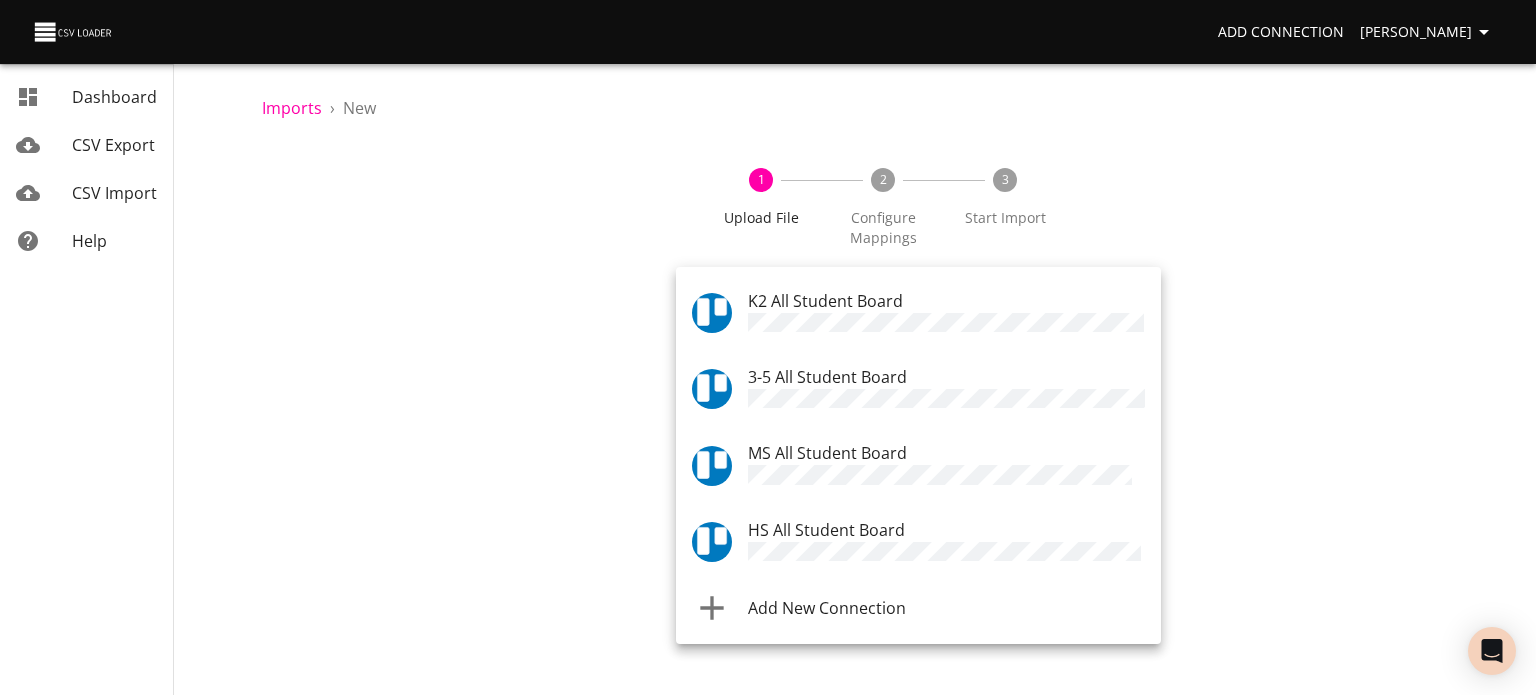 click on "K2 All Student Board" at bounding box center [825, 301] 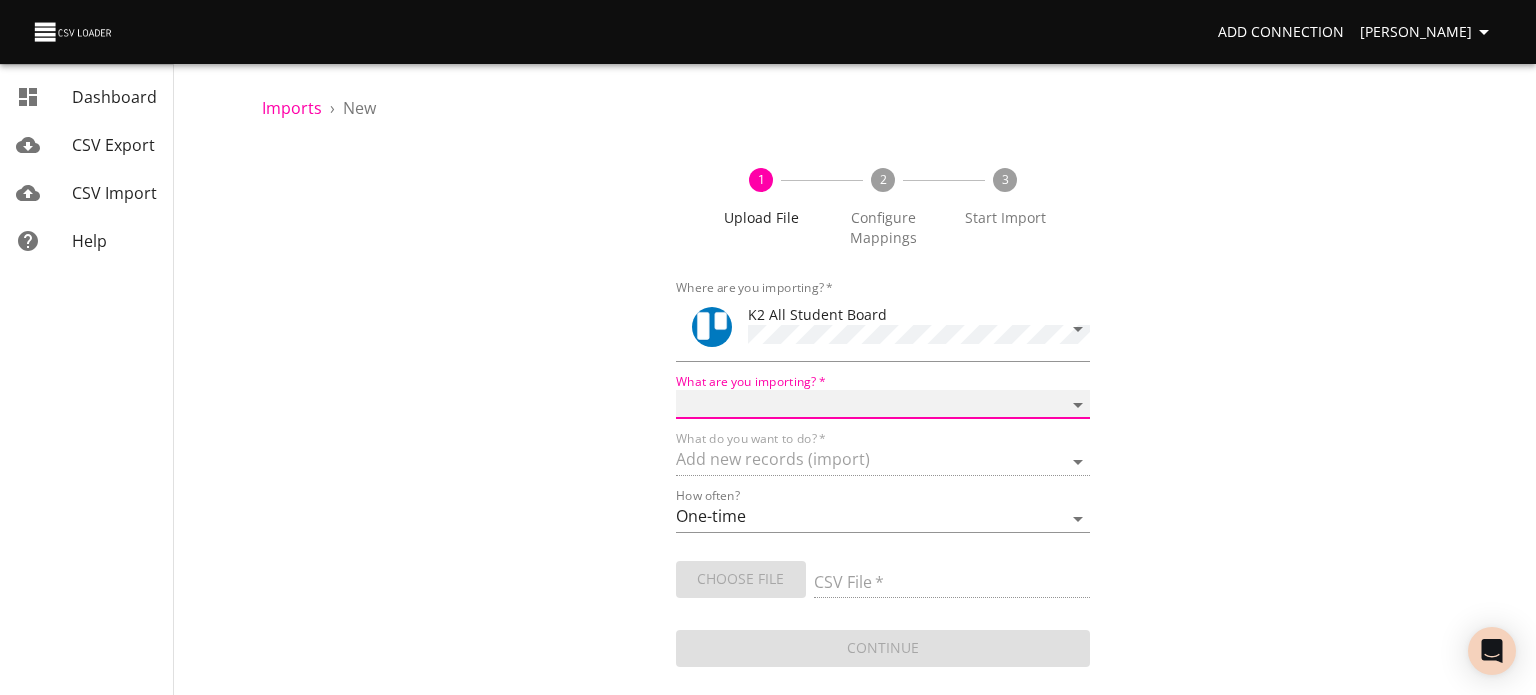 click on "Boards Cards Checkitems Checklists" at bounding box center [883, 404] 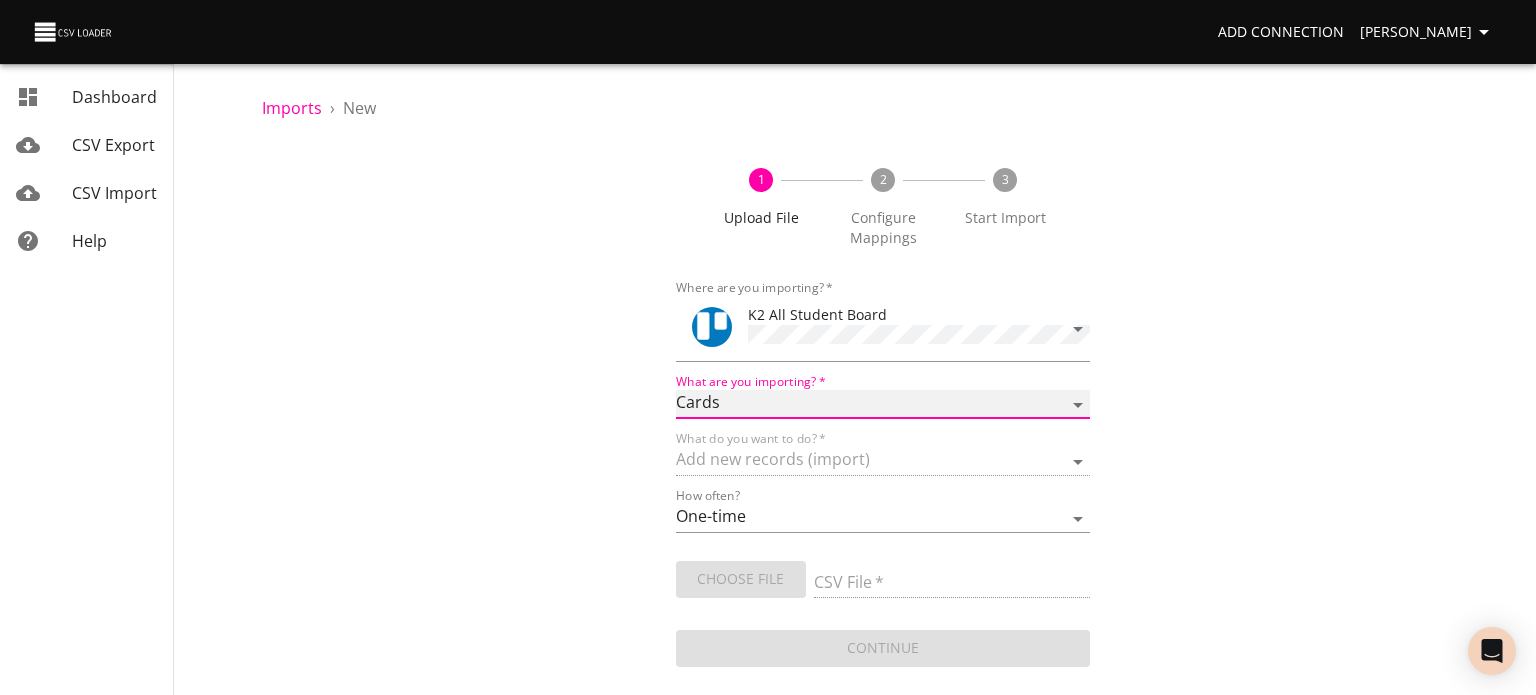 click on "Boards Cards Checkitems Checklists" at bounding box center [883, 404] 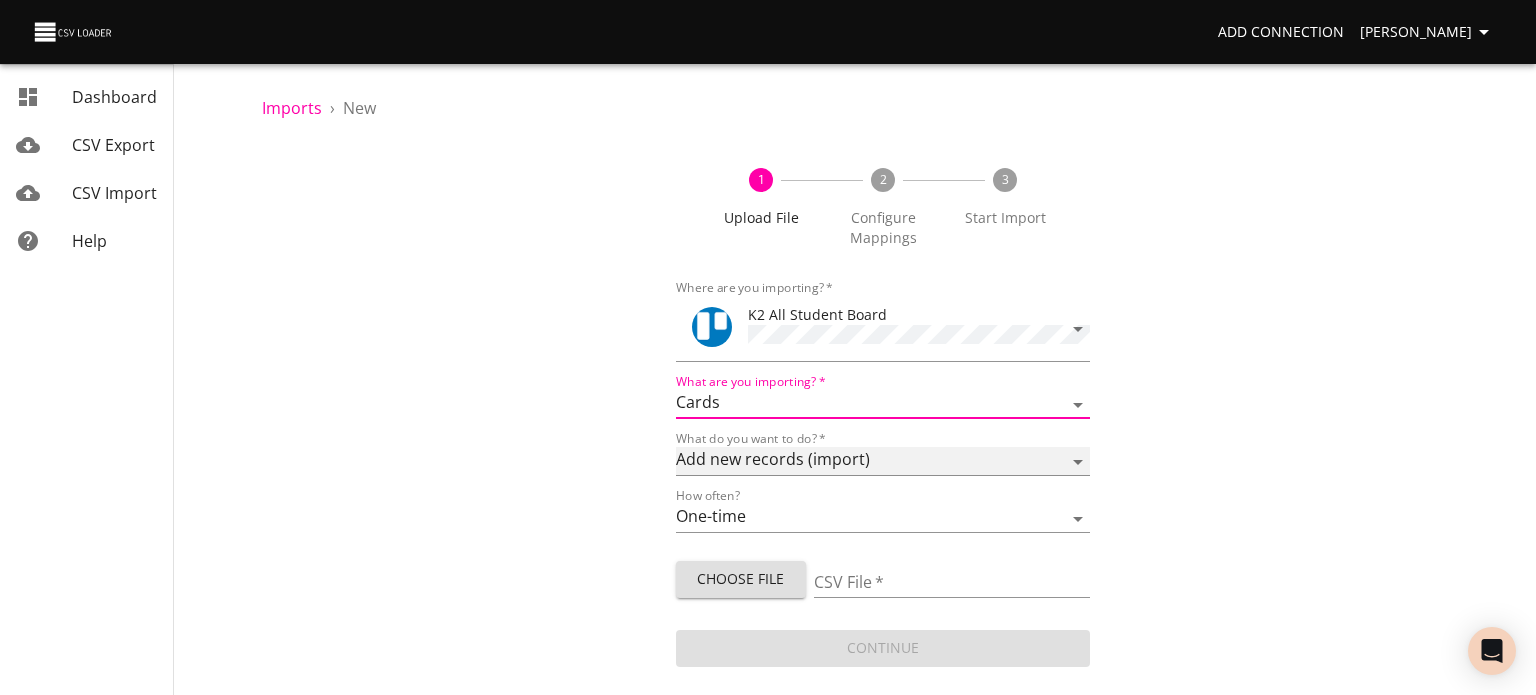 click on "Add new records (import) Update existing records (update) Add new and update existing records (upsert)" at bounding box center [883, 461] 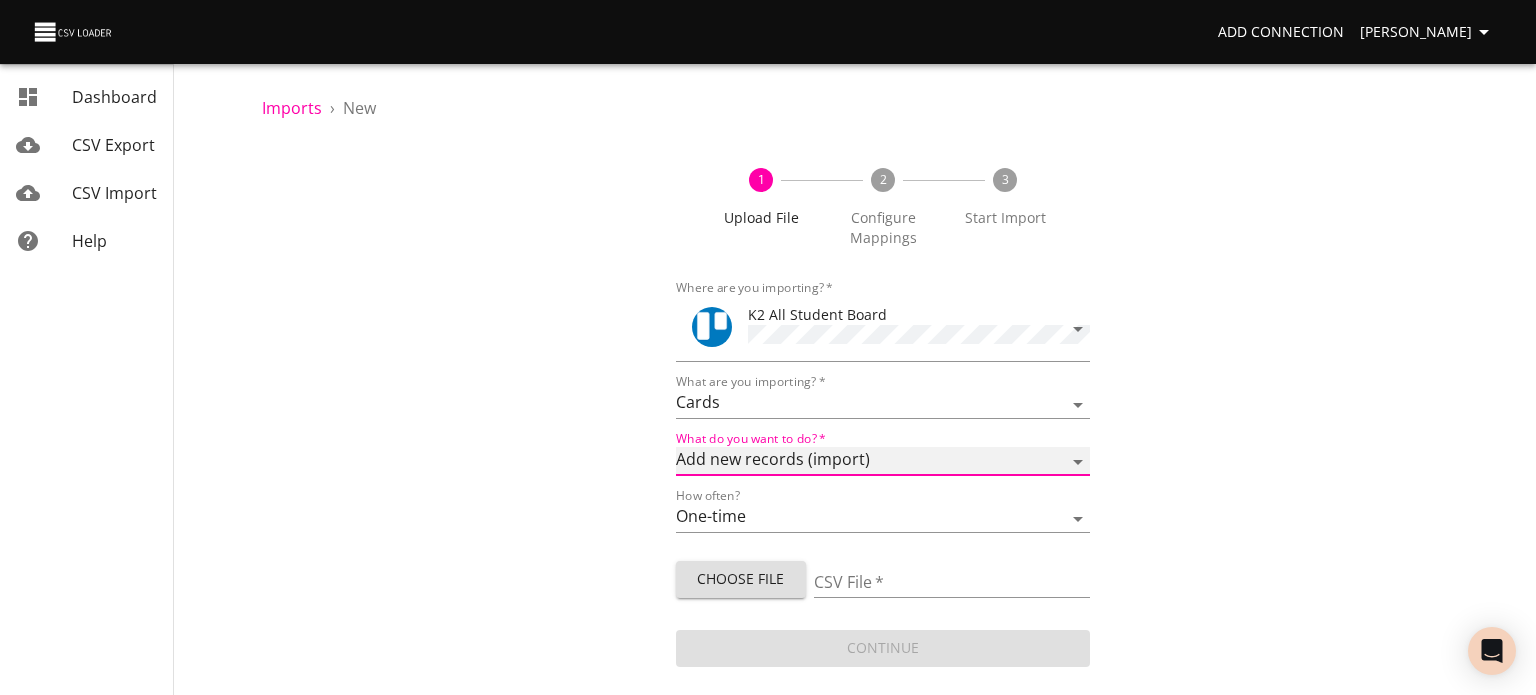 select on "update" 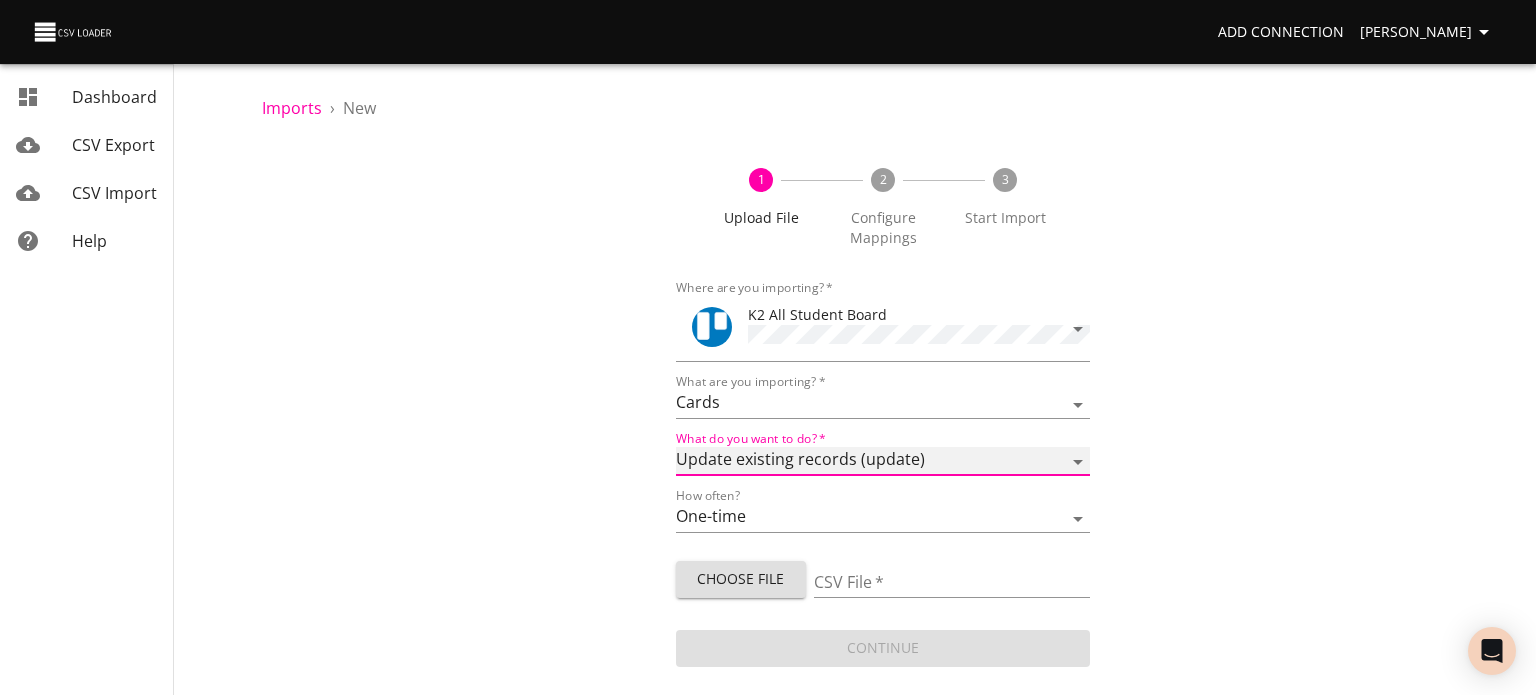 click on "Add new records (import) Update existing records (update) Add new and update existing records (upsert)" at bounding box center (883, 461) 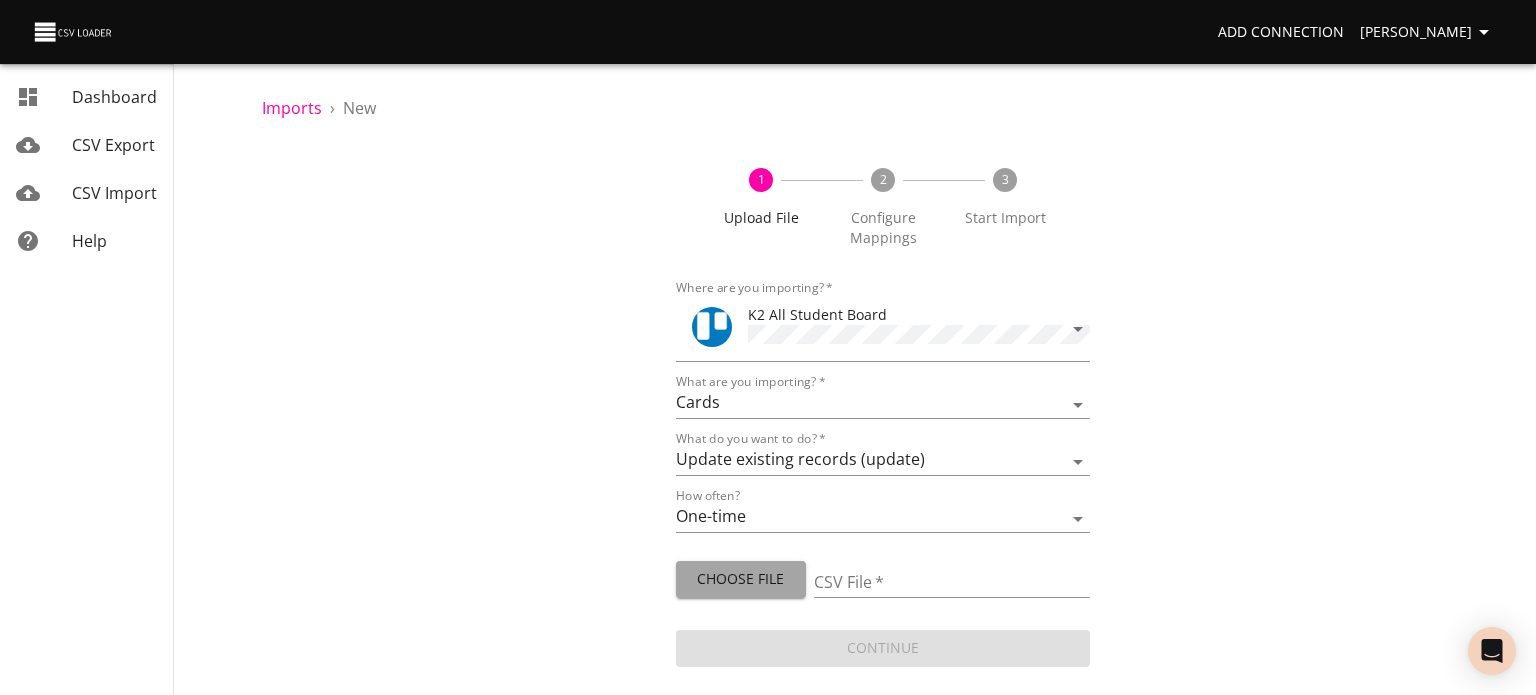 click on "Choose File" at bounding box center (741, 579) 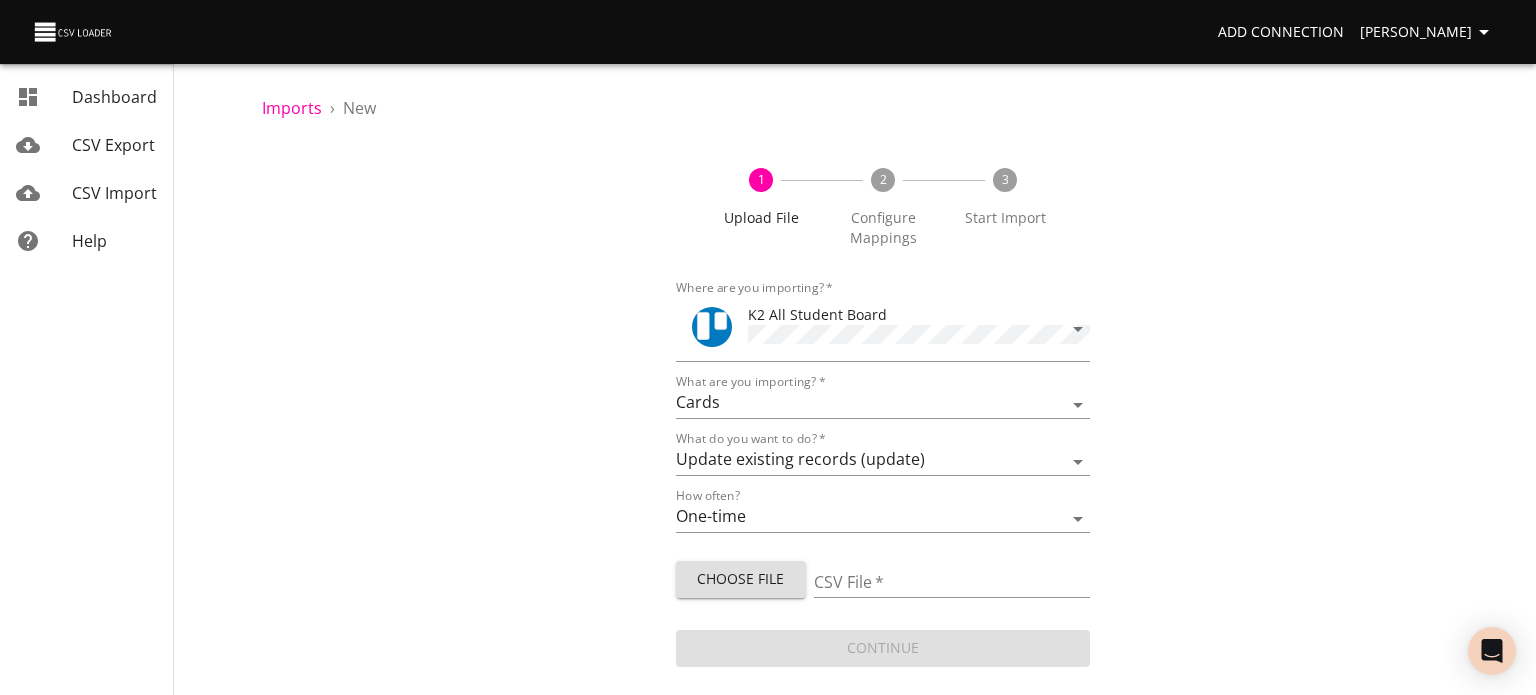 type on "k2 7222025 survey label.csv" 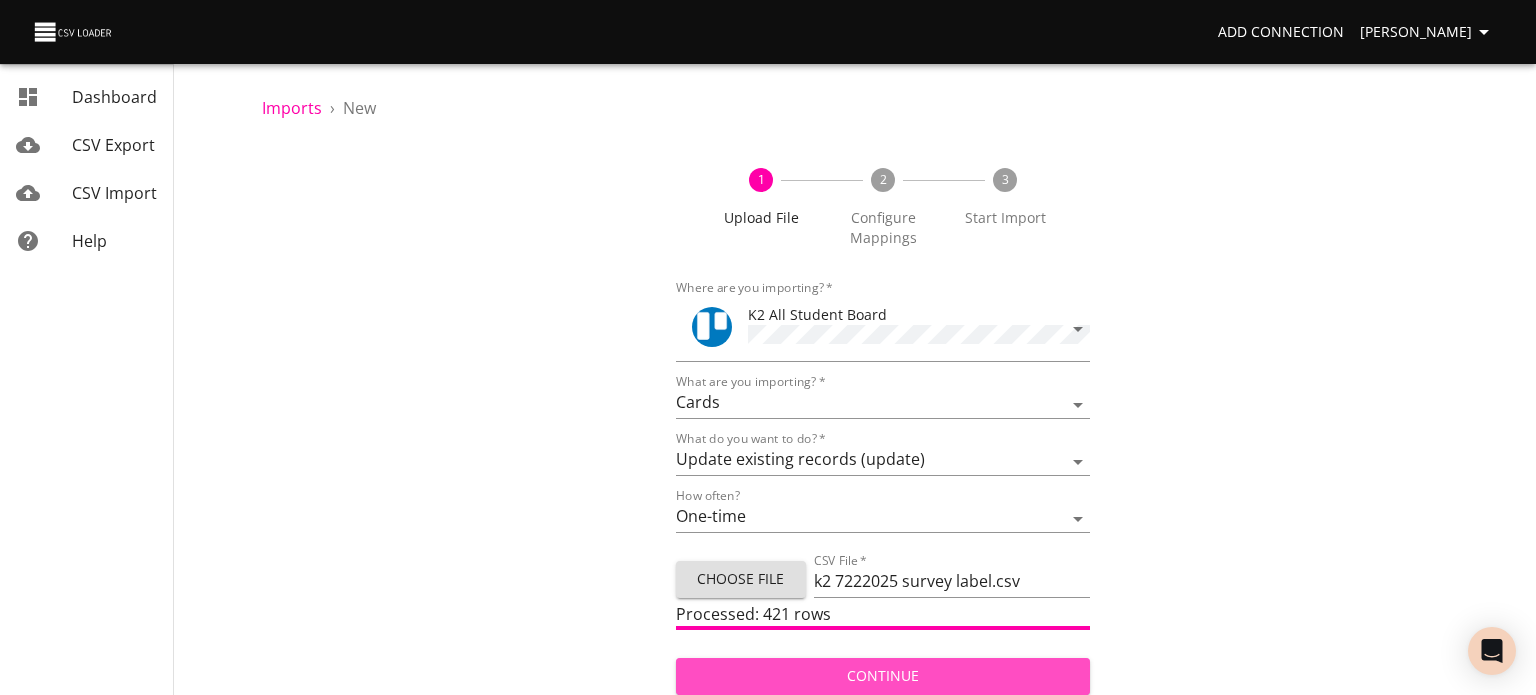 click on "Continue" at bounding box center [883, 676] 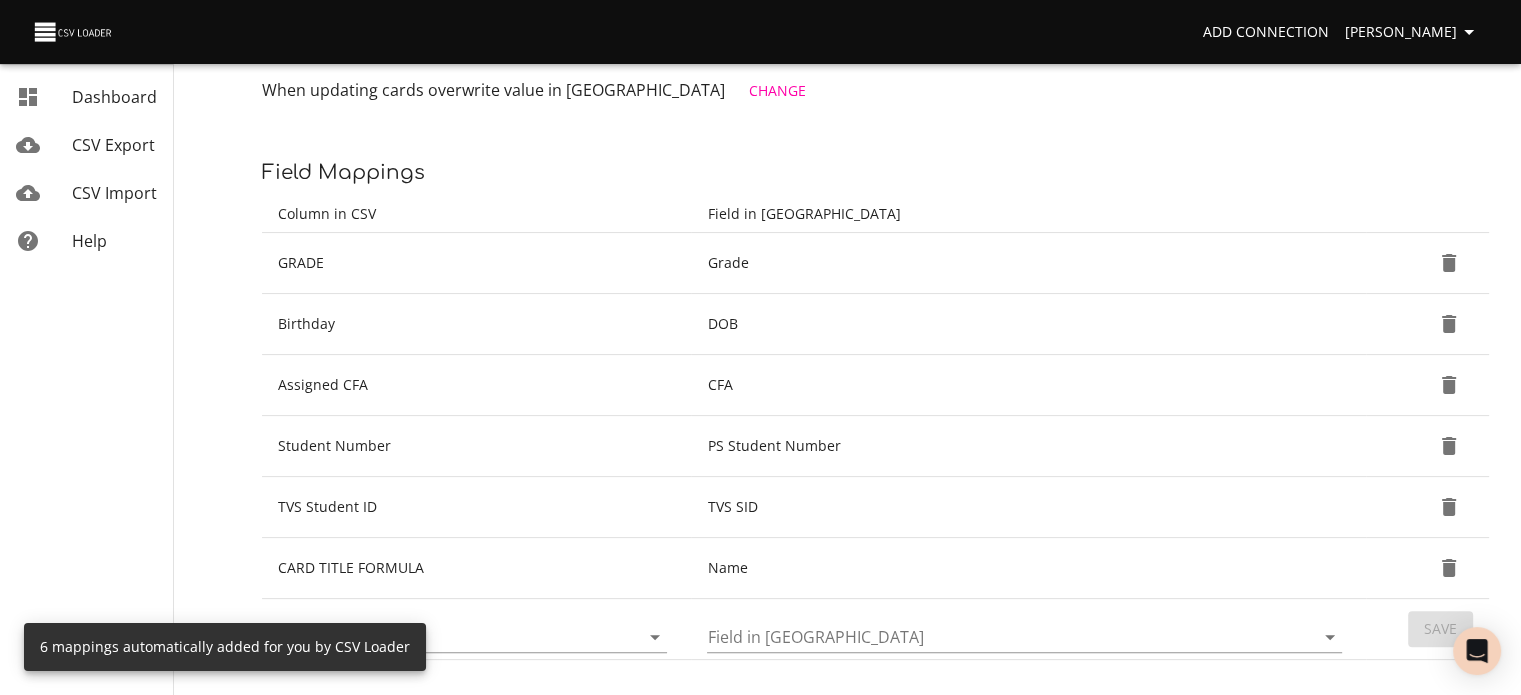 scroll, scrollTop: 368, scrollLeft: 0, axis: vertical 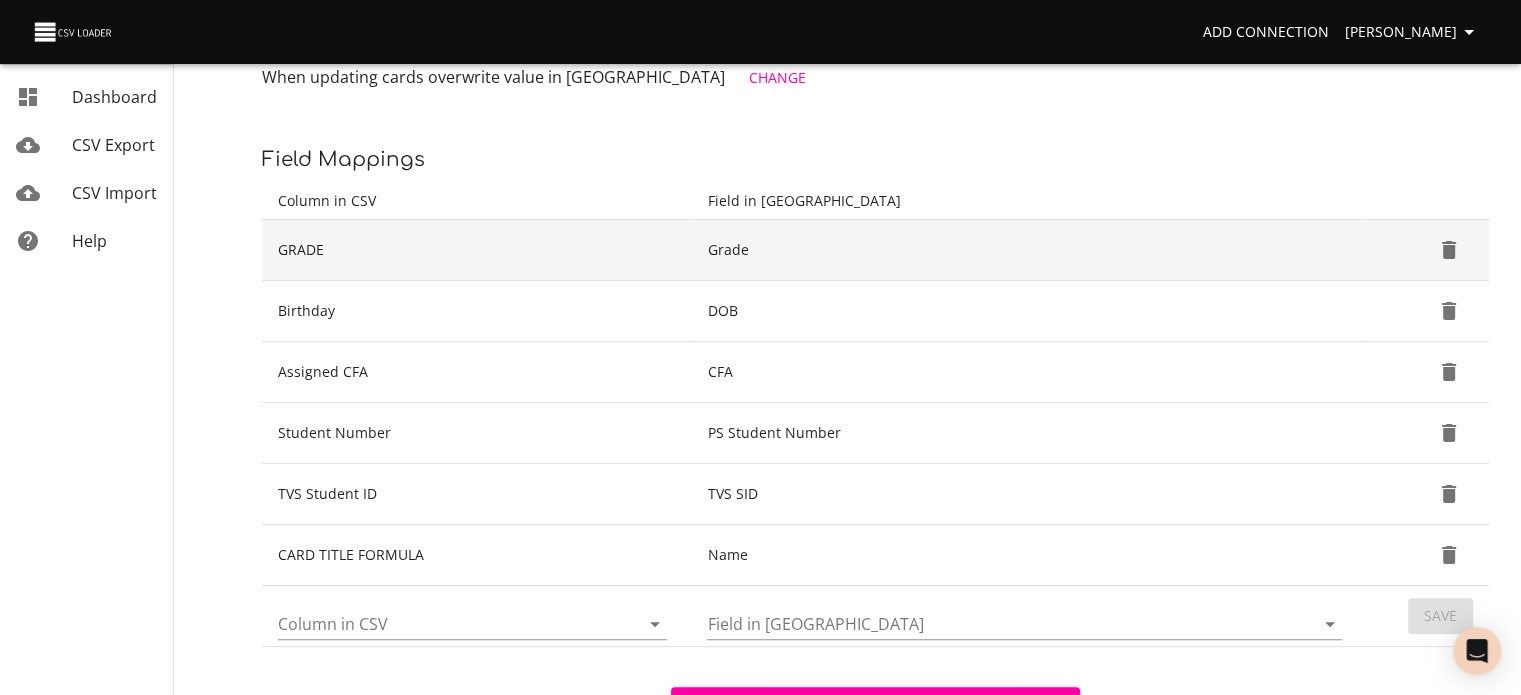 click 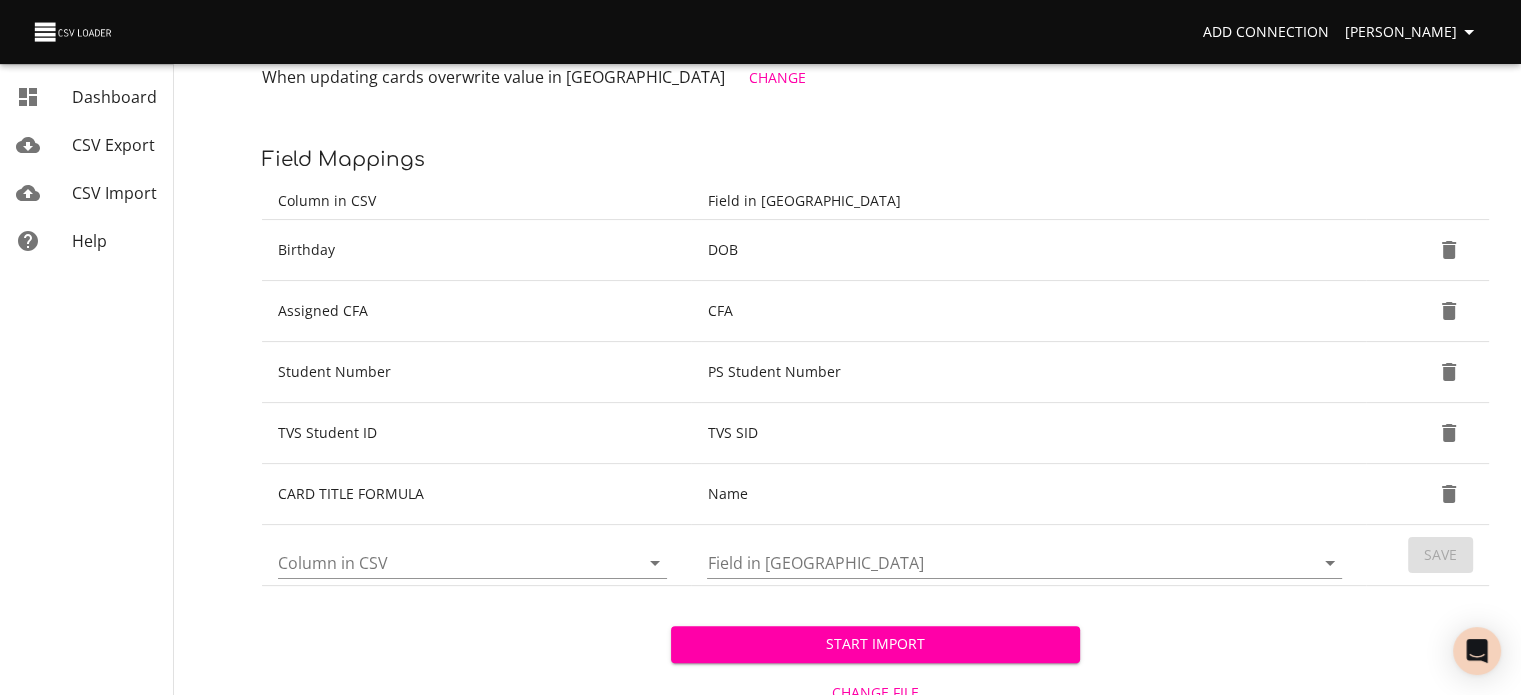 click 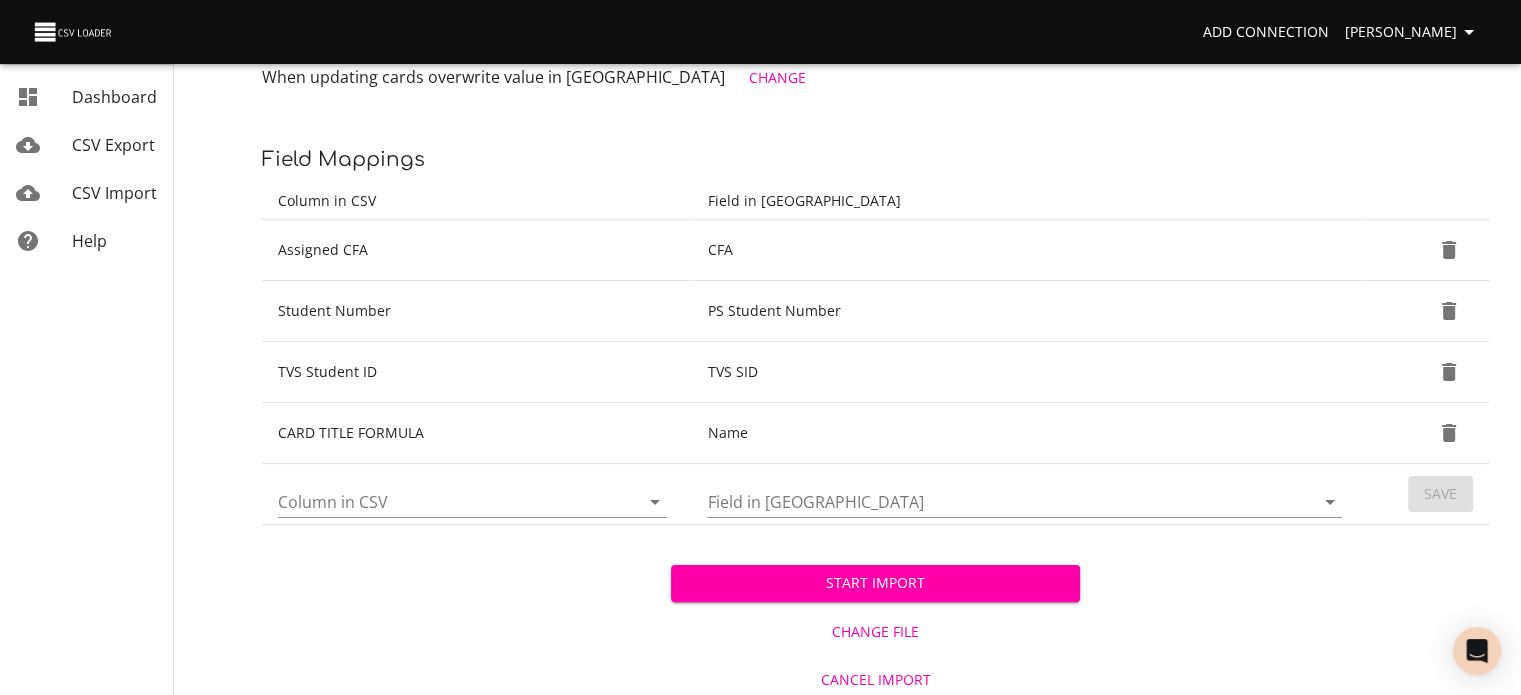 click 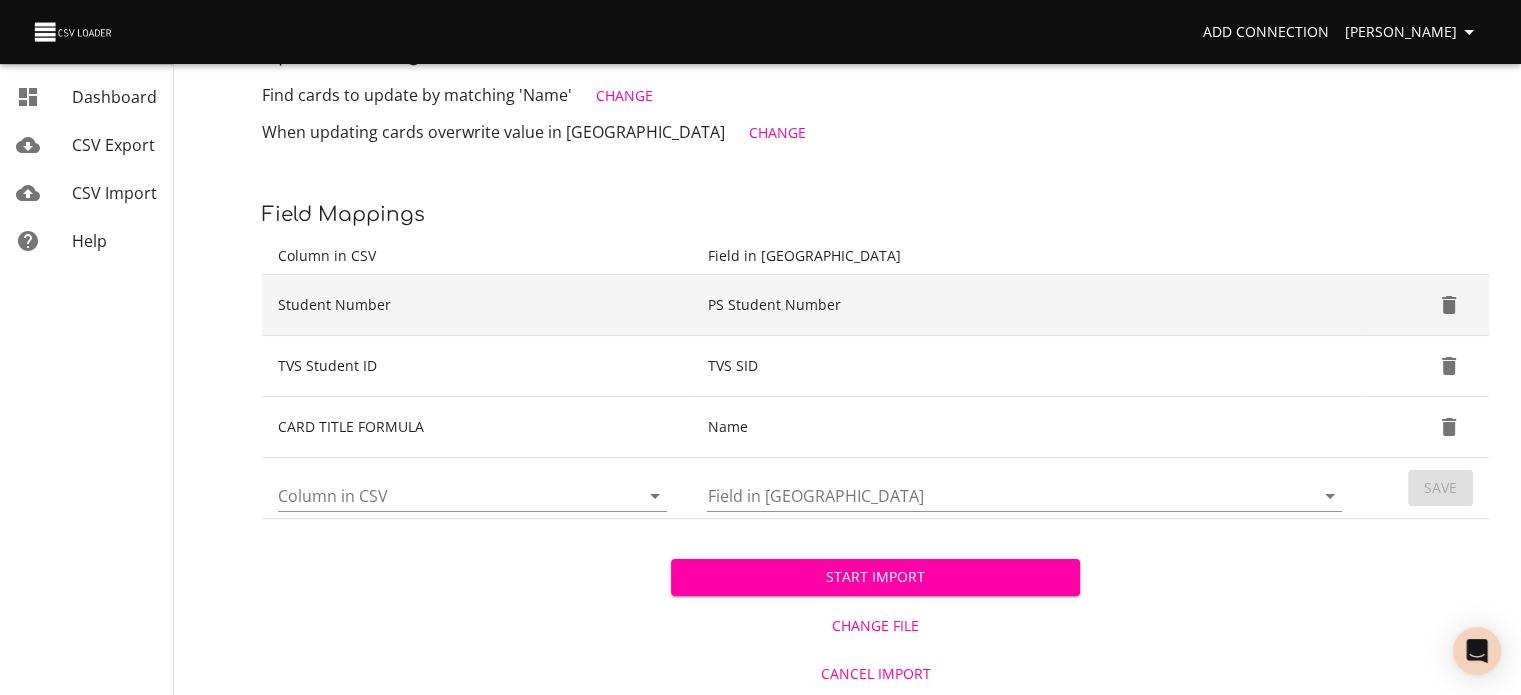 click 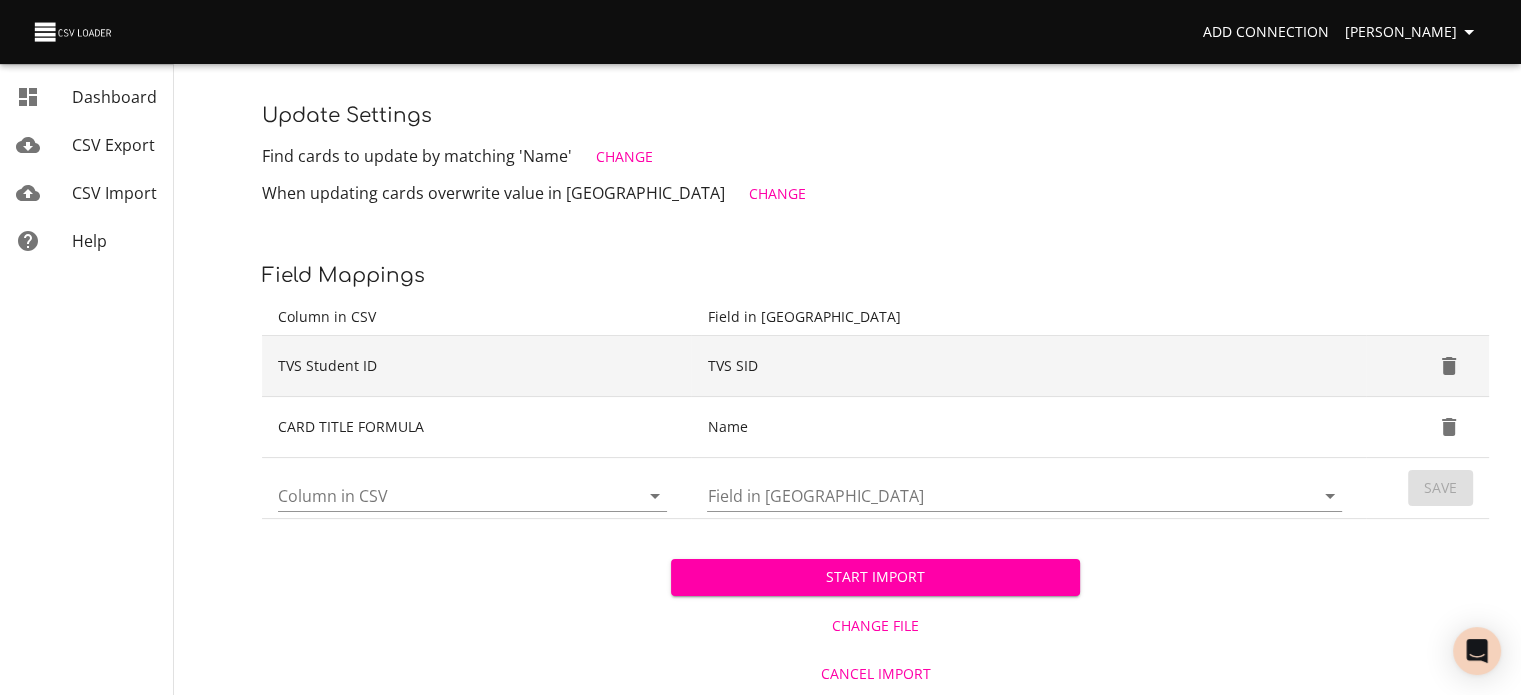 click 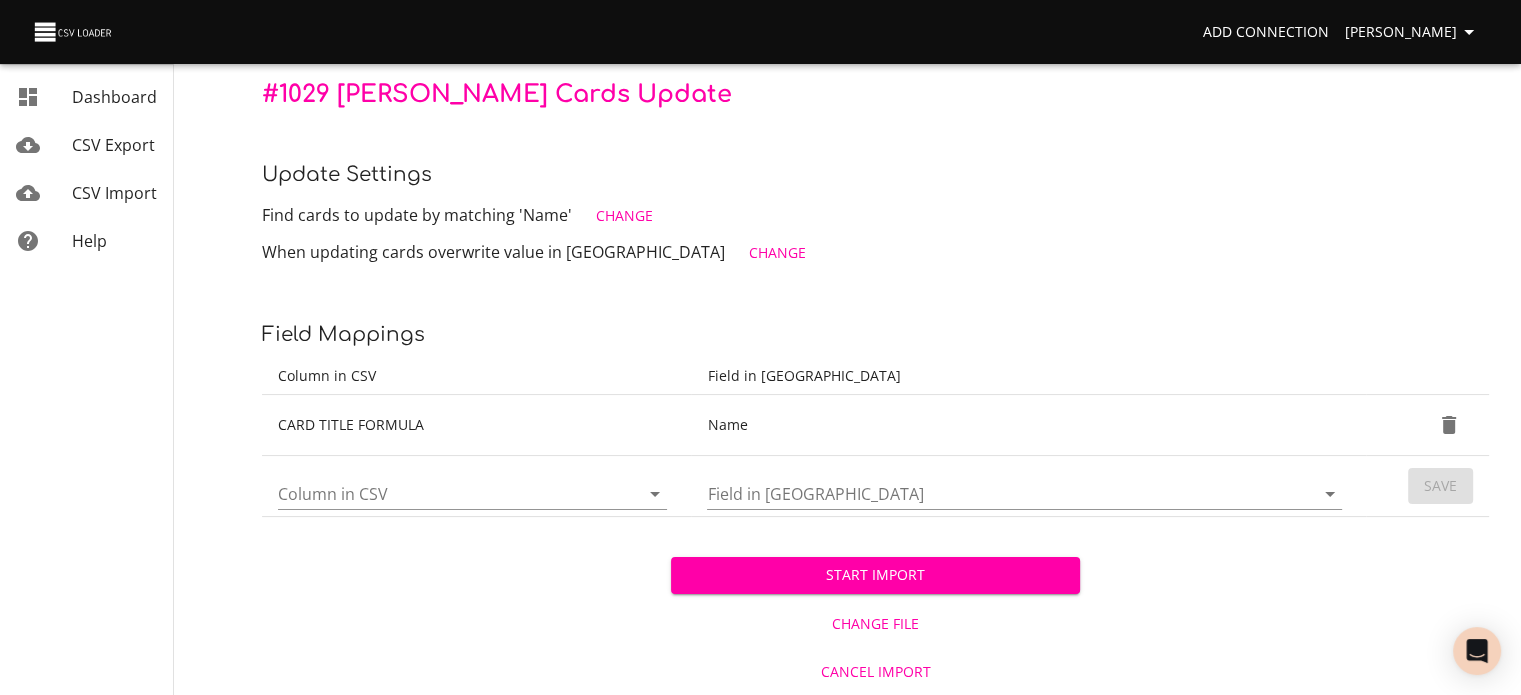 scroll, scrollTop: 192, scrollLeft: 0, axis: vertical 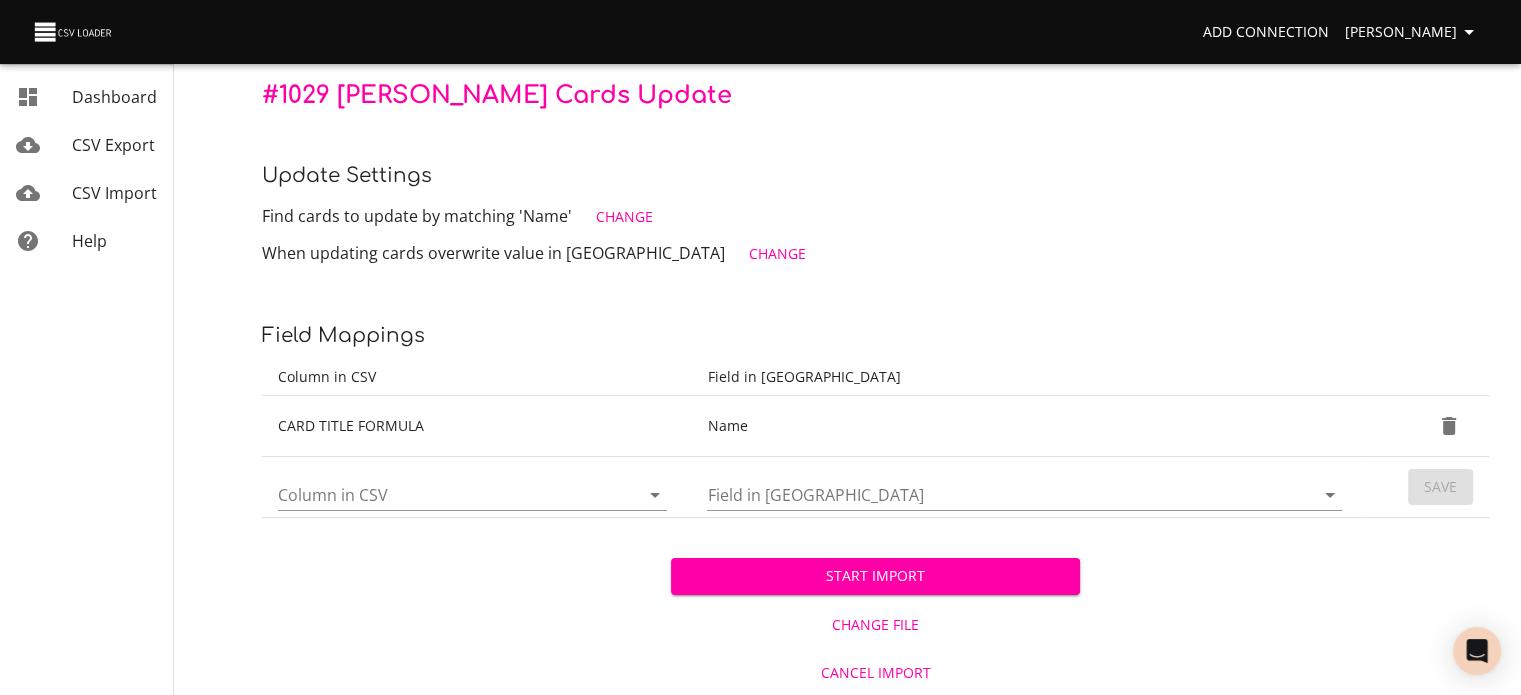 click 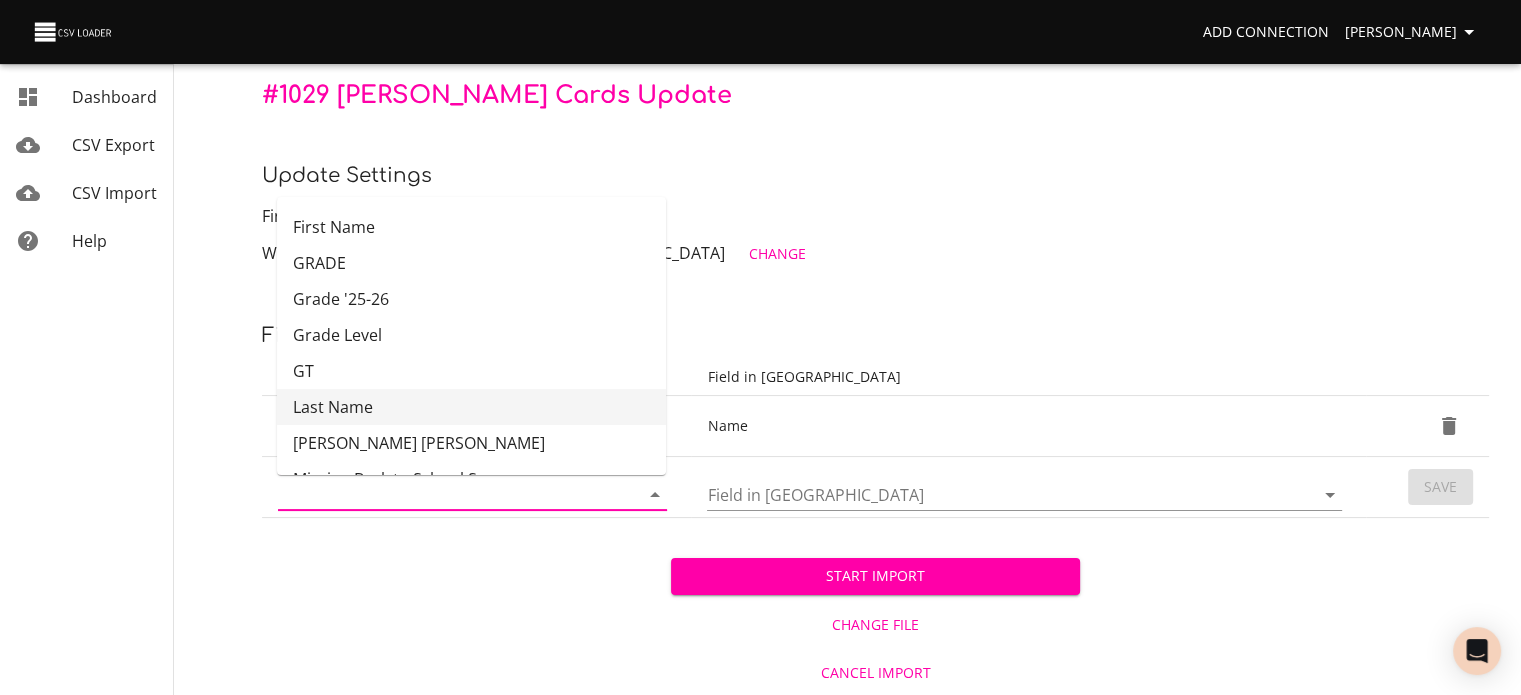scroll, scrollTop: 529, scrollLeft: 0, axis: vertical 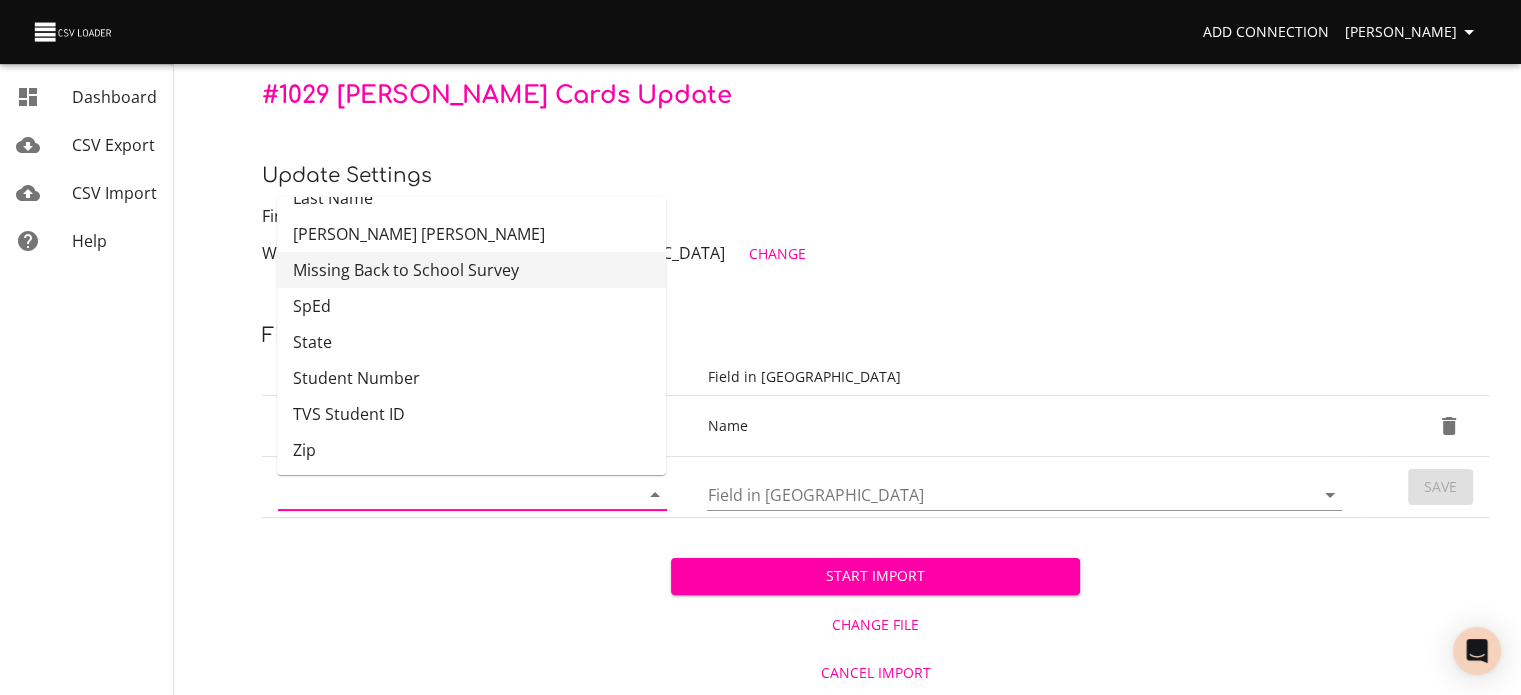 click on "Missing Back to School Survey" at bounding box center (471, 270) 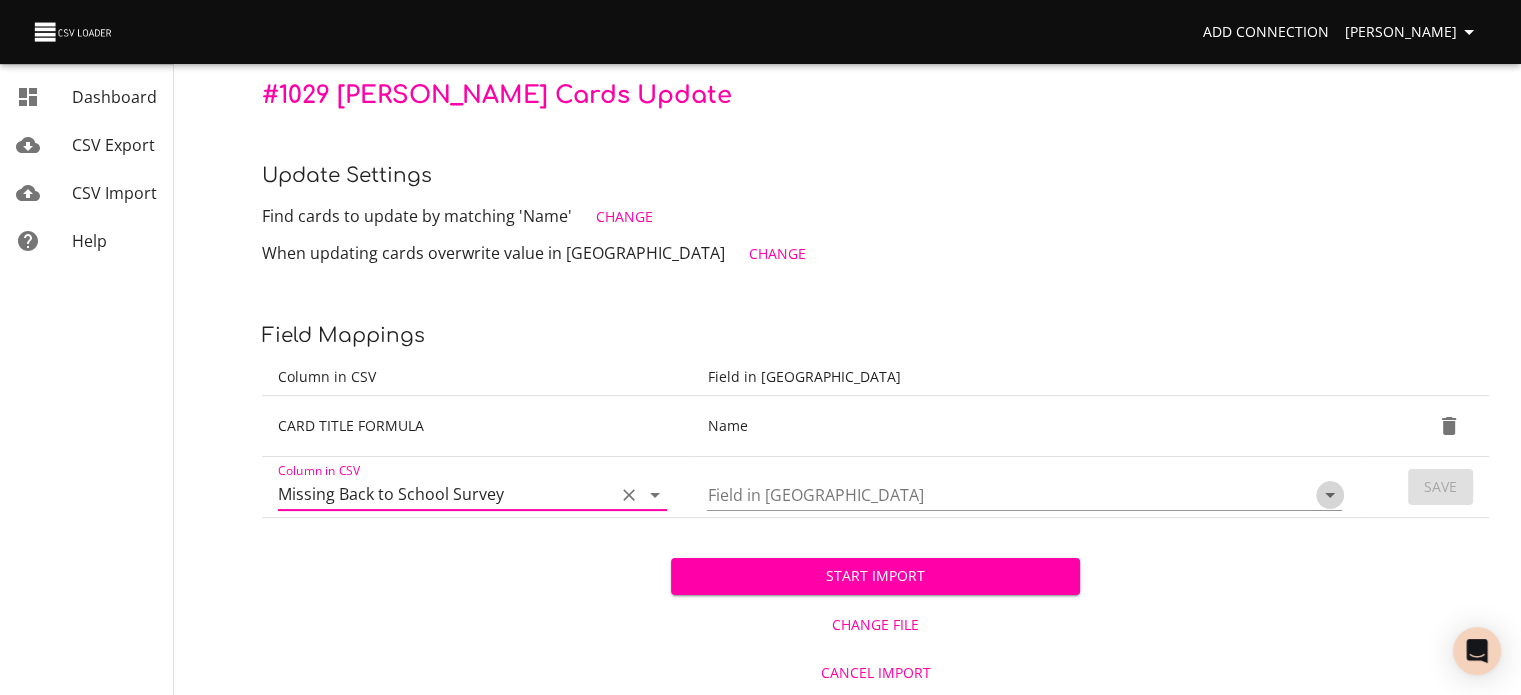 click 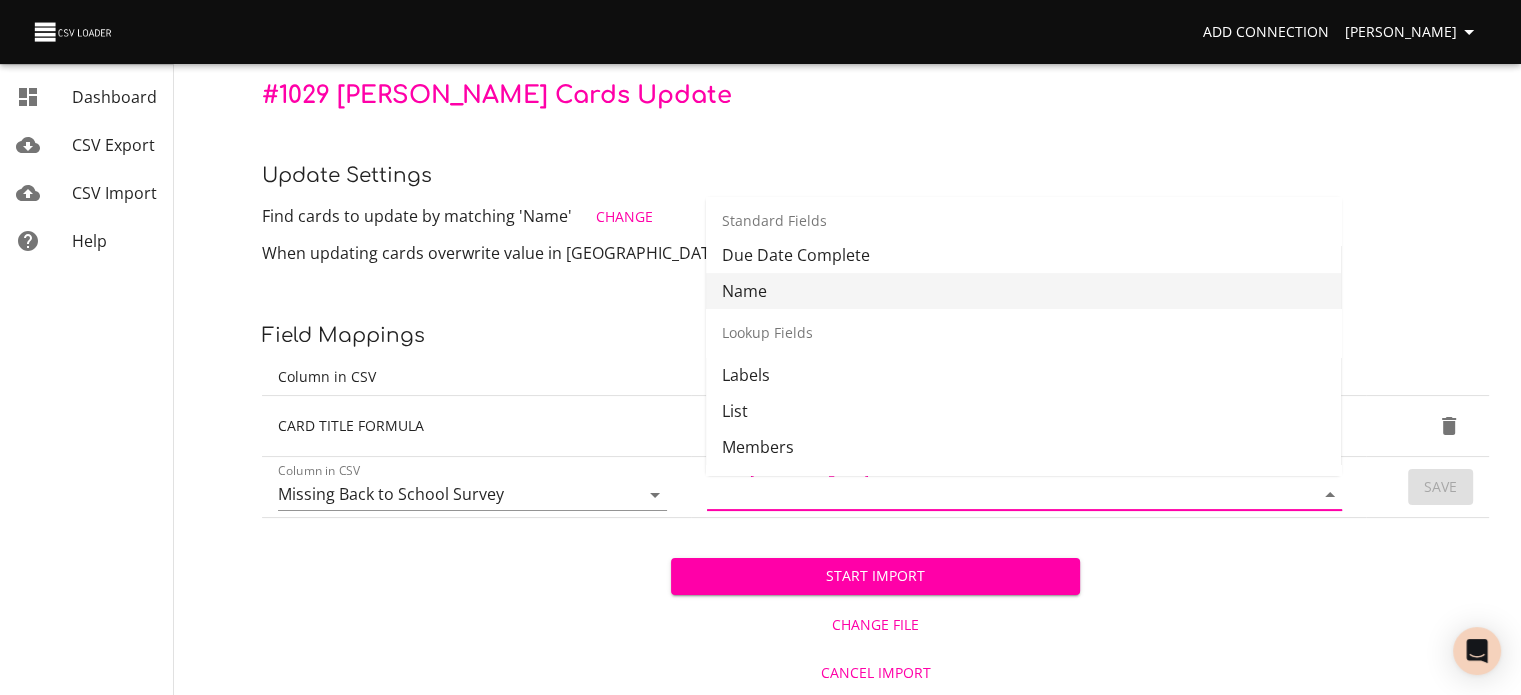 scroll, scrollTop: 282, scrollLeft: 0, axis: vertical 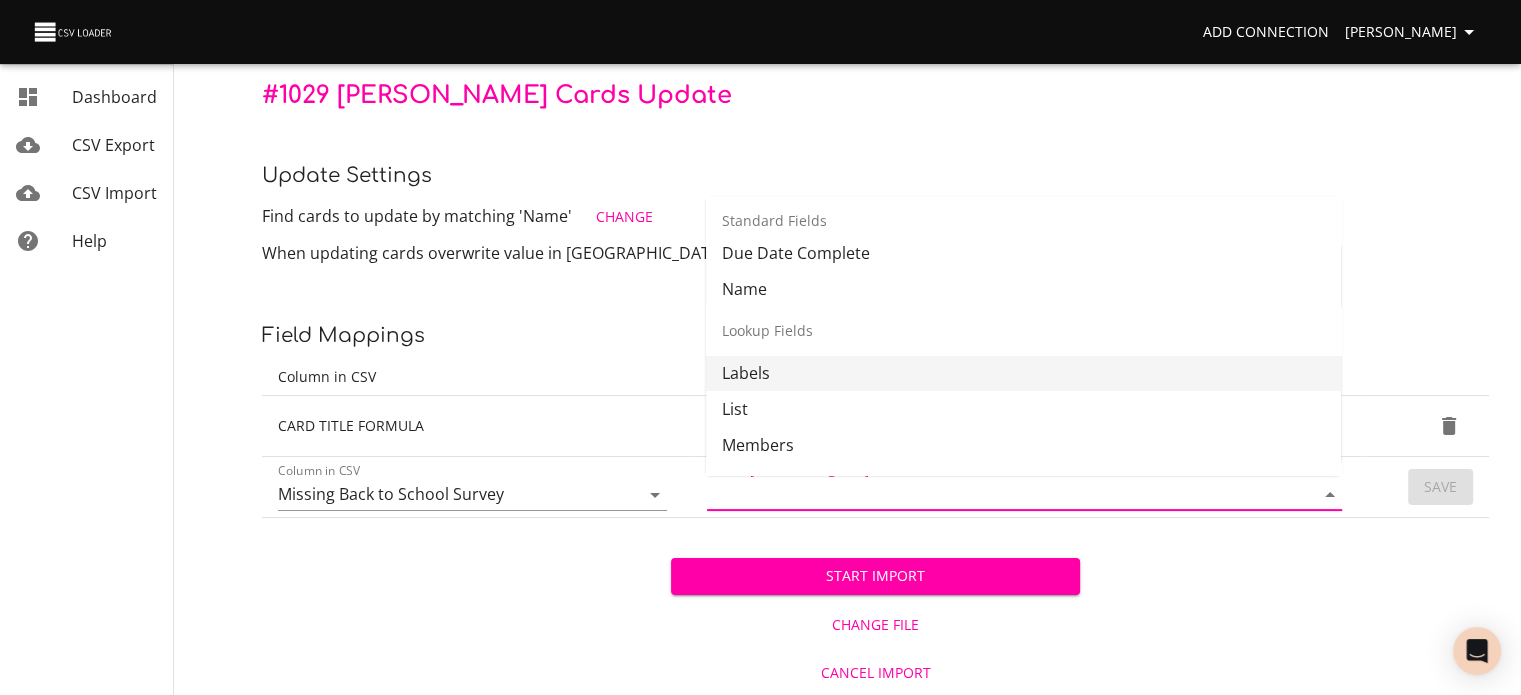click on "Labels" at bounding box center [1023, 373] 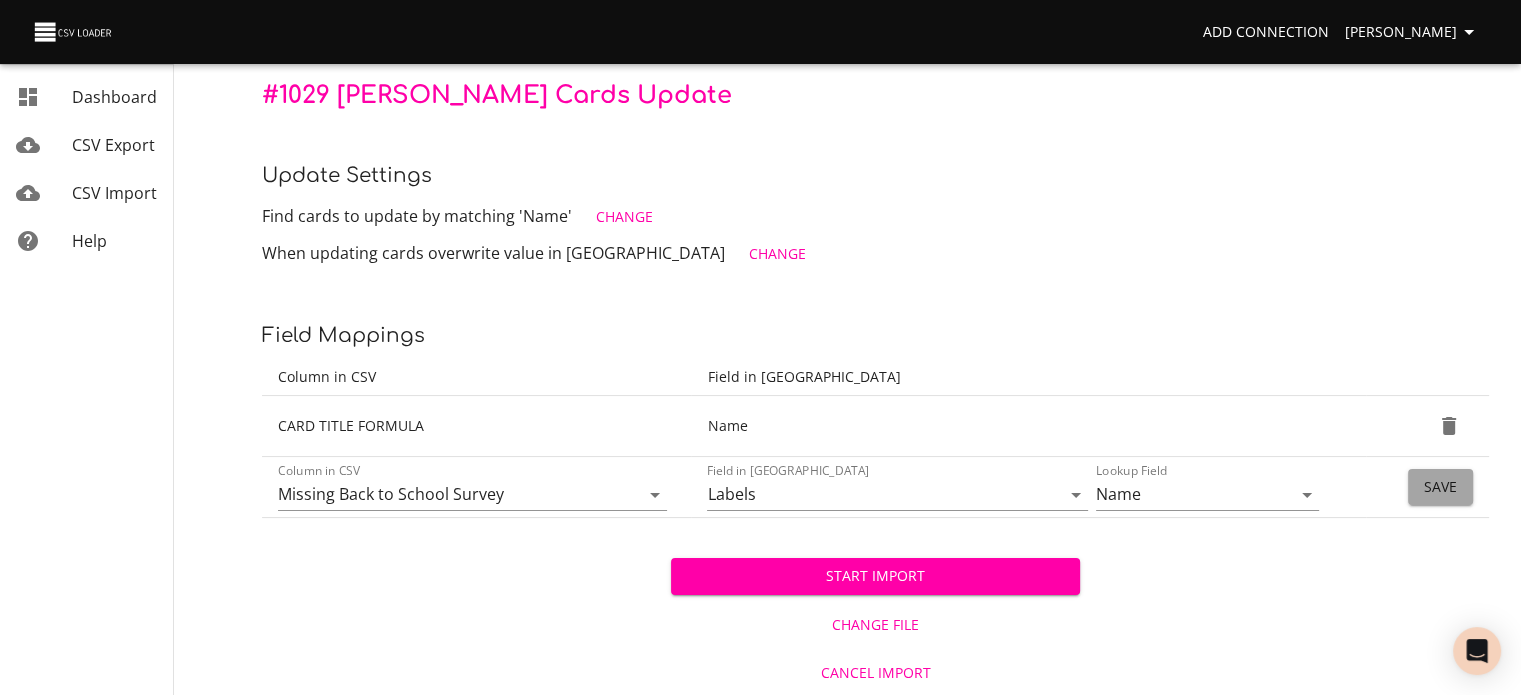 click on "Save" at bounding box center (1440, 487) 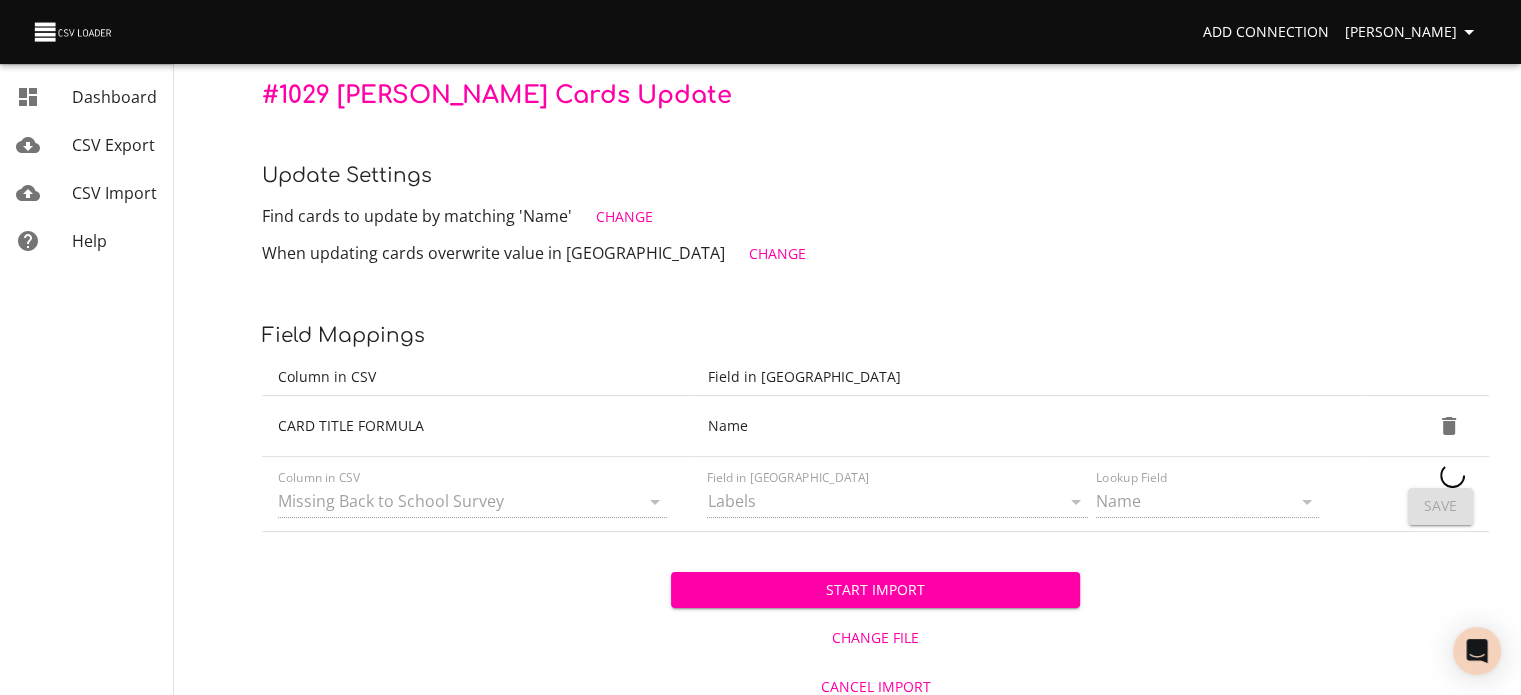 type 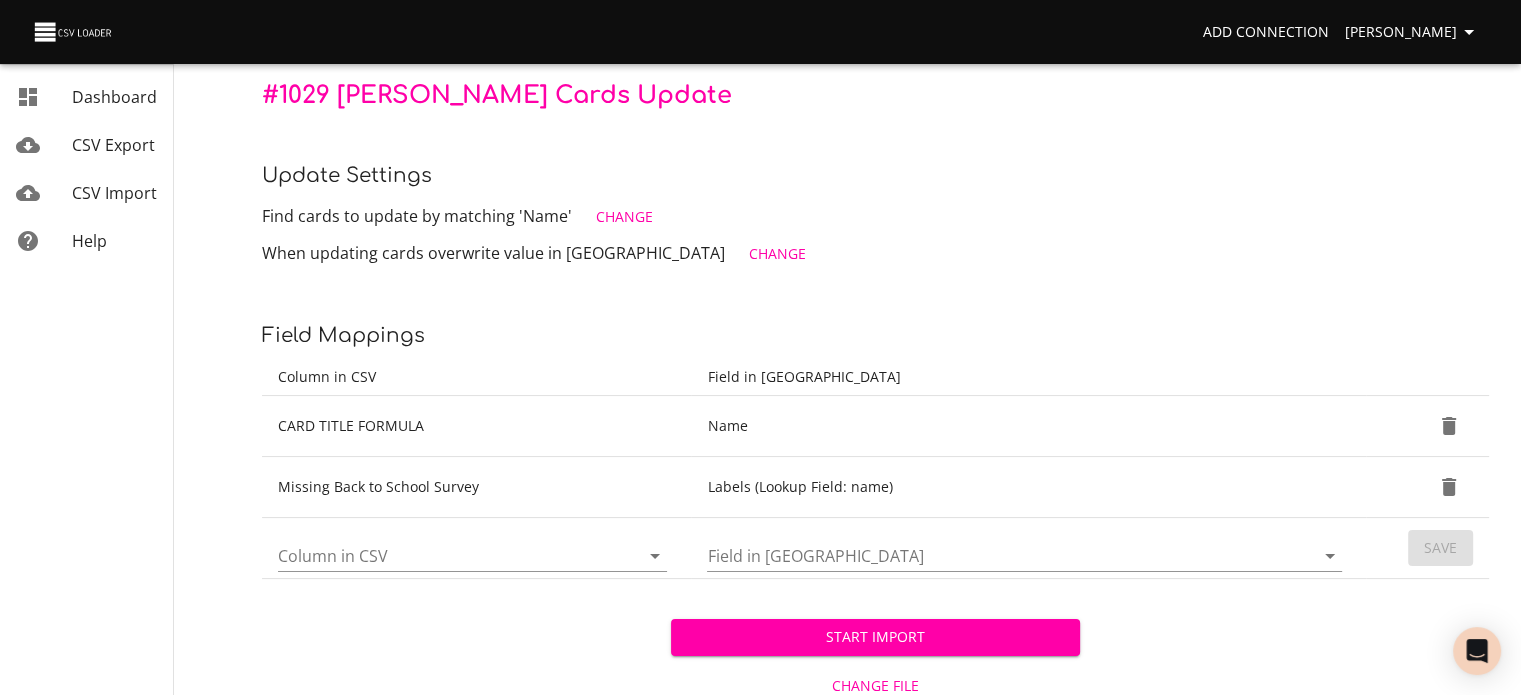 click on "Start Import" at bounding box center (875, 637) 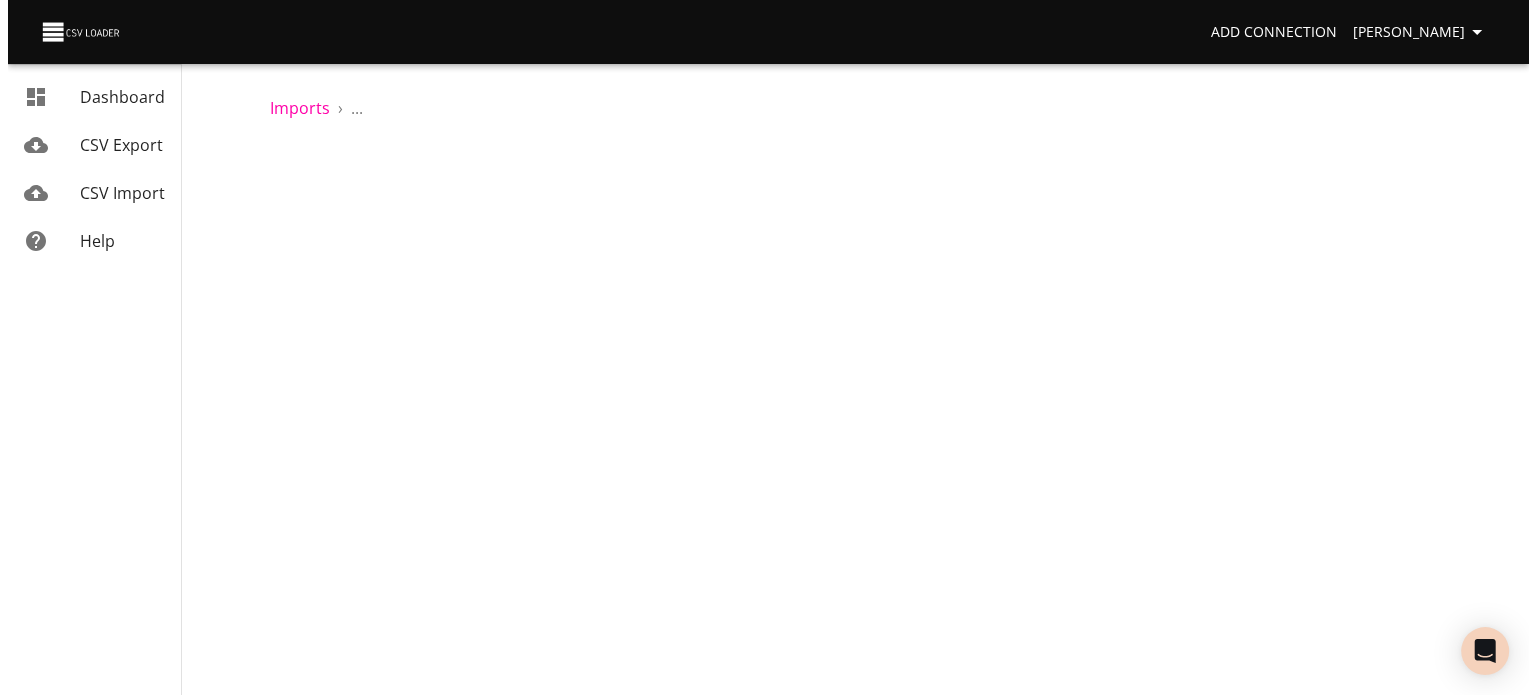 scroll, scrollTop: 0, scrollLeft: 0, axis: both 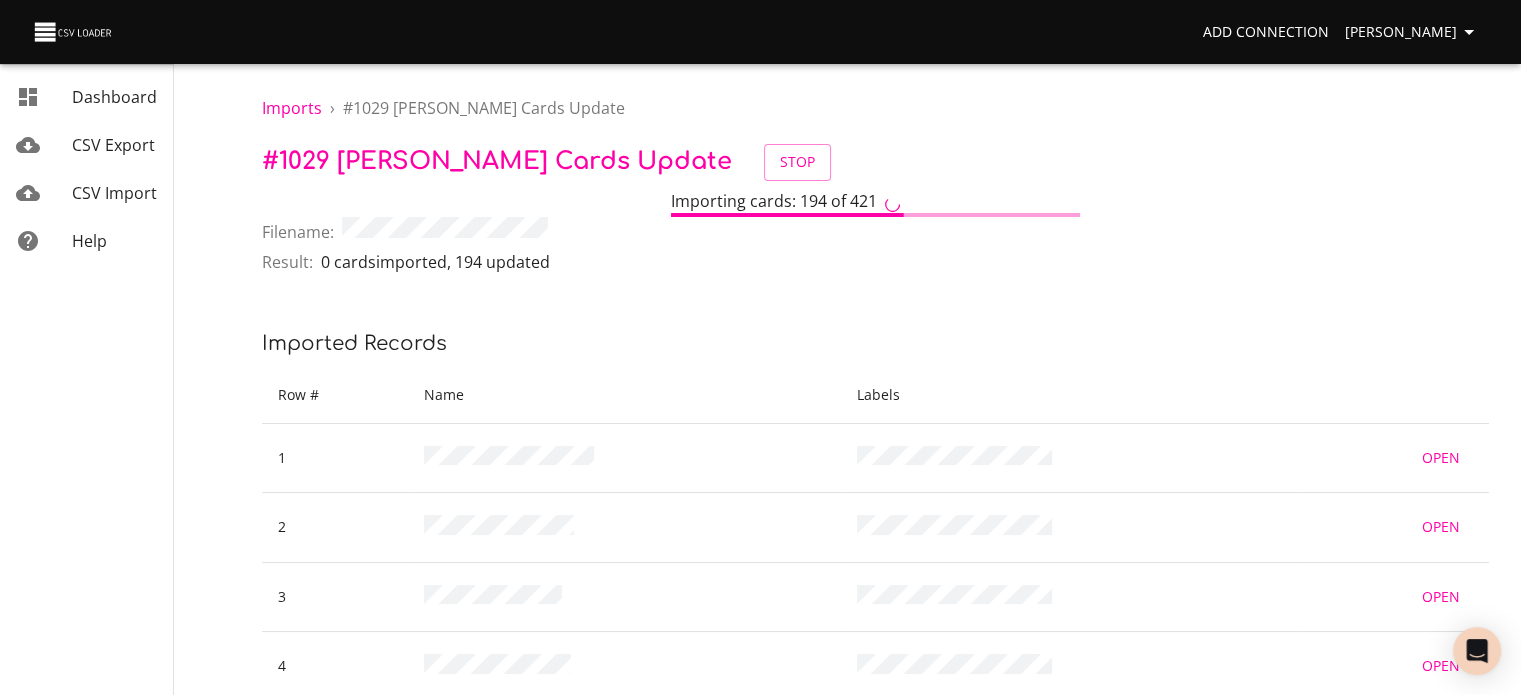 click on "CSV Import" at bounding box center (114, 193) 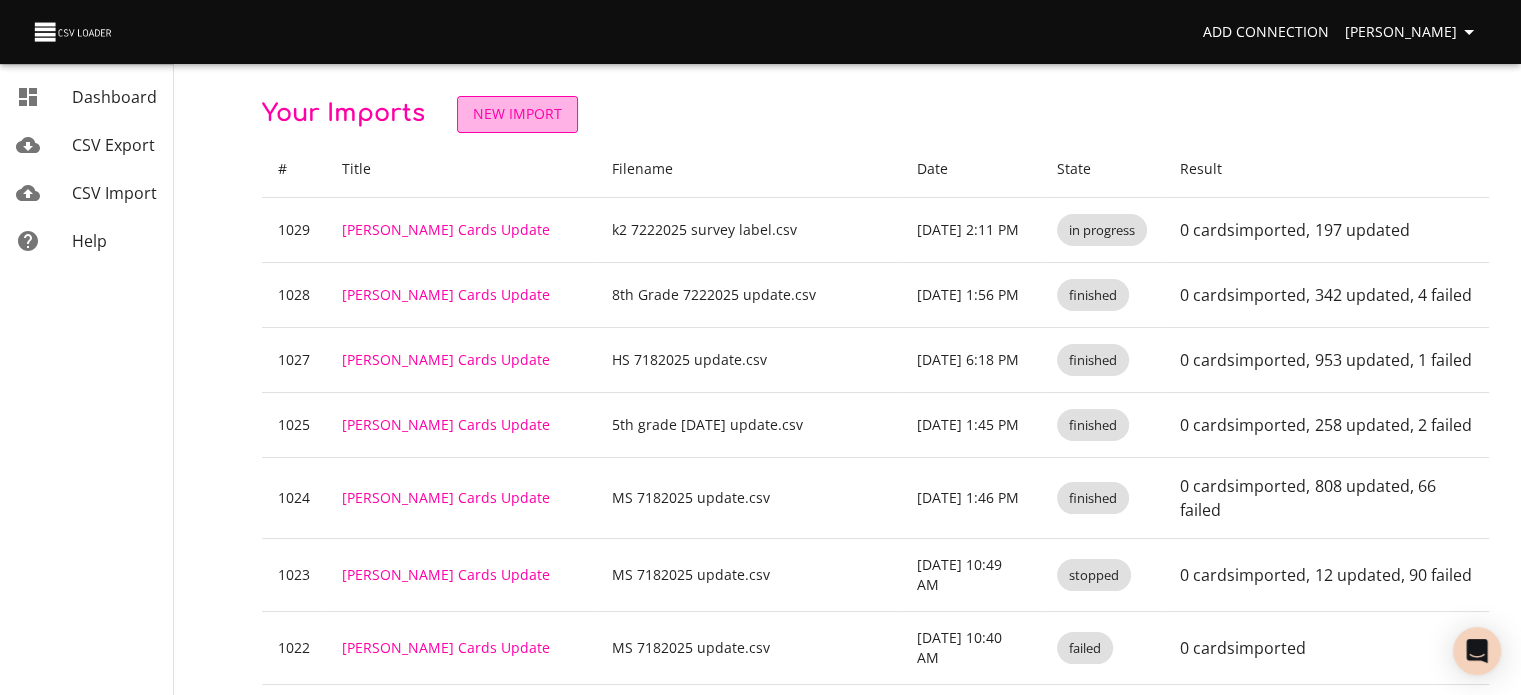 click on "New Import" at bounding box center [517, 114] 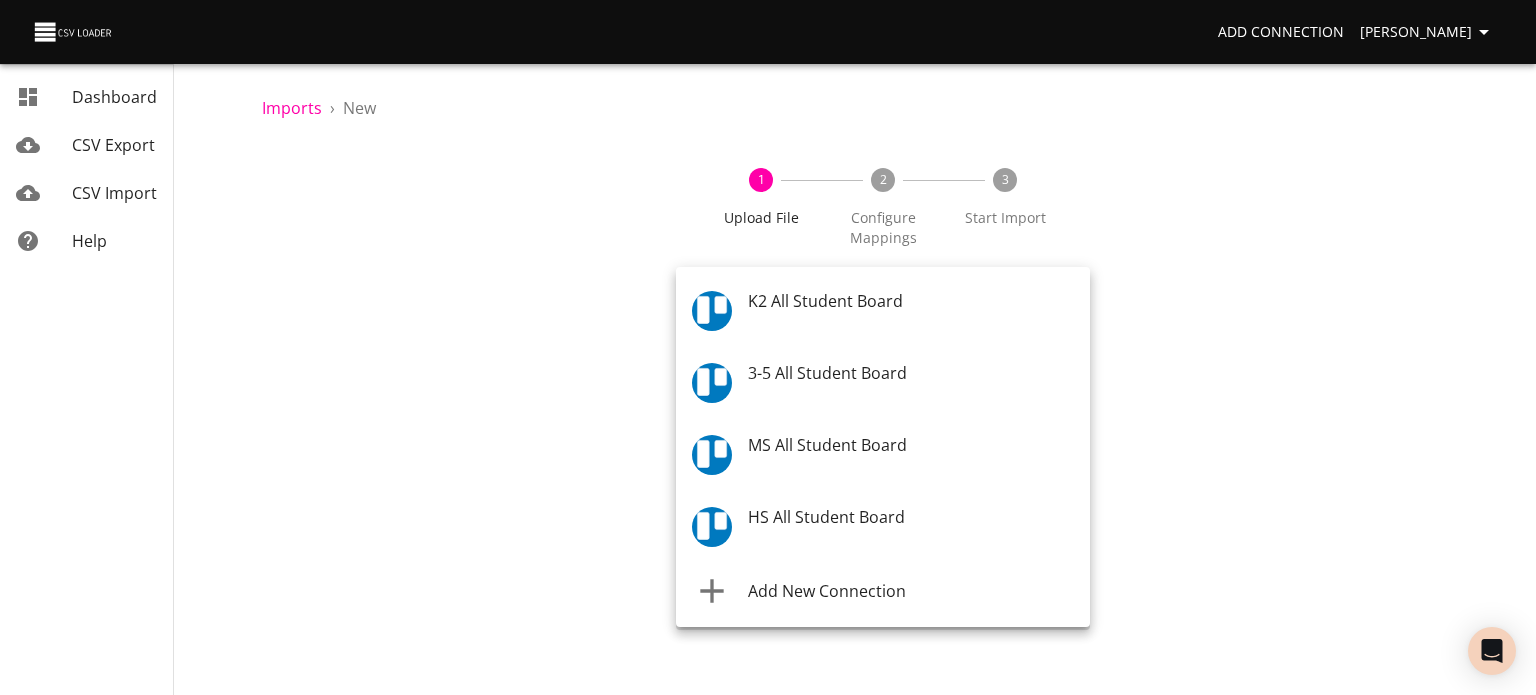 click on "Add Connection Celeste Claggett   Dashboard CSV Export CSV Import Help Imports › New 1 Upload File 2 Configure Mappings 3 Start Import Where are you importing?   * ​ What are you importing?   * What do you want to do?   * Add new records (import) How often? One-time Auto import Choose File CSV File   * Continue
Dashboard CSV Export CSV Import Help K2 All Student Board 3-5 All Student Board MS All Student Board HS All Student Board Add New Connection" at bounding box center [768, 347] 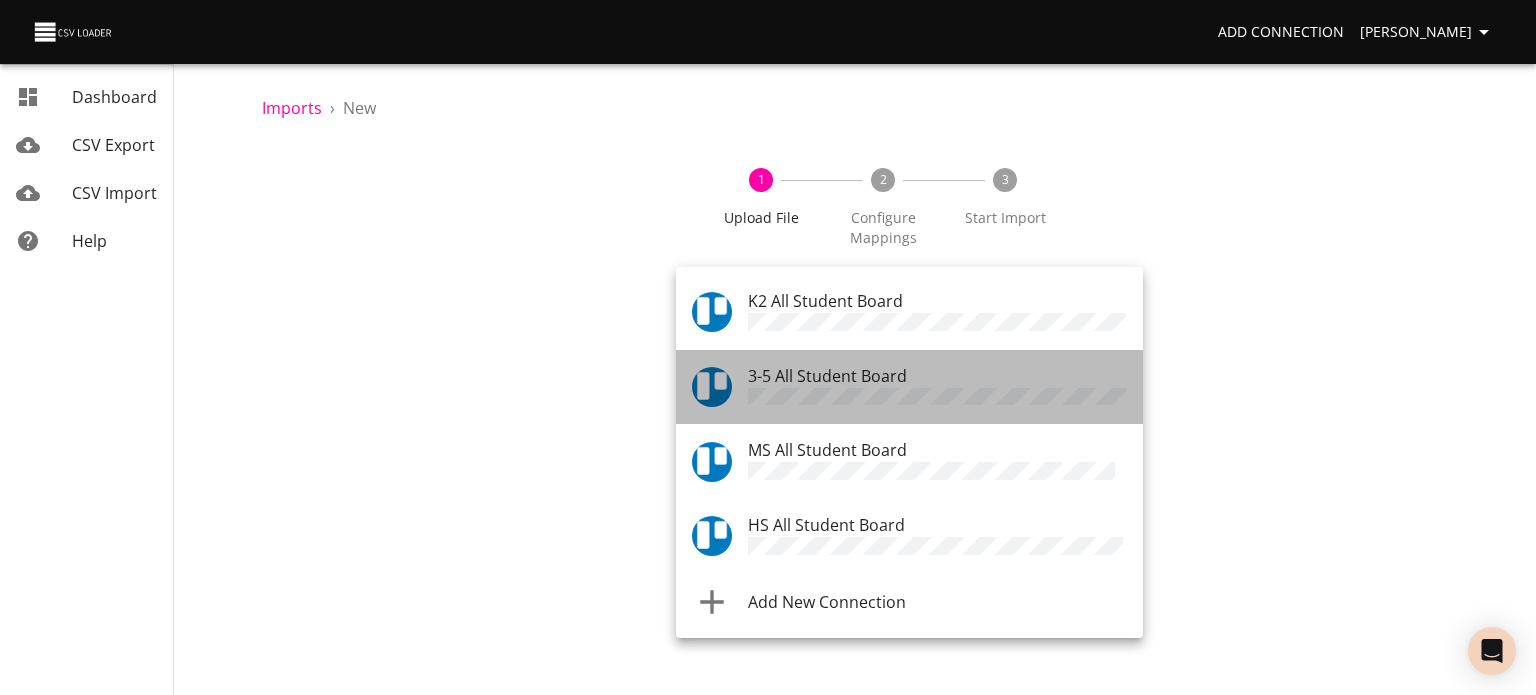 click on "3-5 All Student Board" at bounding box center [827, 376] 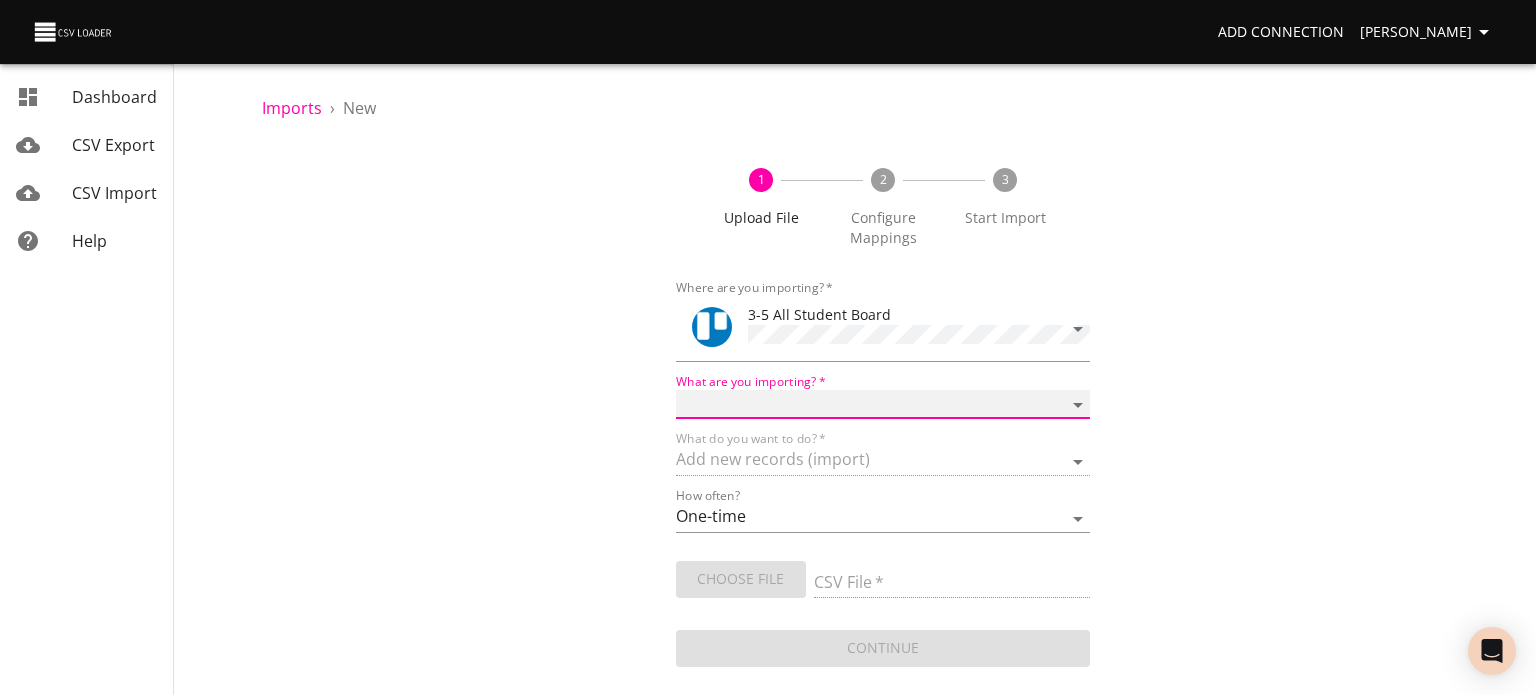 click on "Boards Cards Checkitems Checklists" at bounding box center [883, 404] 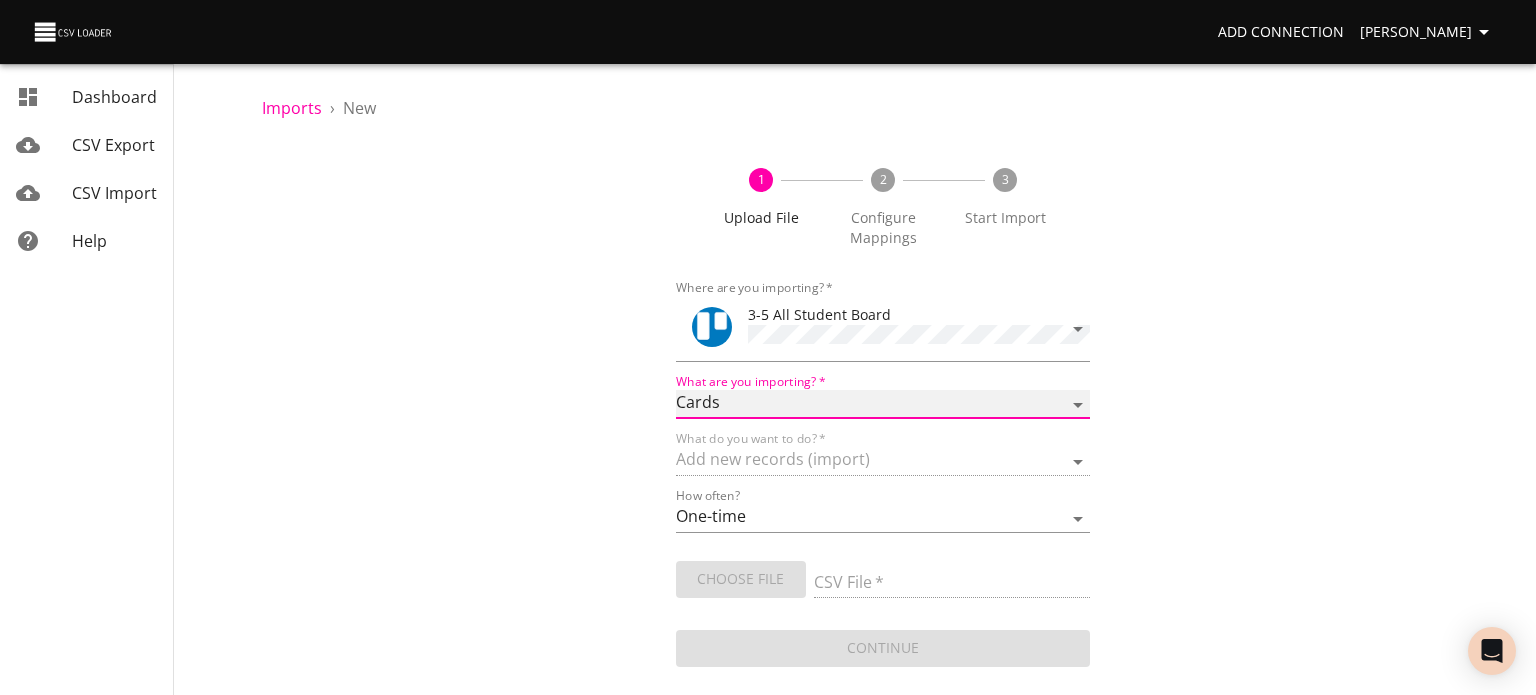 click on "Boards Cards Checkitems Checklists" at bounding box center (883, 404) 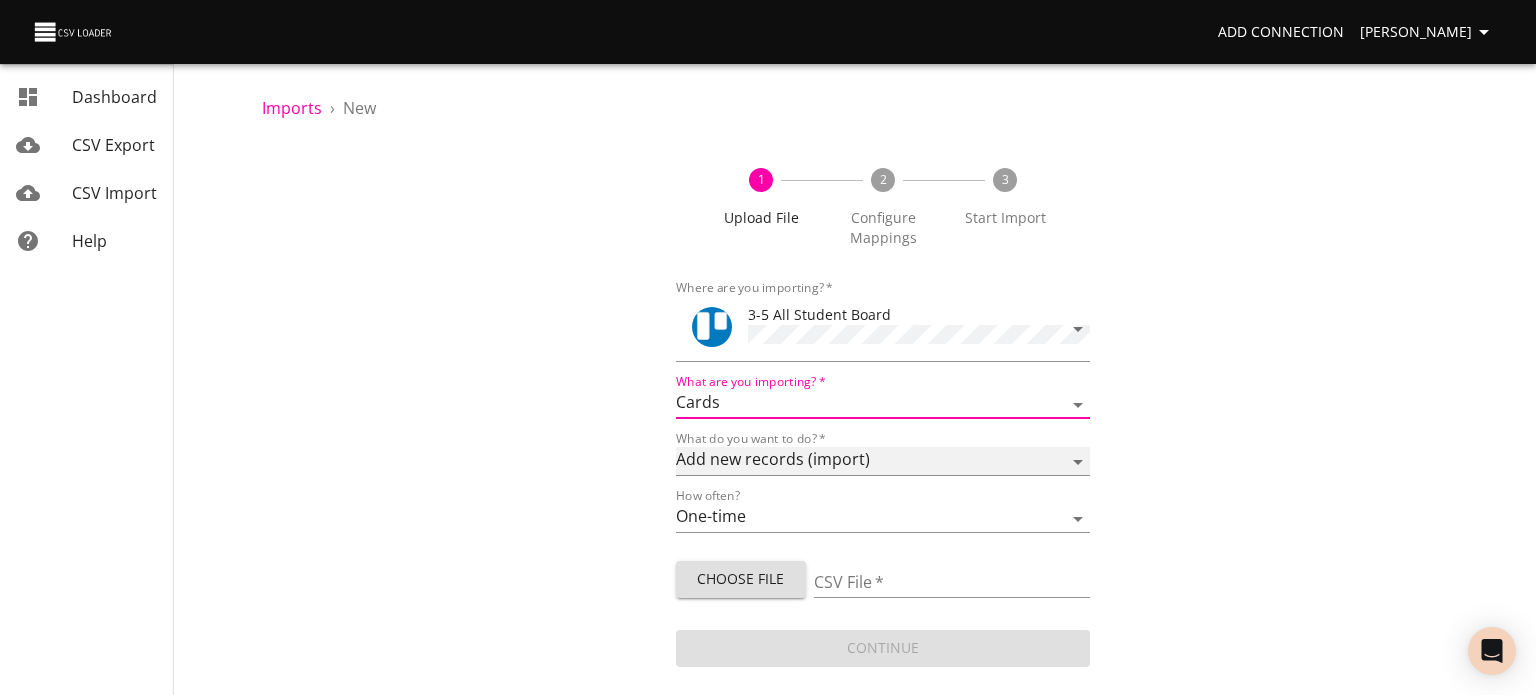 click on "Add new records (import) Update existing records (update) Add new and update existing records (upsert)" at bounding box center (883, 461) 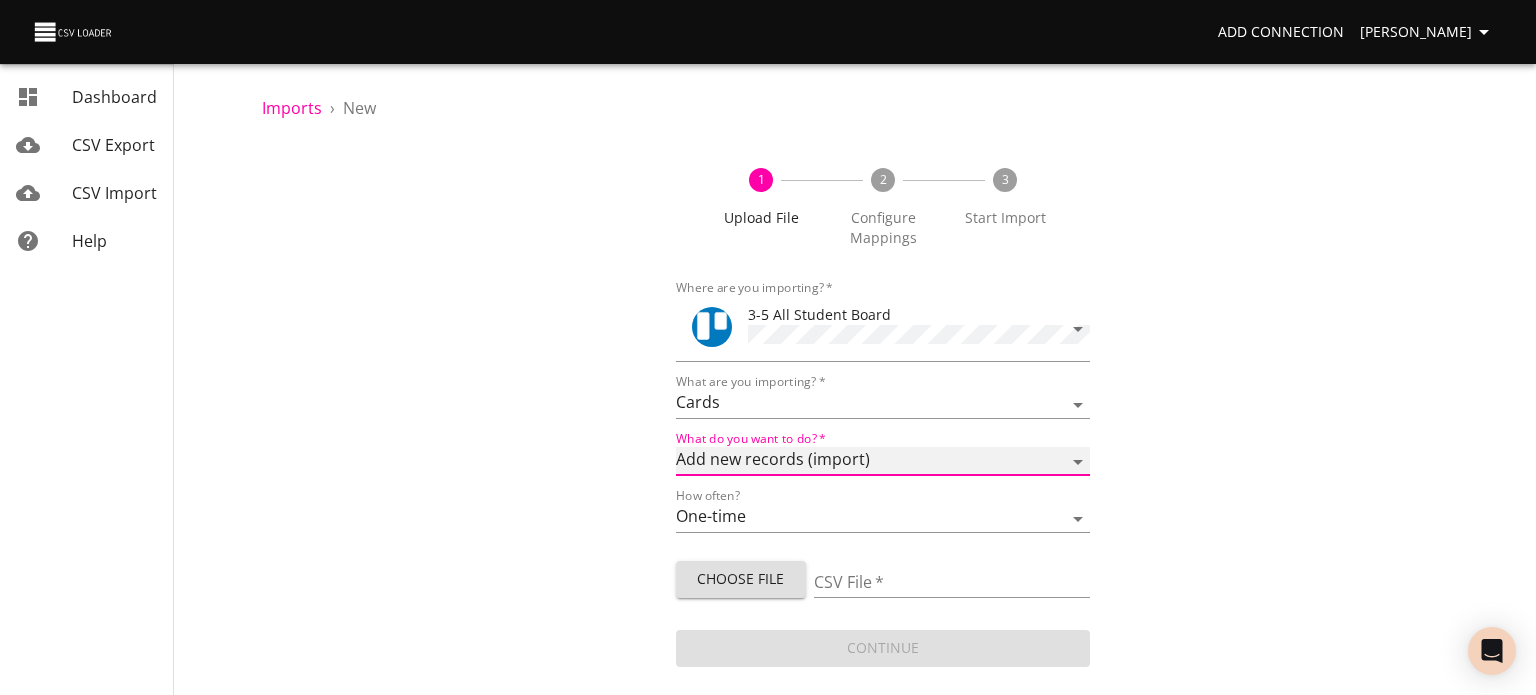 select on "update" 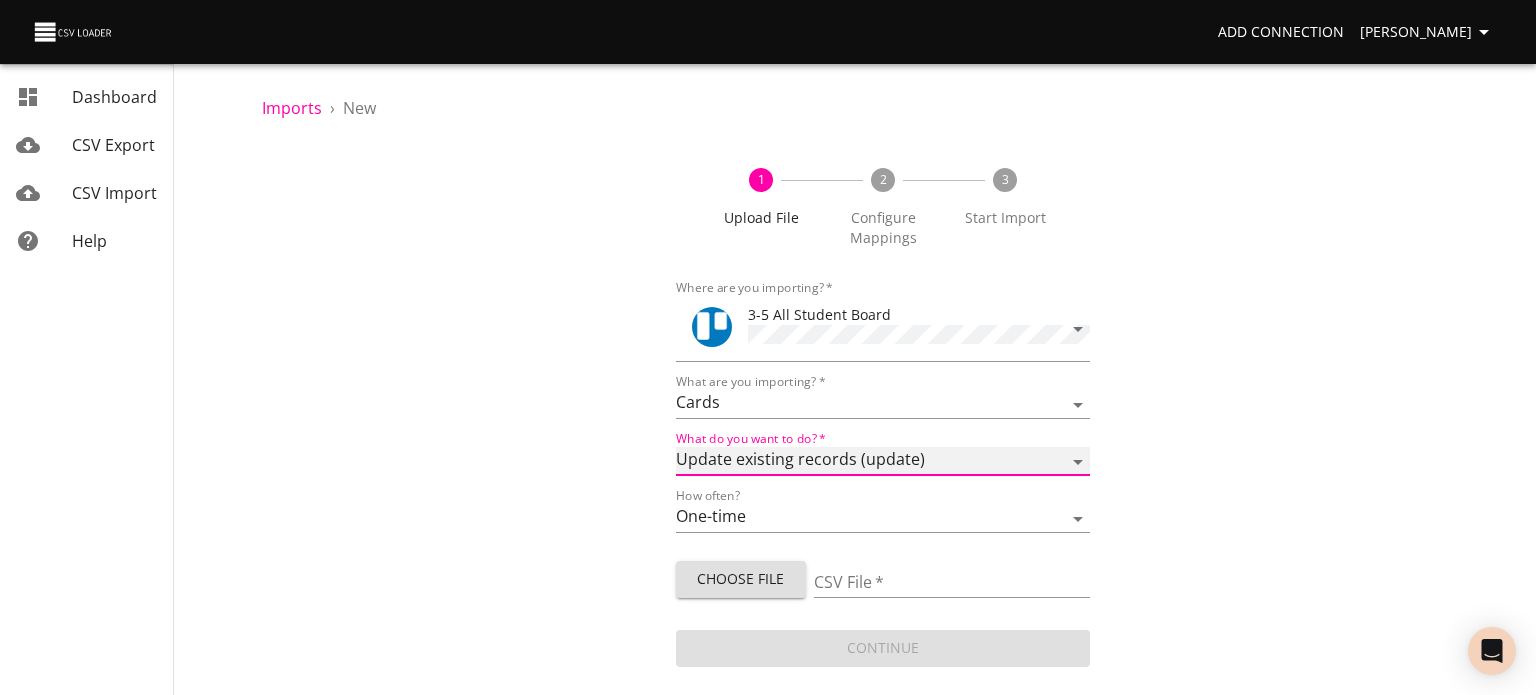 click on "Add new records (import) Update existing records (update) Add new and update existing records (upsert)" at bounding box center [883, 461] 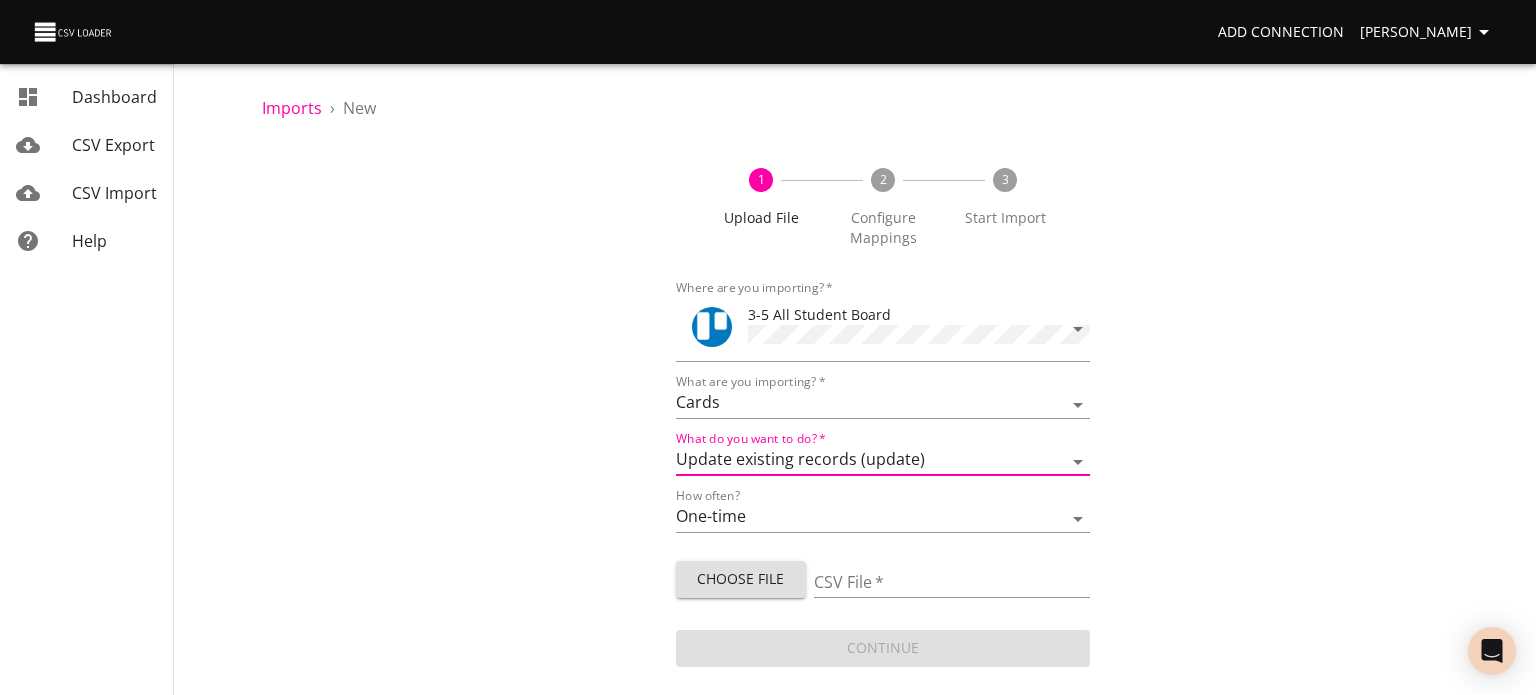 click on "Choose File" at bounding box center [741, 579] 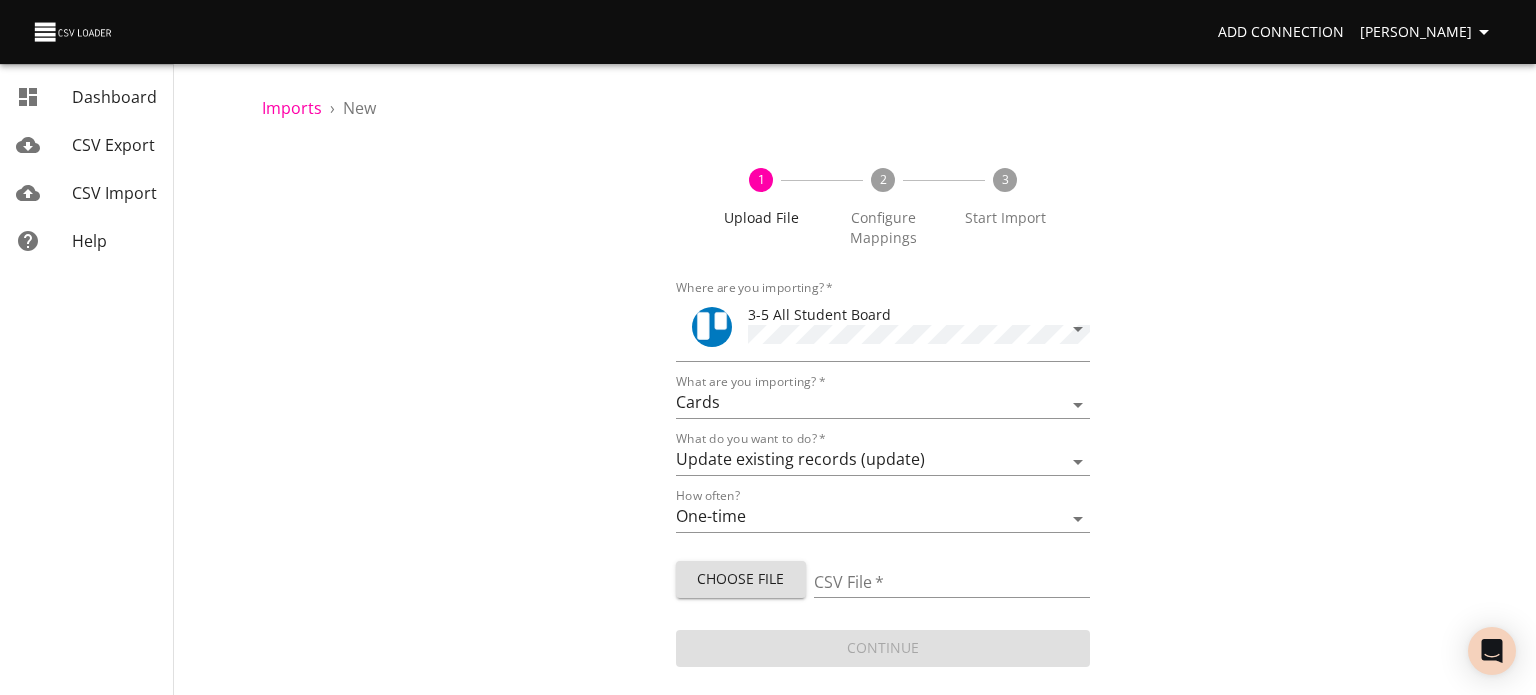 type on "3-5 7222025 survey label.csv" 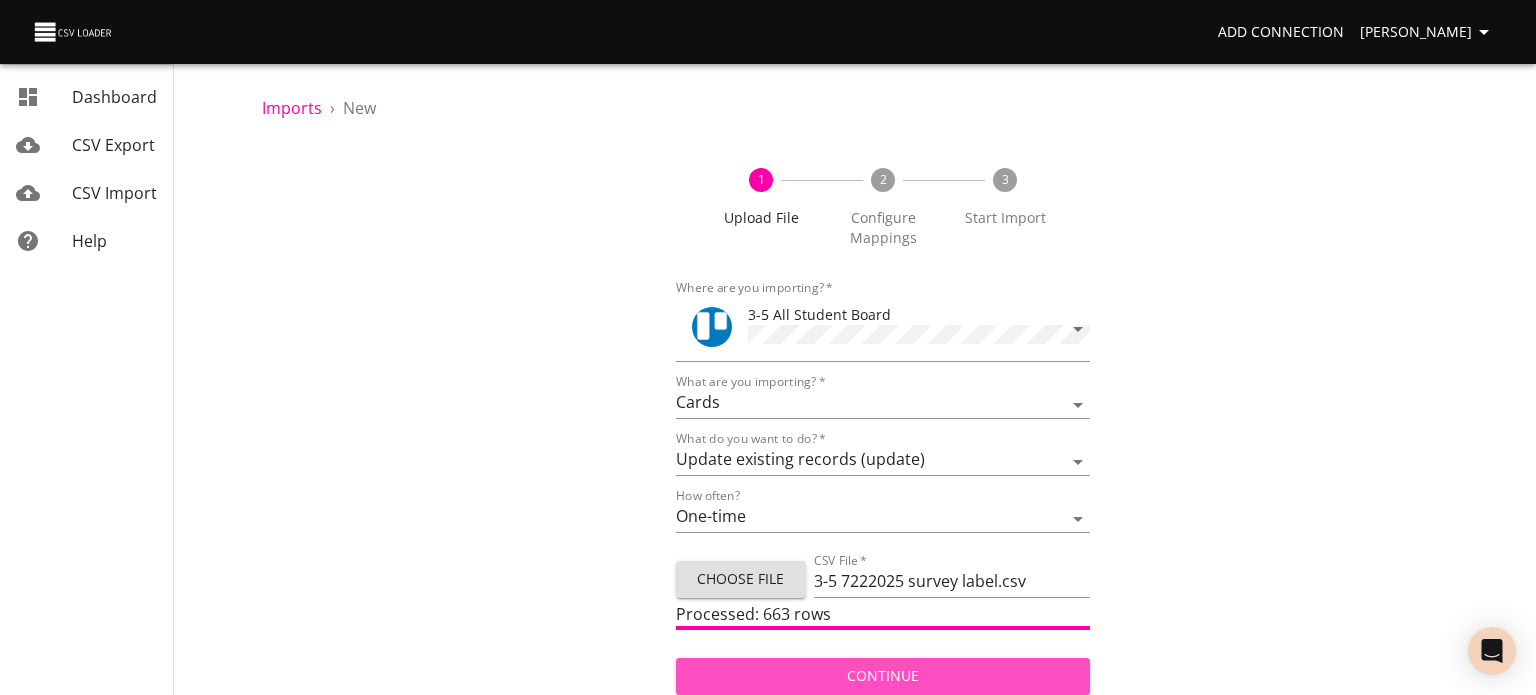 click on "Continue" at bounding box center [883, 676] 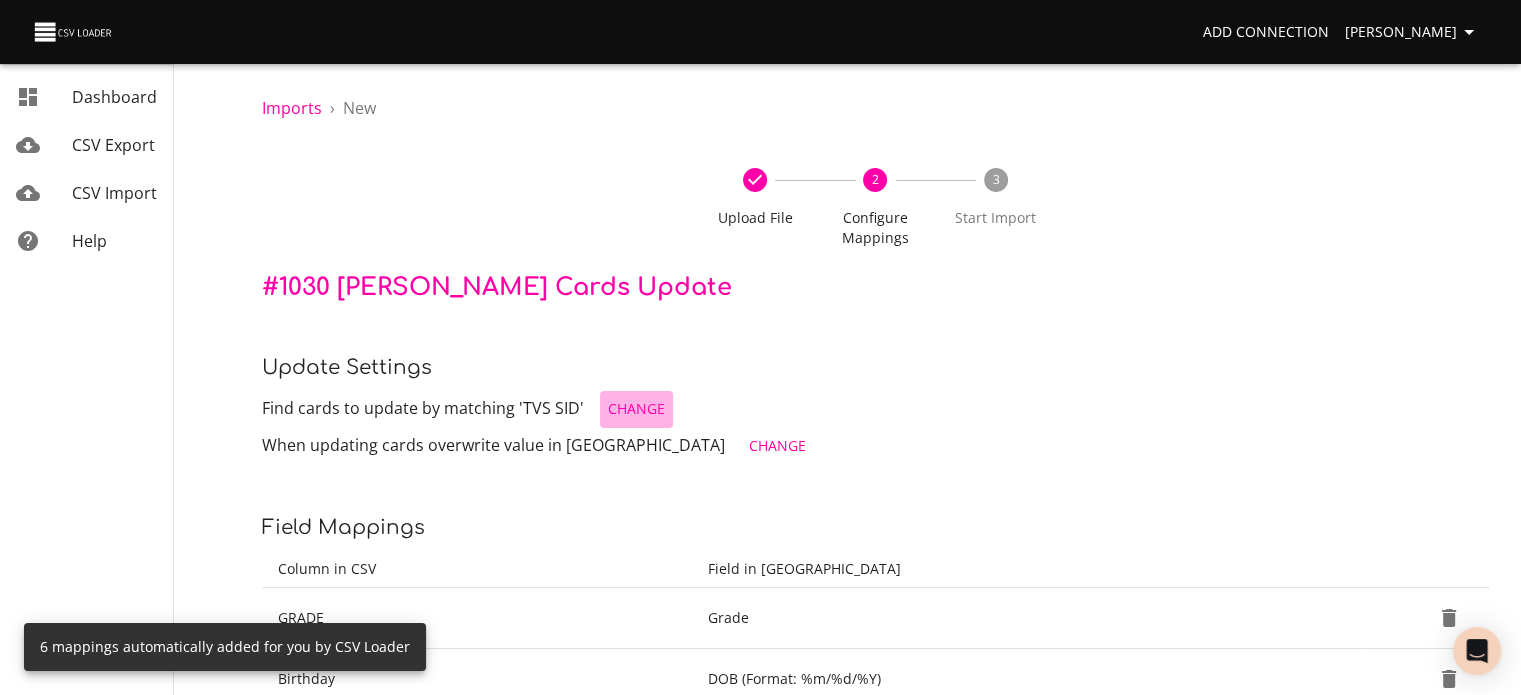 click on "Change" at bounding box center (636, 409) 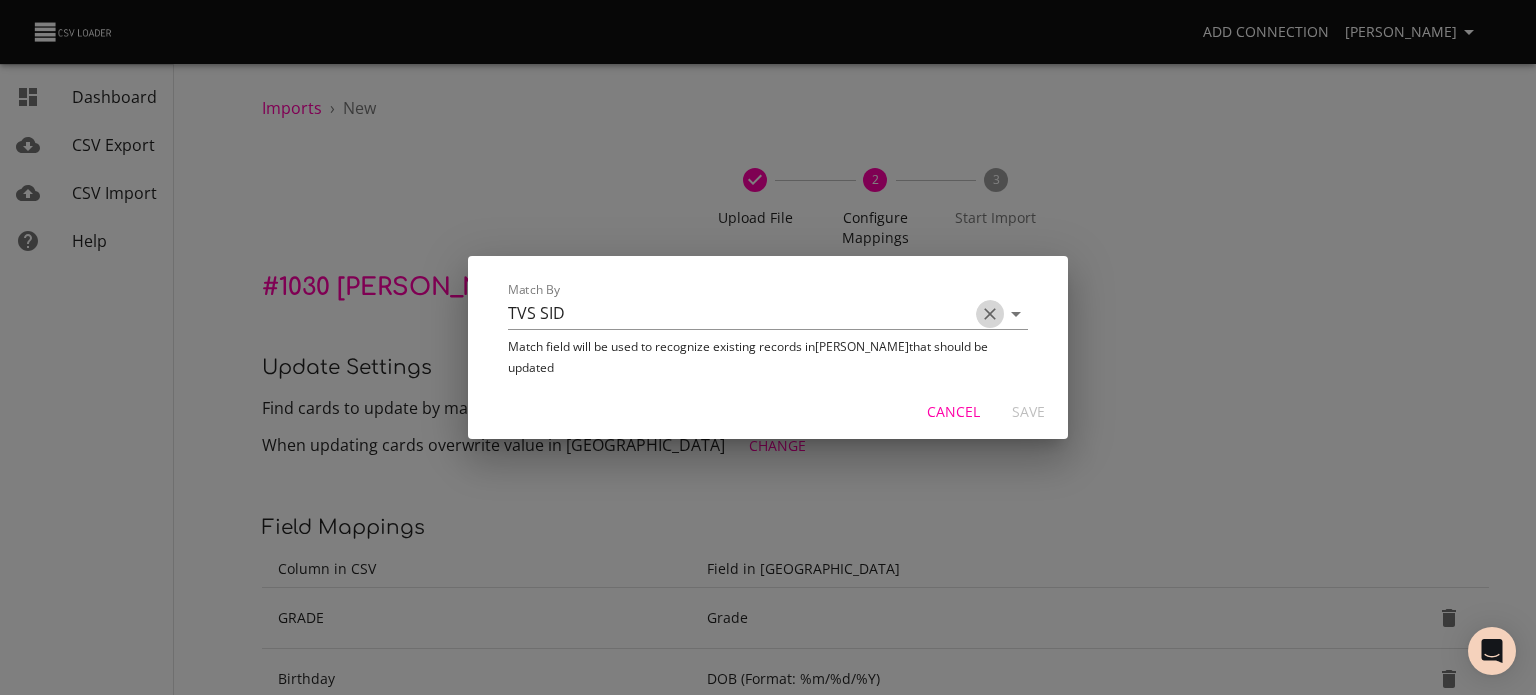 click 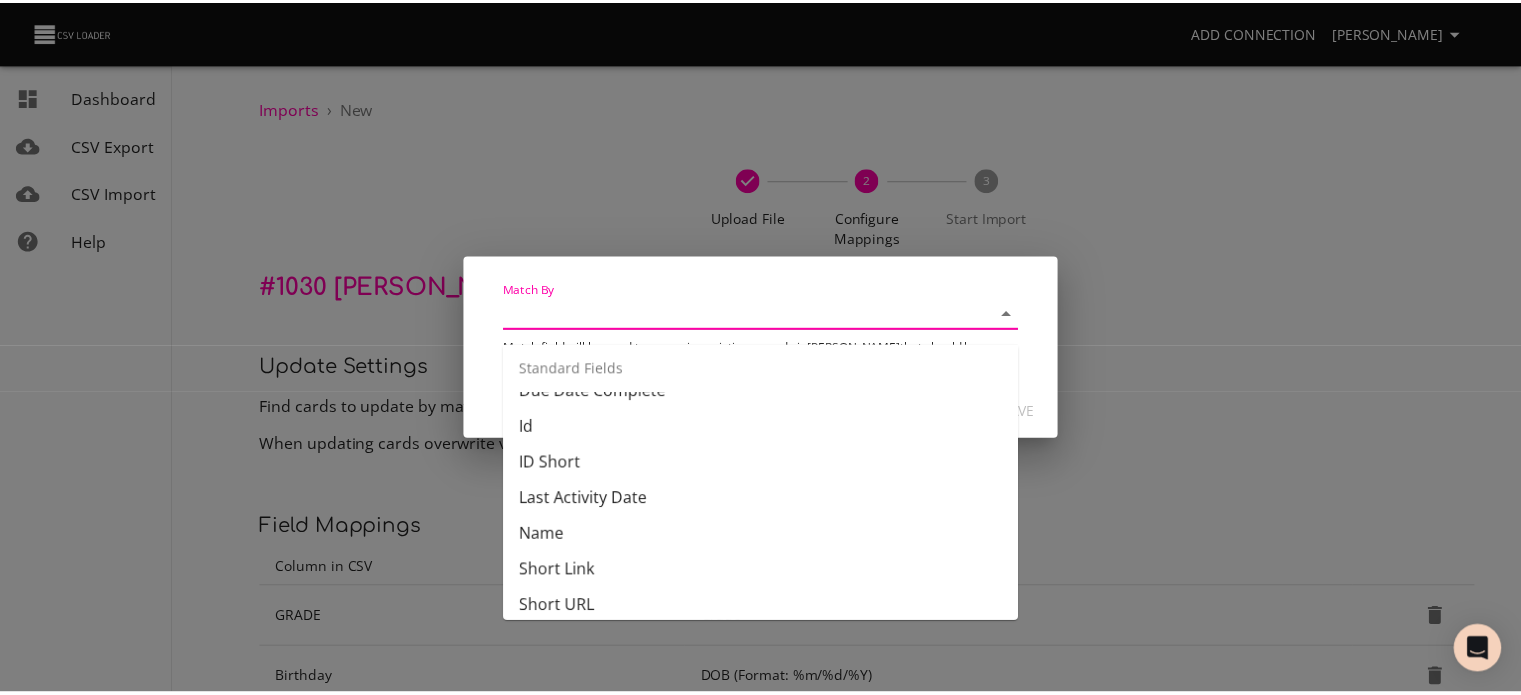 scroll, scrollTop: 250, scrollLeft: 0, axis: vertical 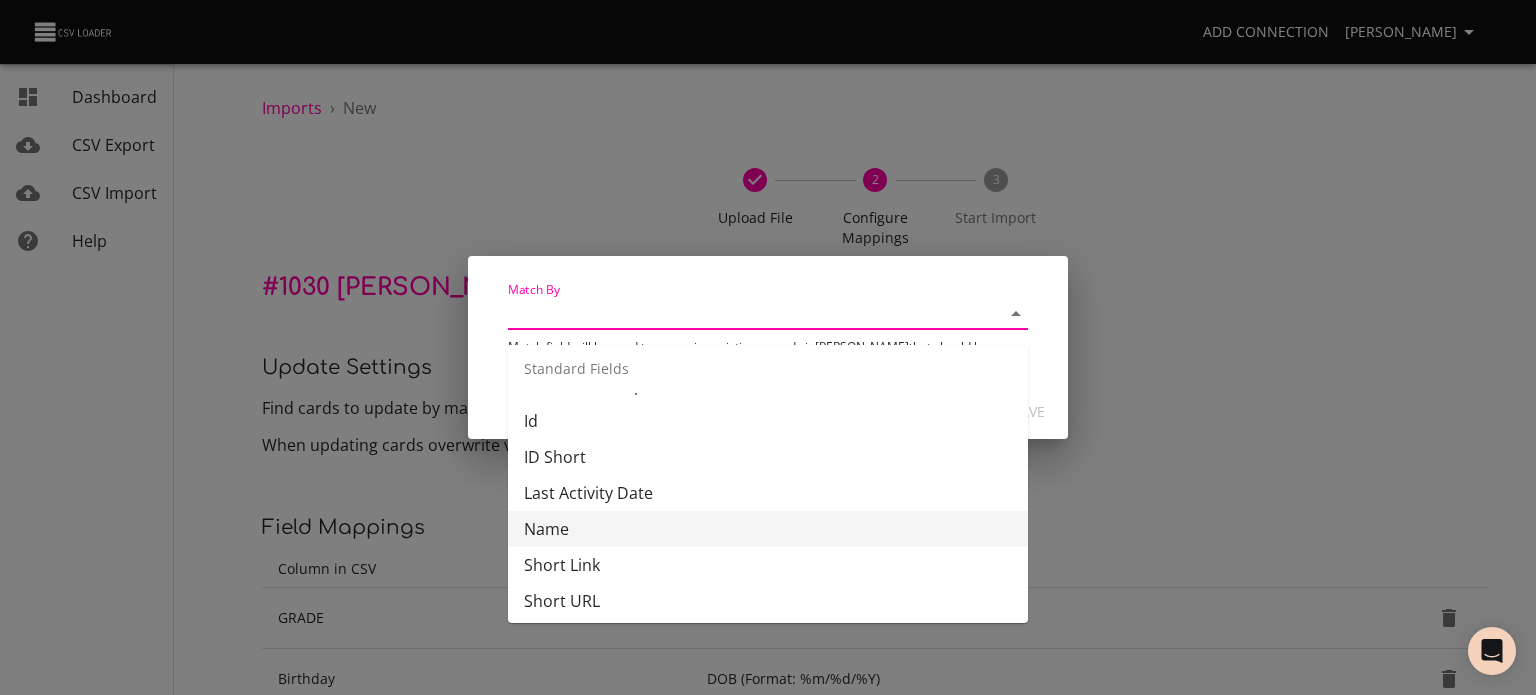 click on "Name" at bounding box center [768, 529] 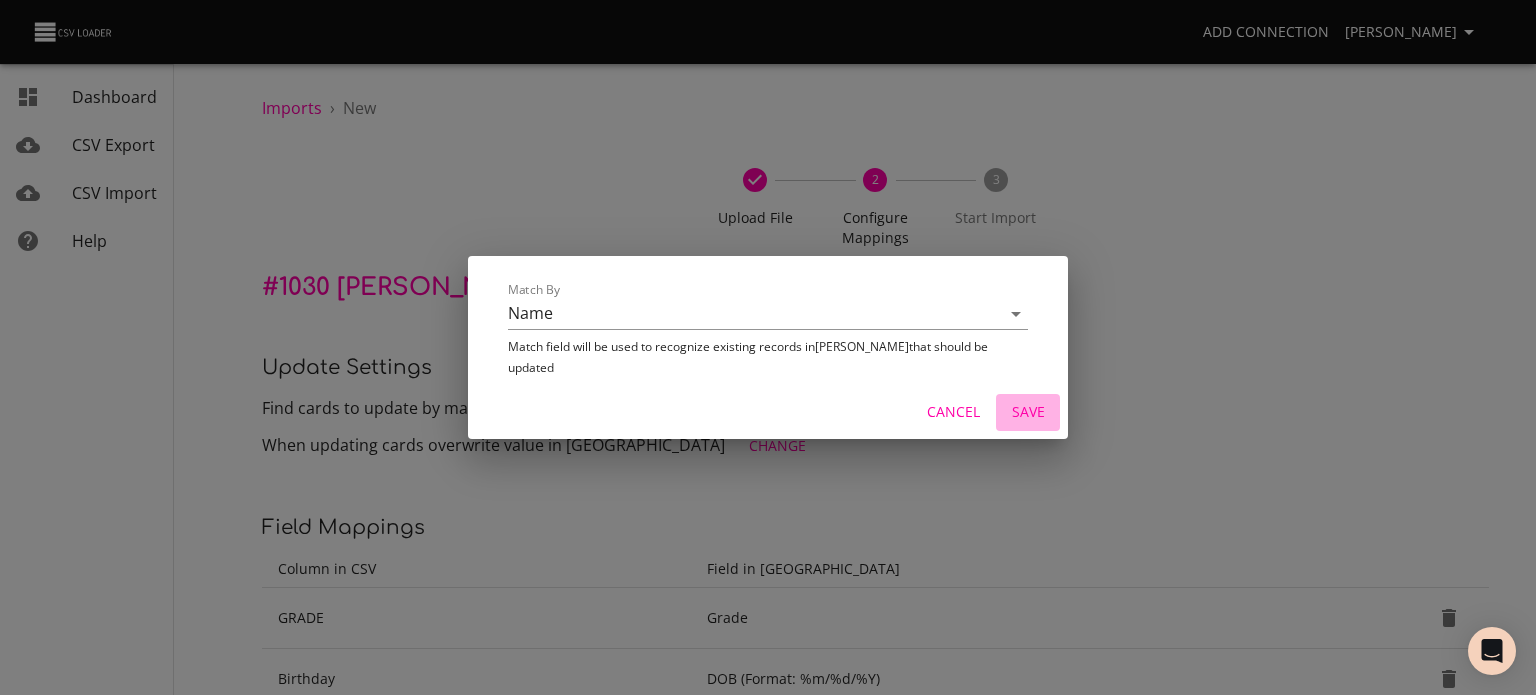 click on "Save" at bounding box center (1028, 412) 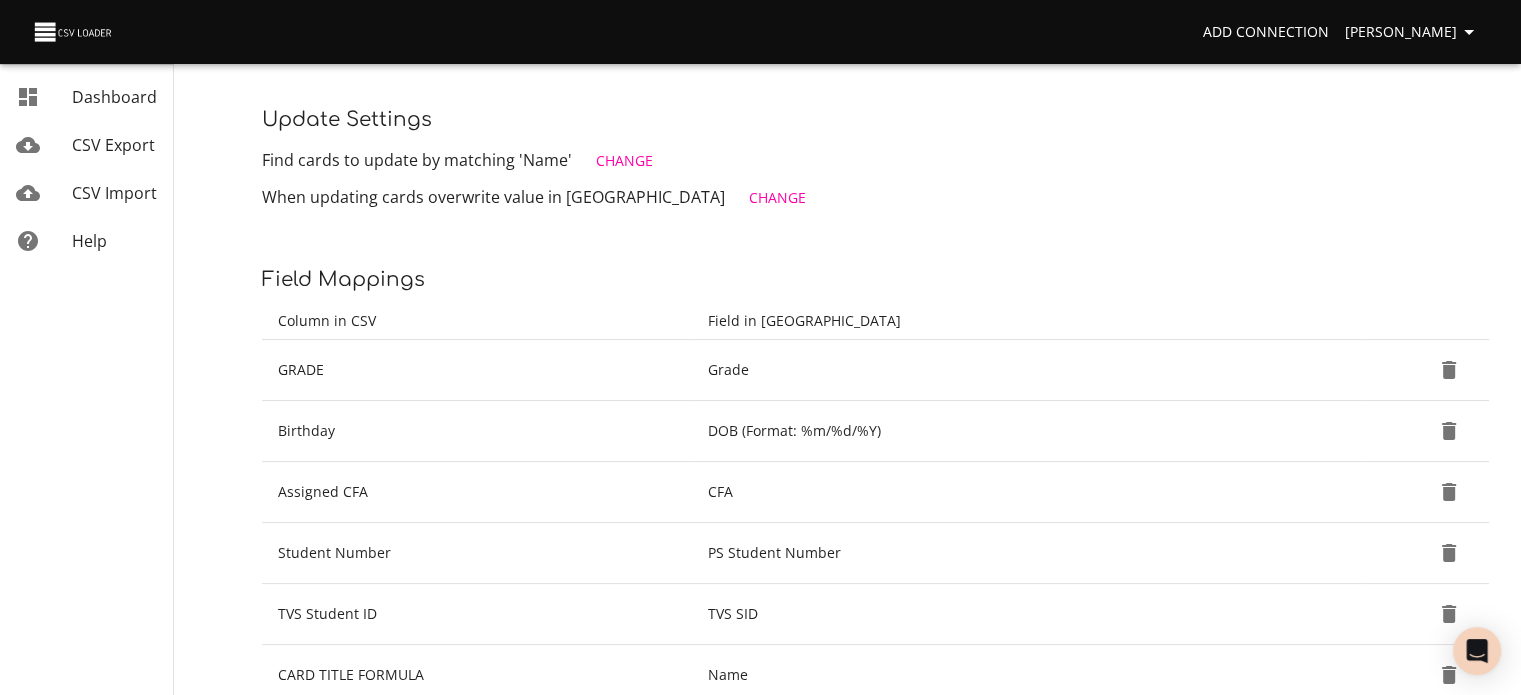 scroll, scrollTop: 248, scrollLeft: 0, axis: vertical 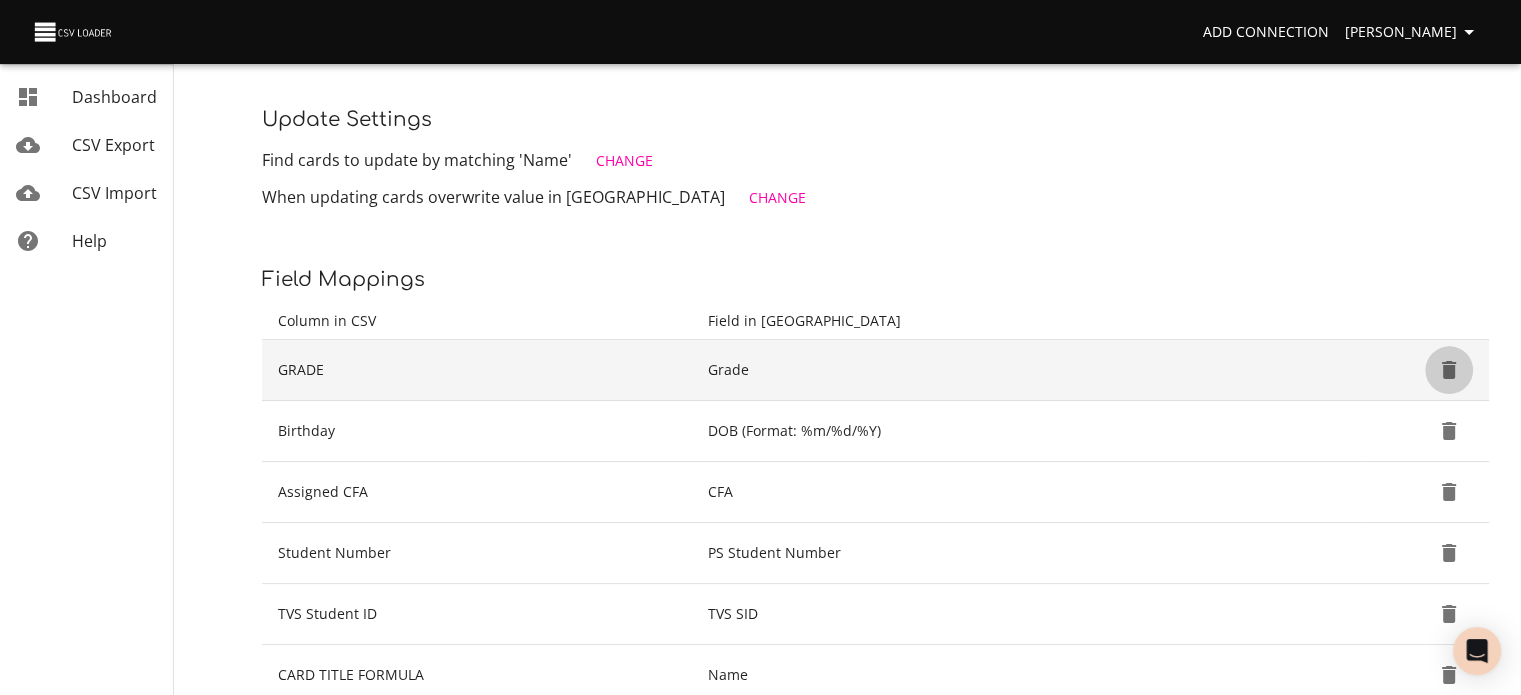 click at bounding box center (1449, 370) 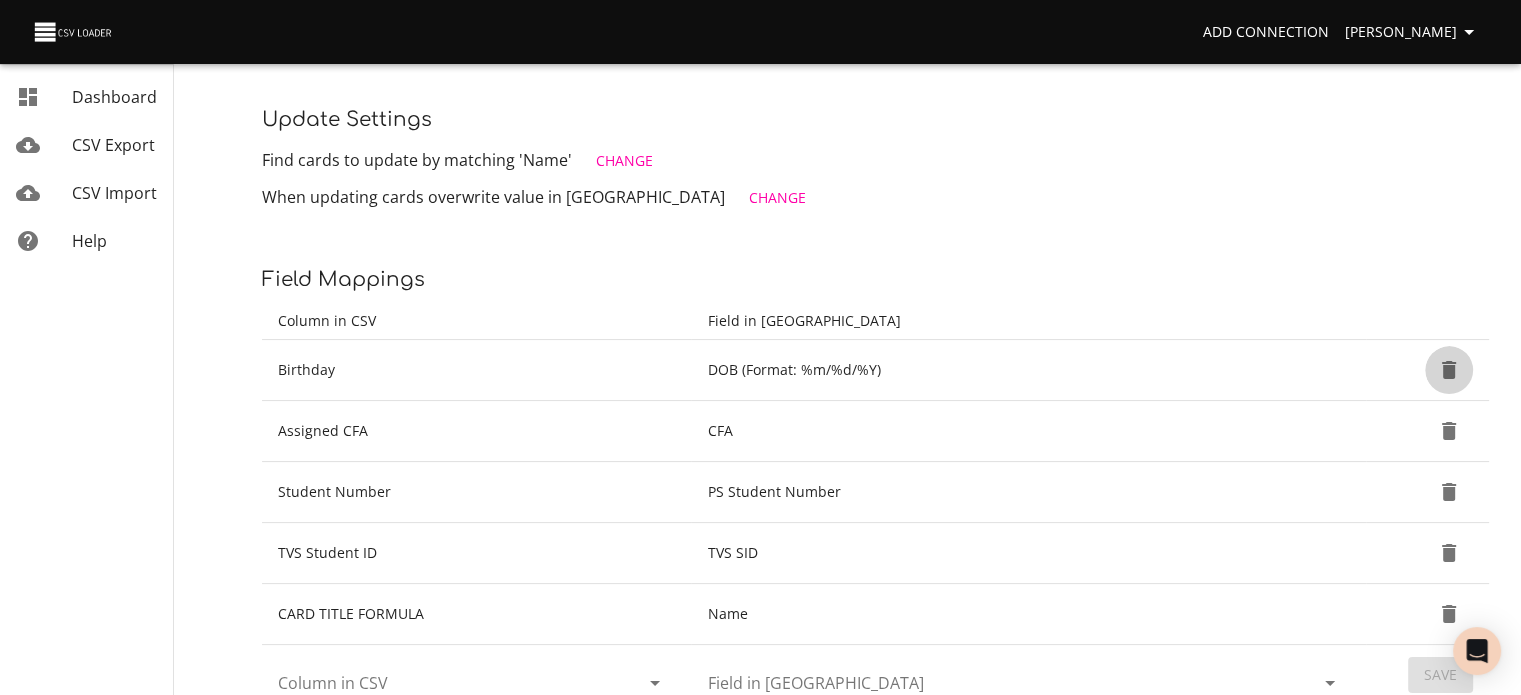 click at bounding box center (1449, 370) 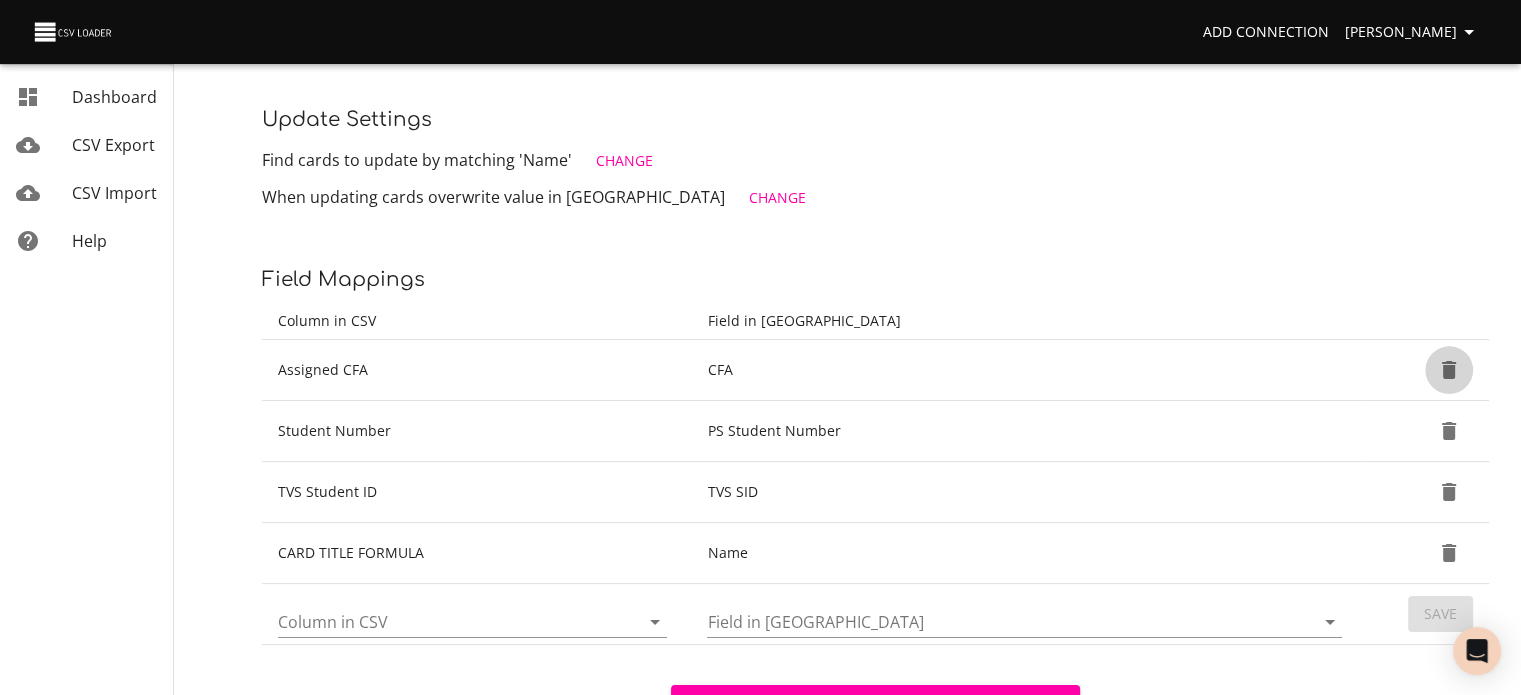 click at bounding box center [1449, 370] 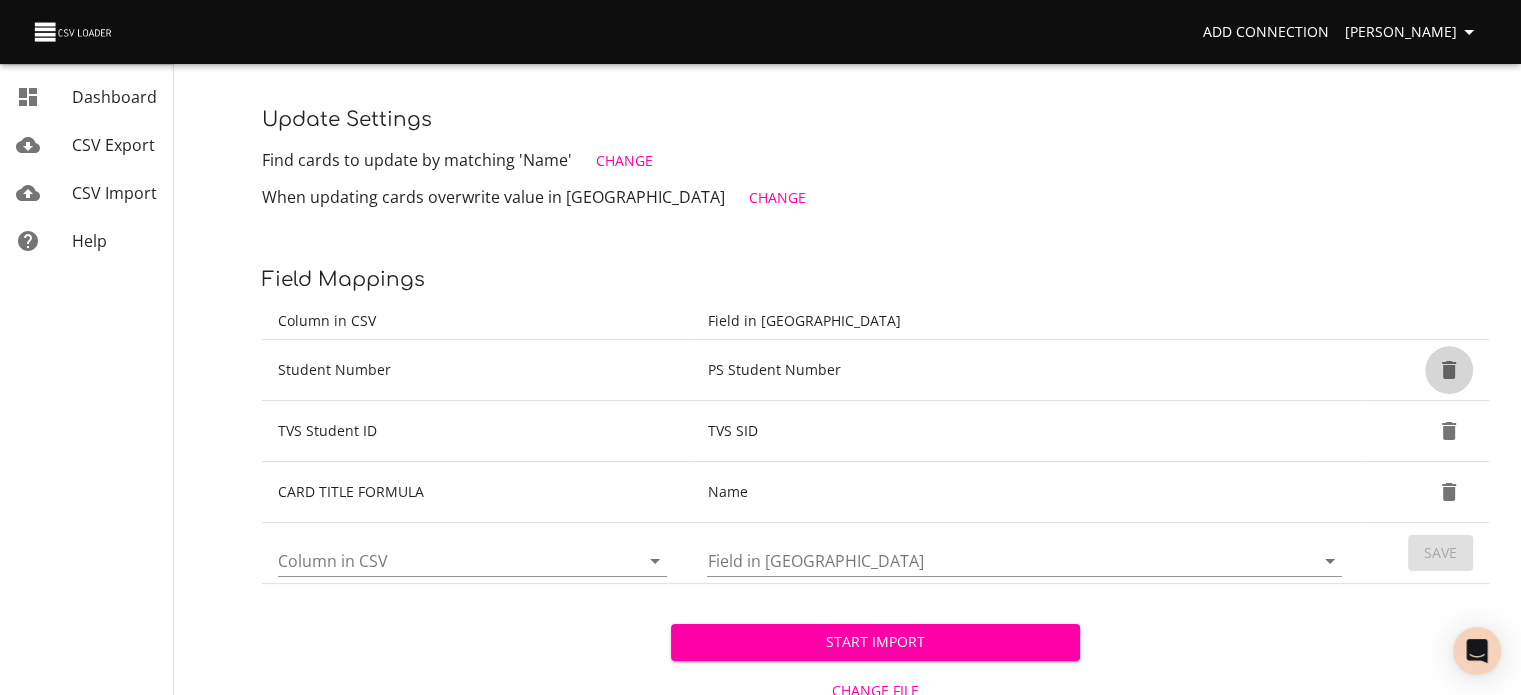 click at bounding box center (1449, 370) 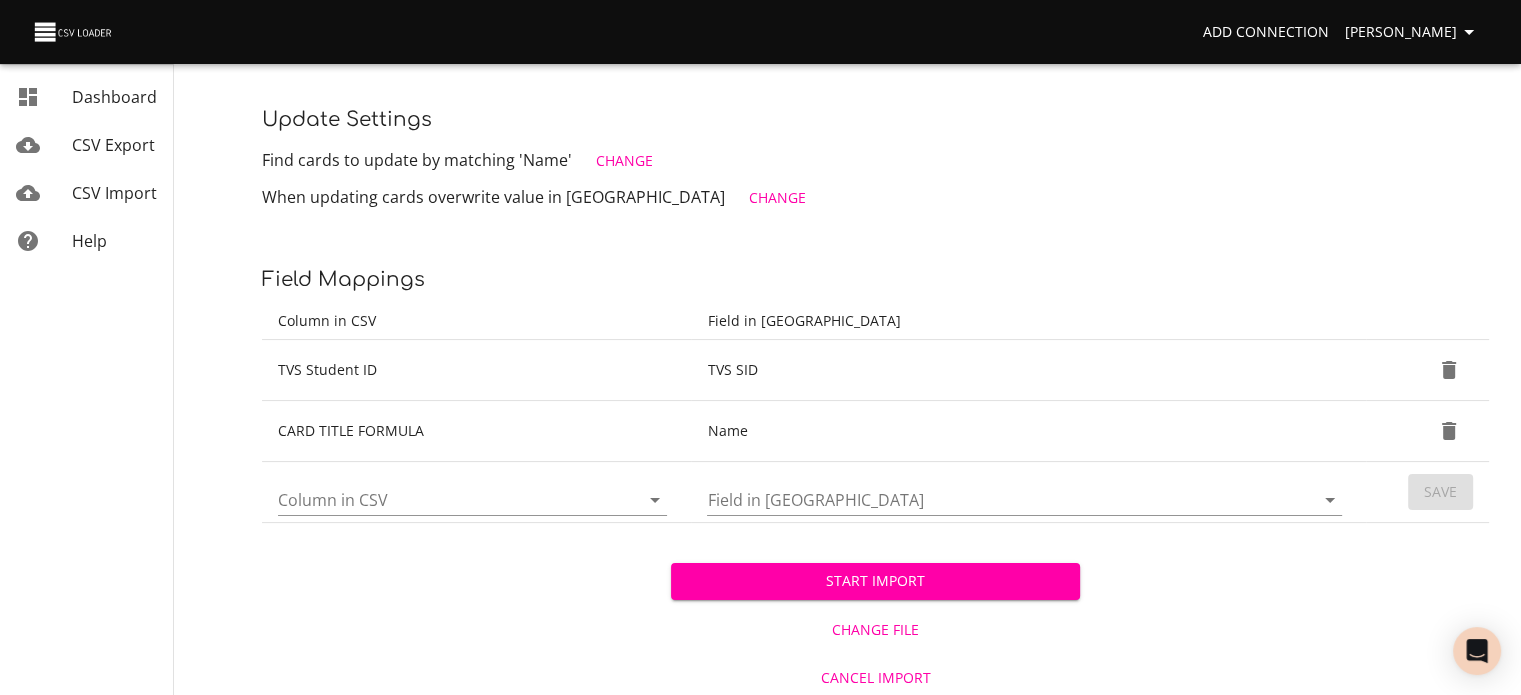 click at bounding box center (1449, 370) 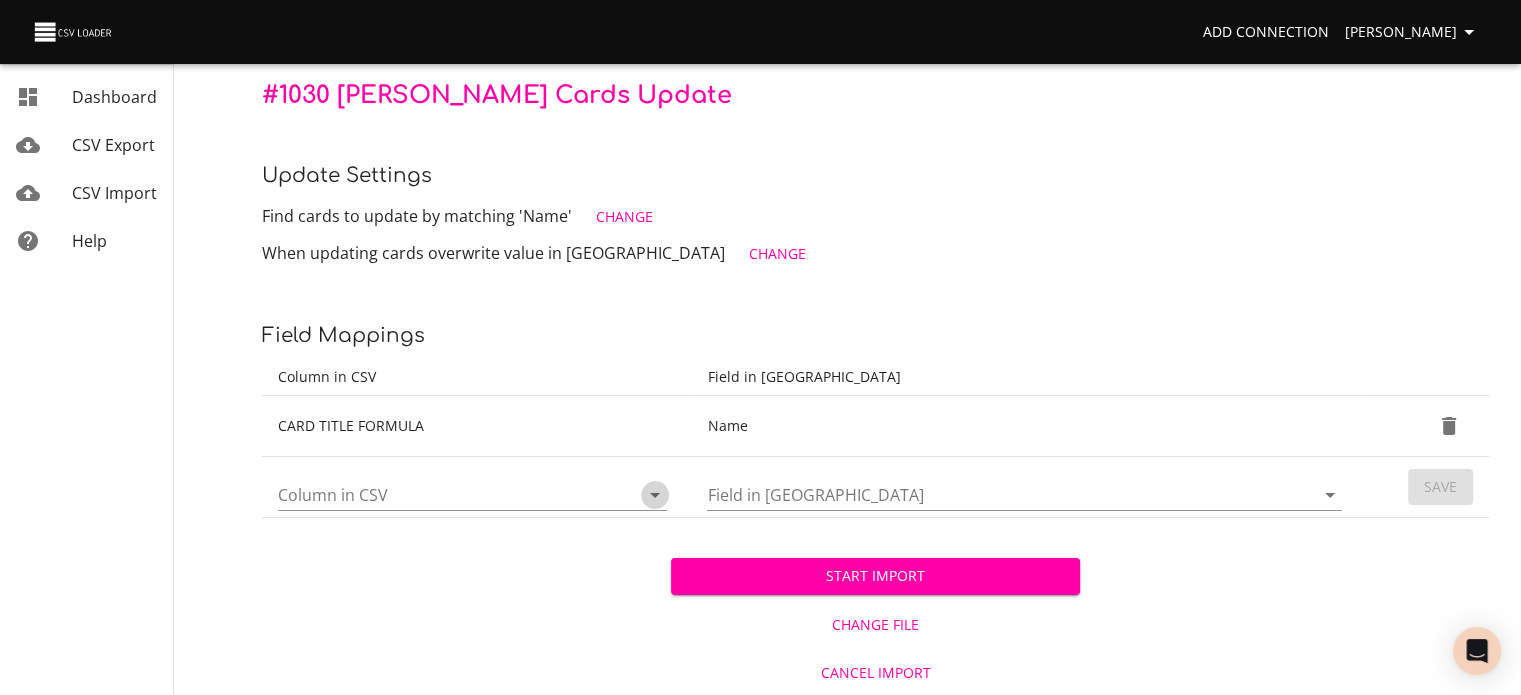 click 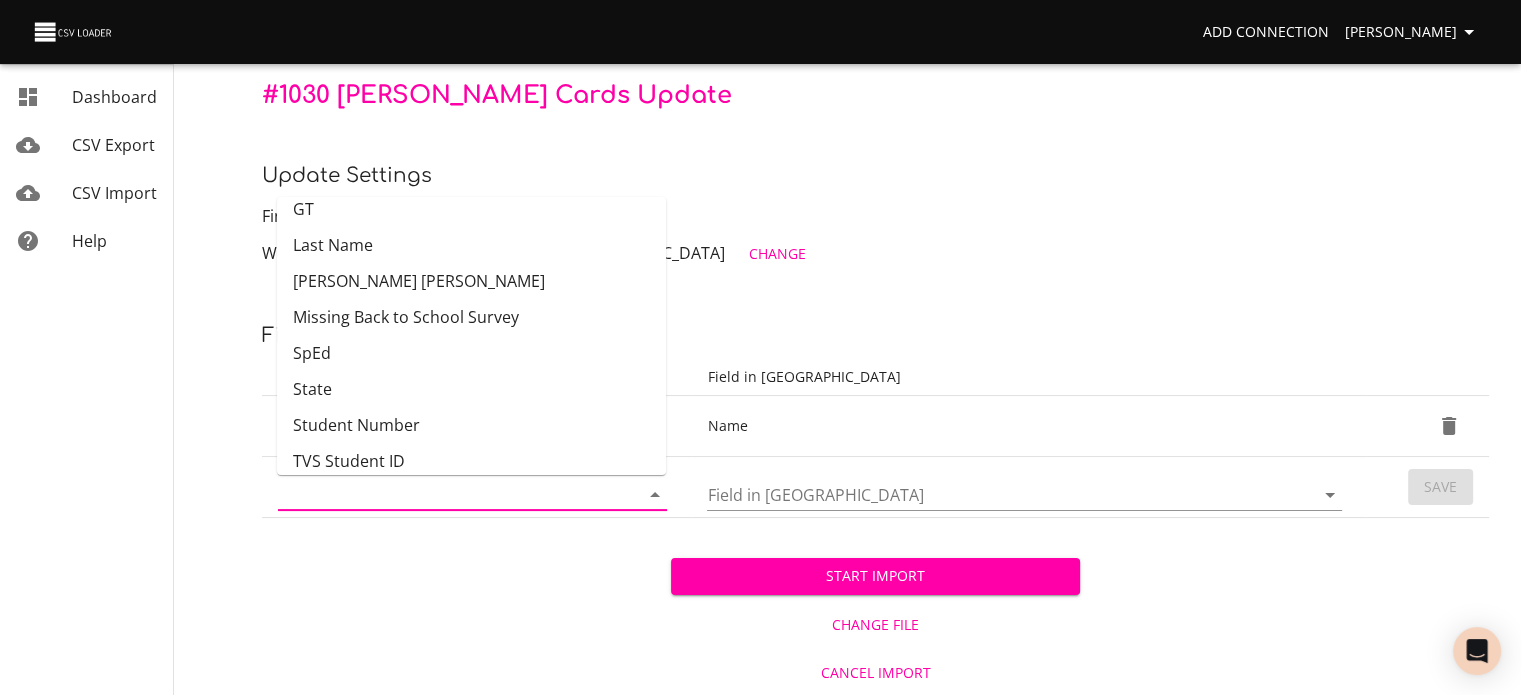 scroll, scrollTop: 529, scrollLeft: 0, axis: vertical 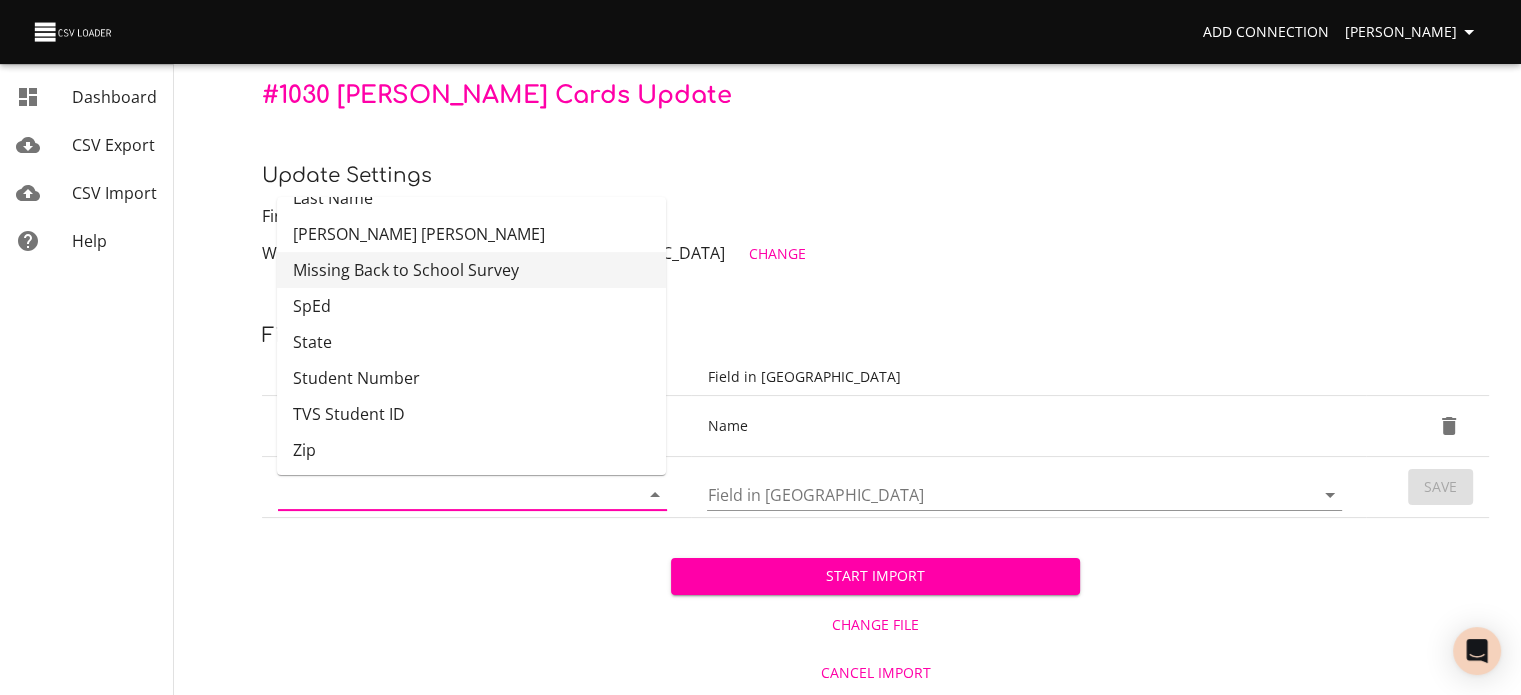 click on "Missing Back to School Survey" at bounding box center (471, 270) 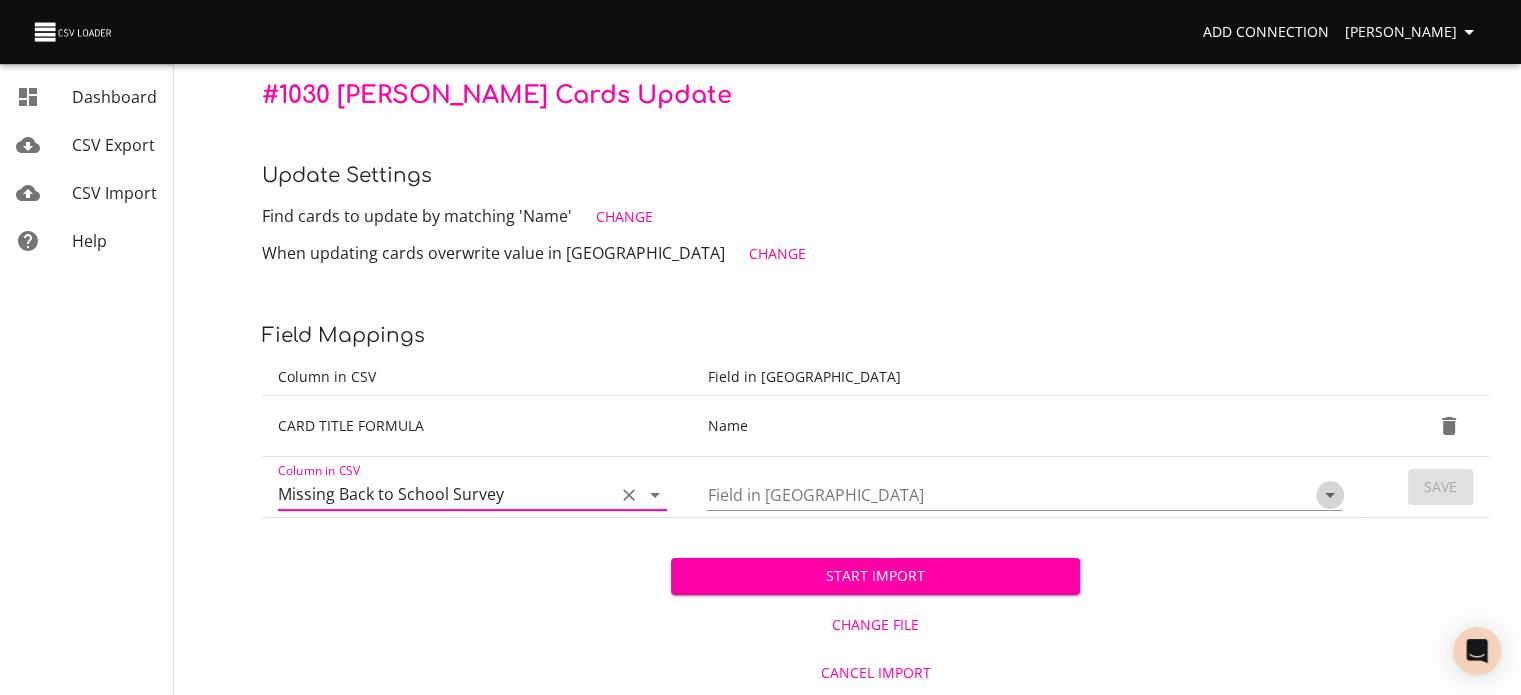 click 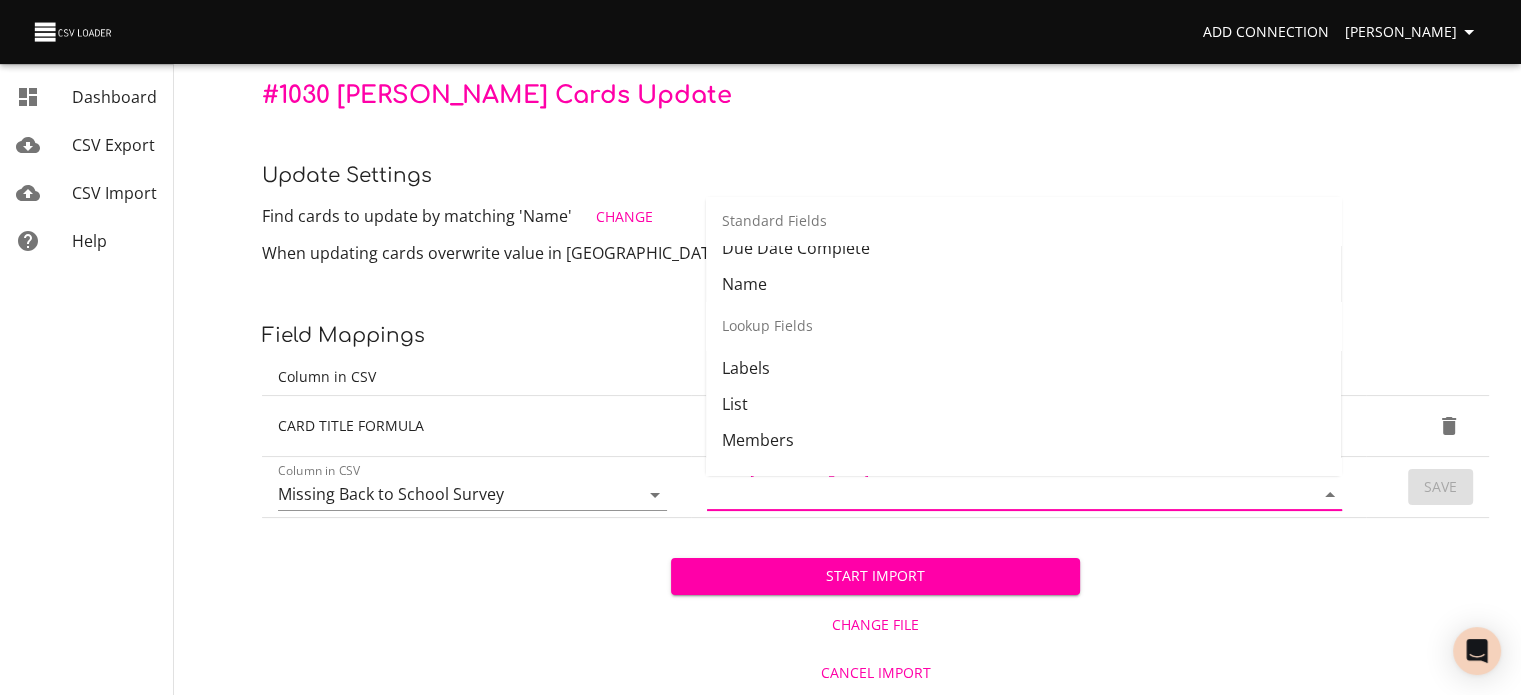 scroll, scrollTop: 307, scrollLeft: 0, axis: vertical 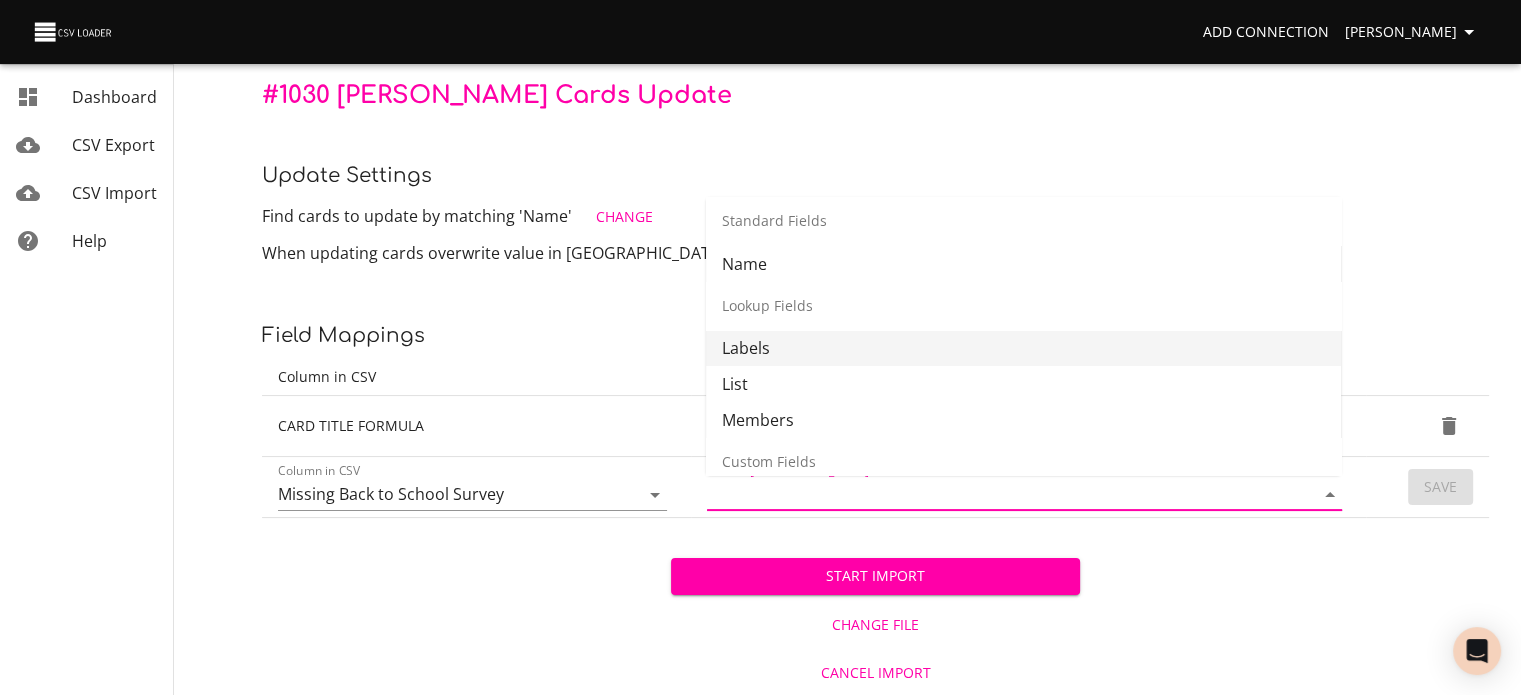 click on "Labels" at bounding box center (1023, 348) 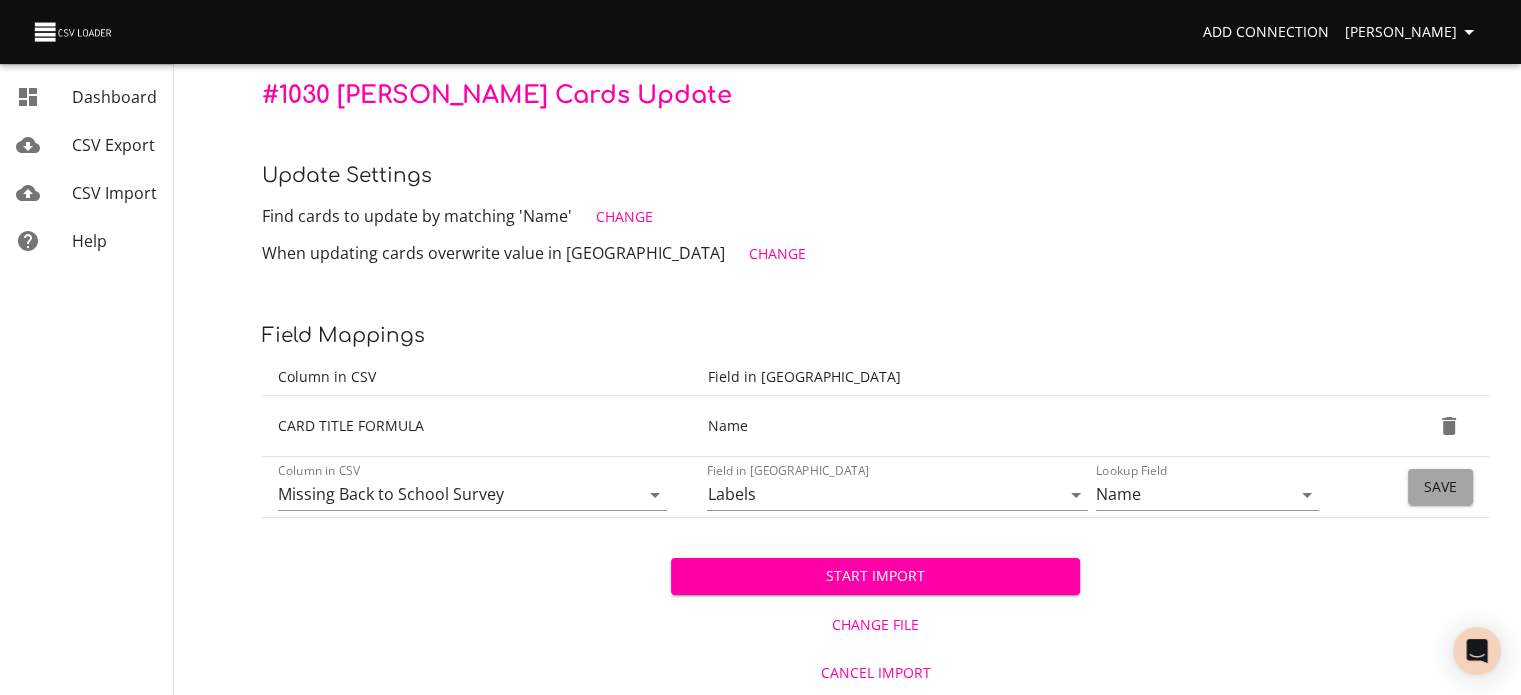 click on "Save" at bounding box center (1440, 487) 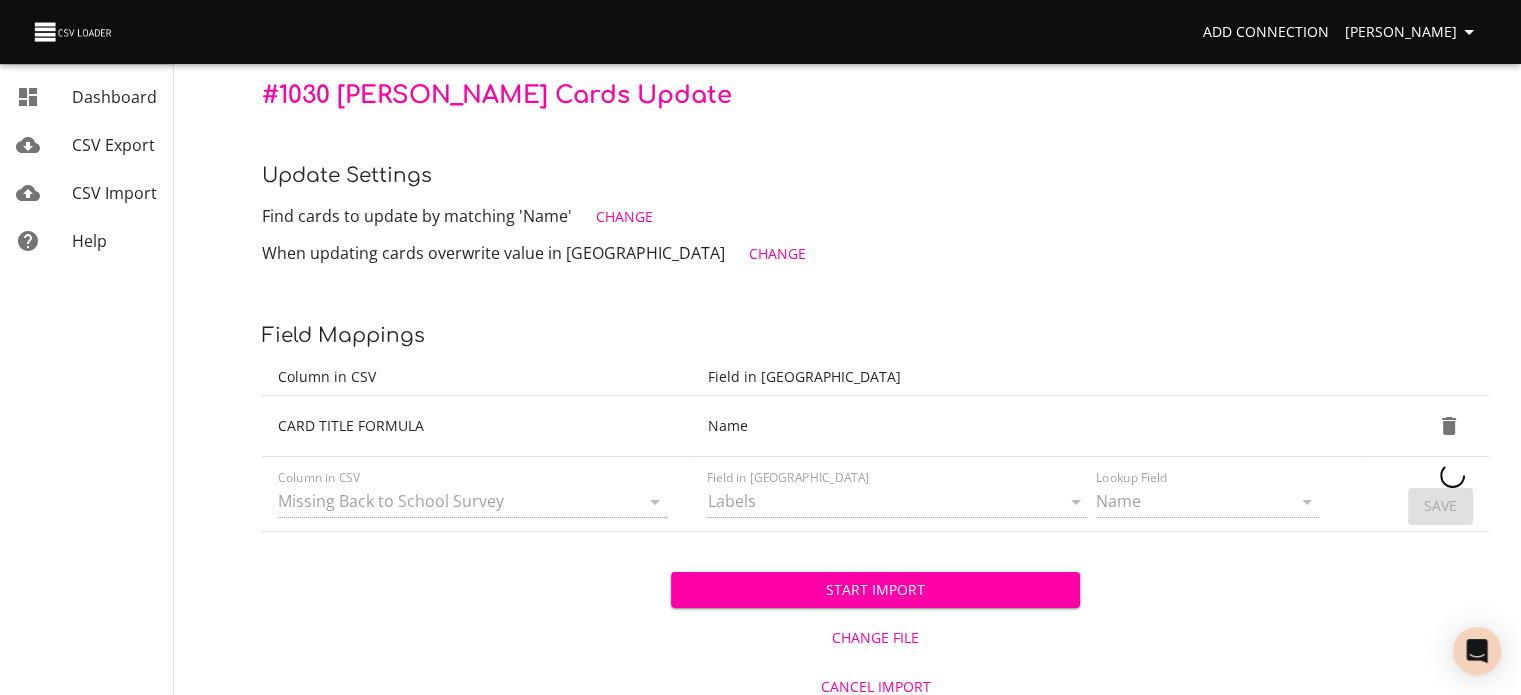 type 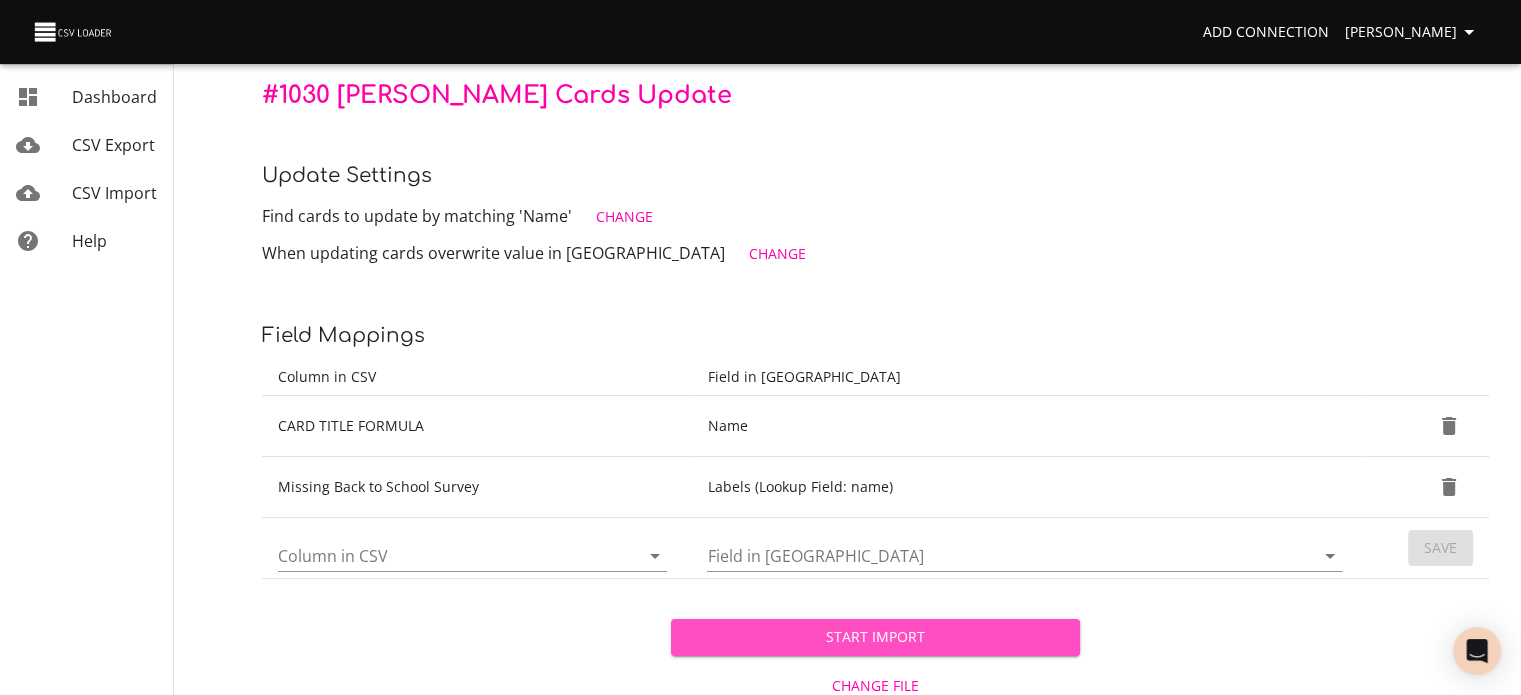 click on "Start Import" at bounding box center (875, 637) 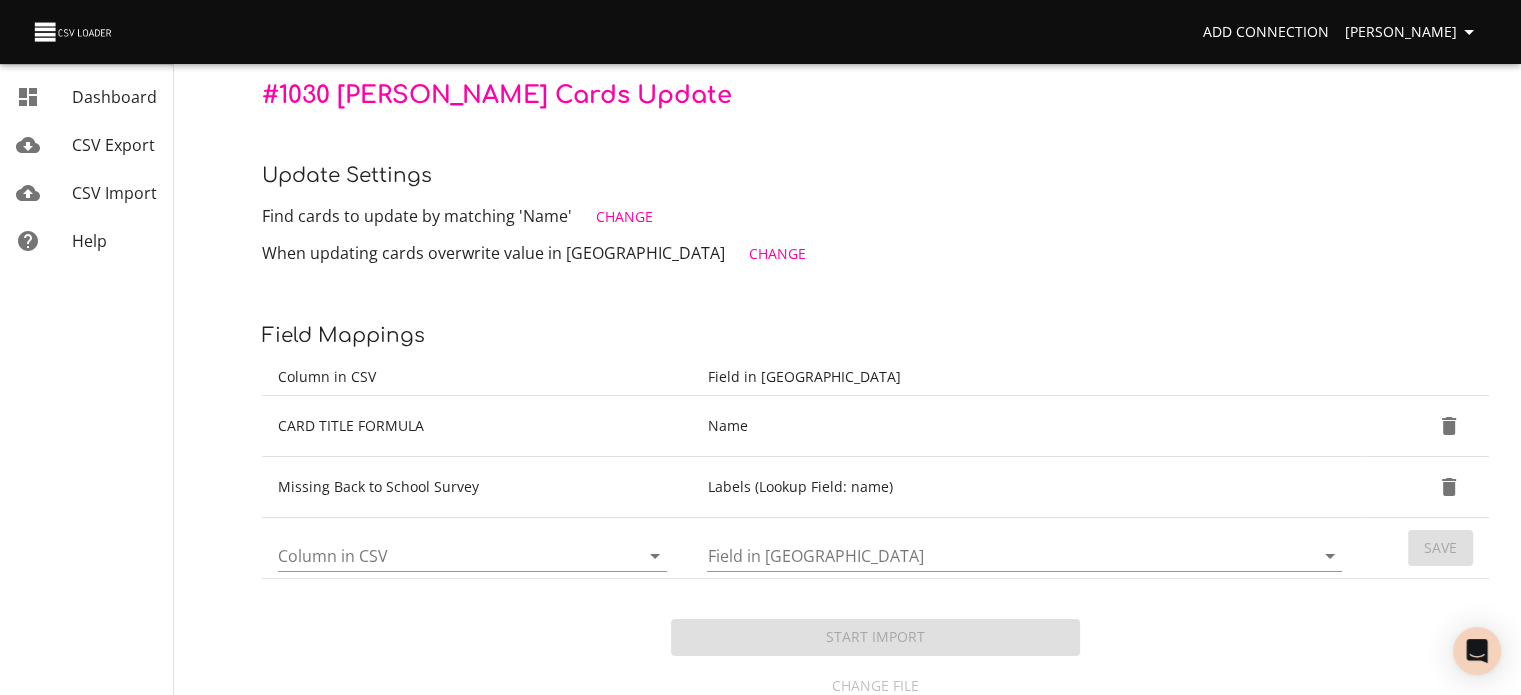 scroll, scrollTop: 0, scrollLeft: 0, axis: both 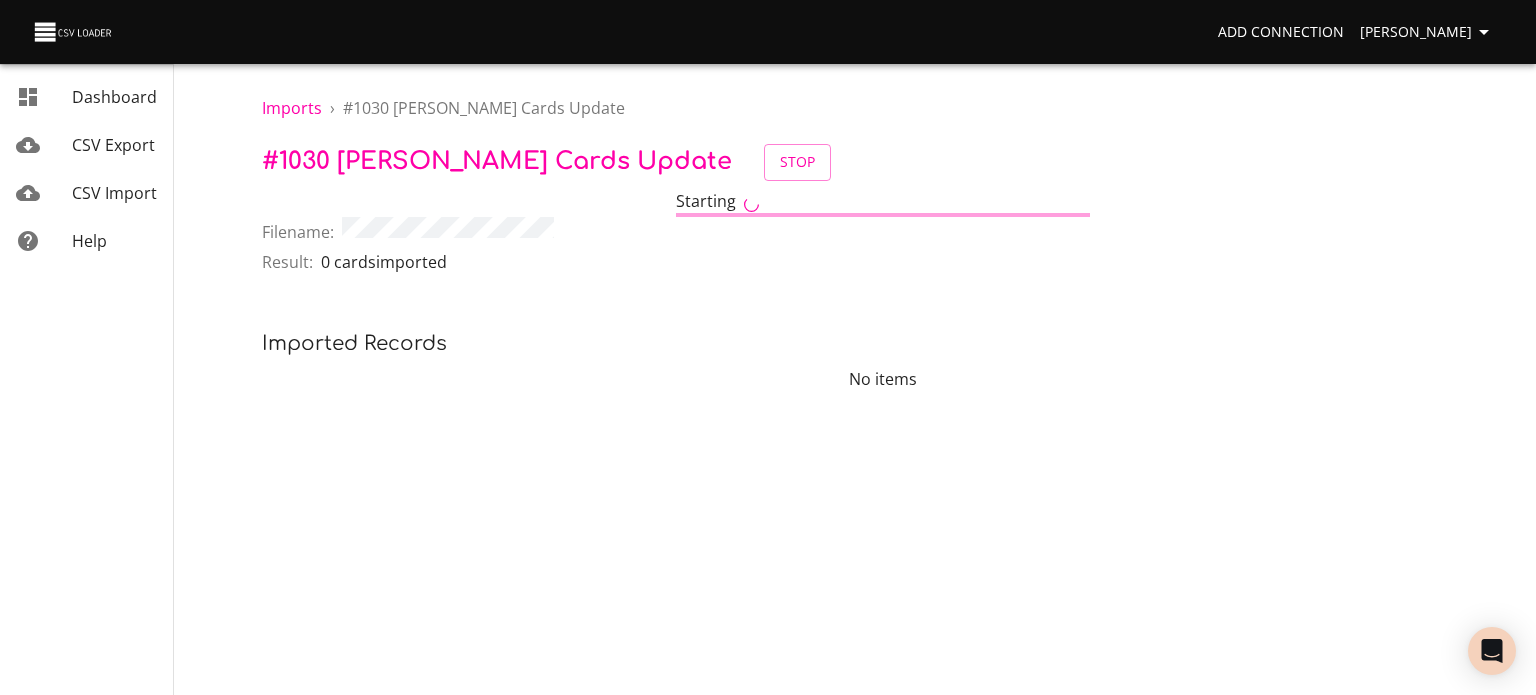 click on "CSV Import" at bounding box center [114, 193] 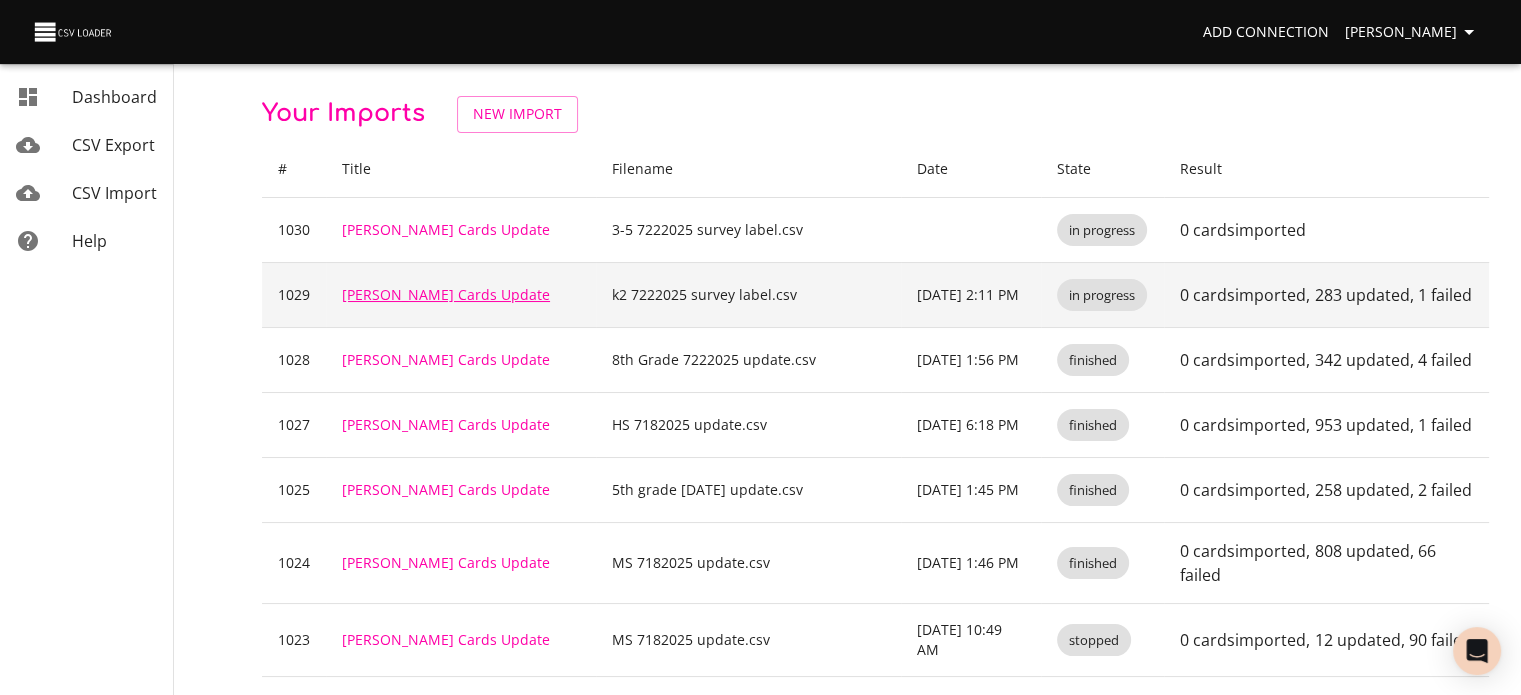 click on "[PERSON_NAME] Cards Update" at bounding box center (446, 294) 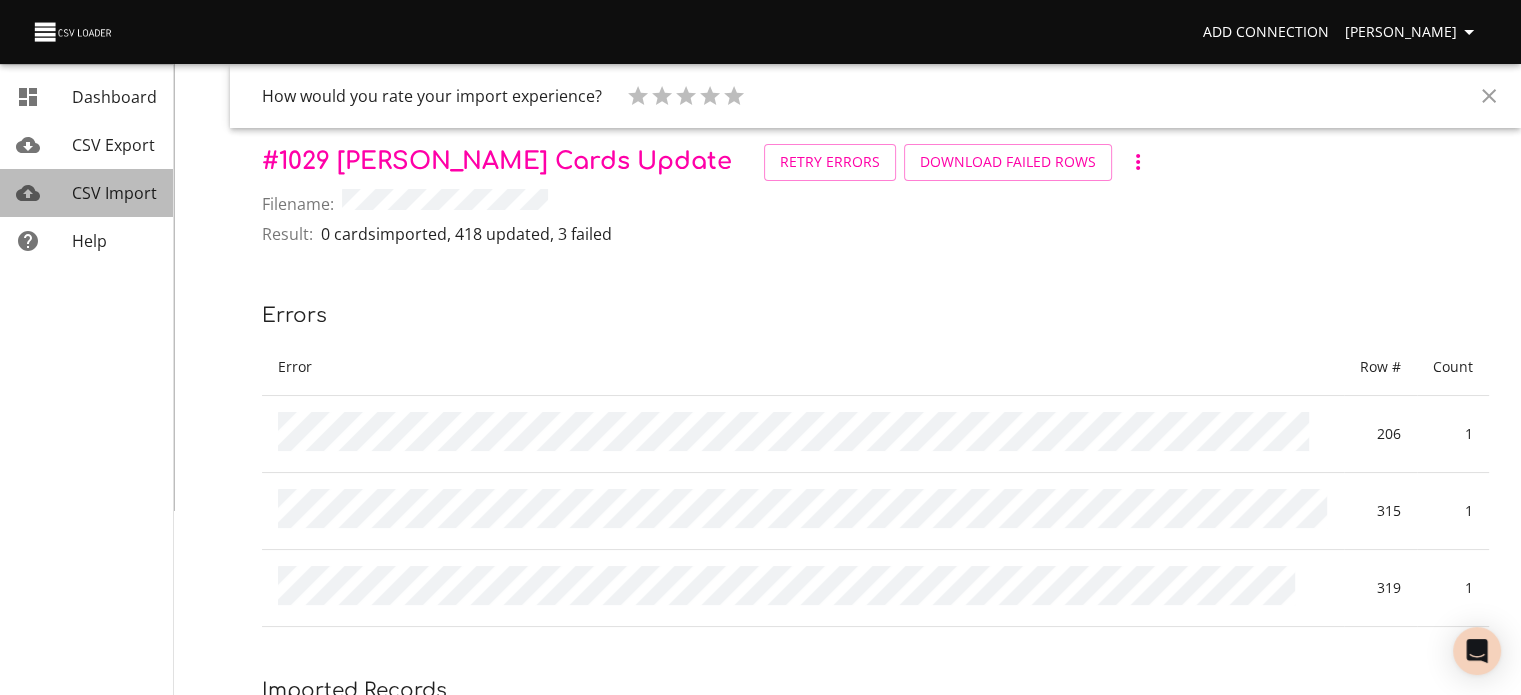 click on "CSV Import" at bounding box center [114, 193] 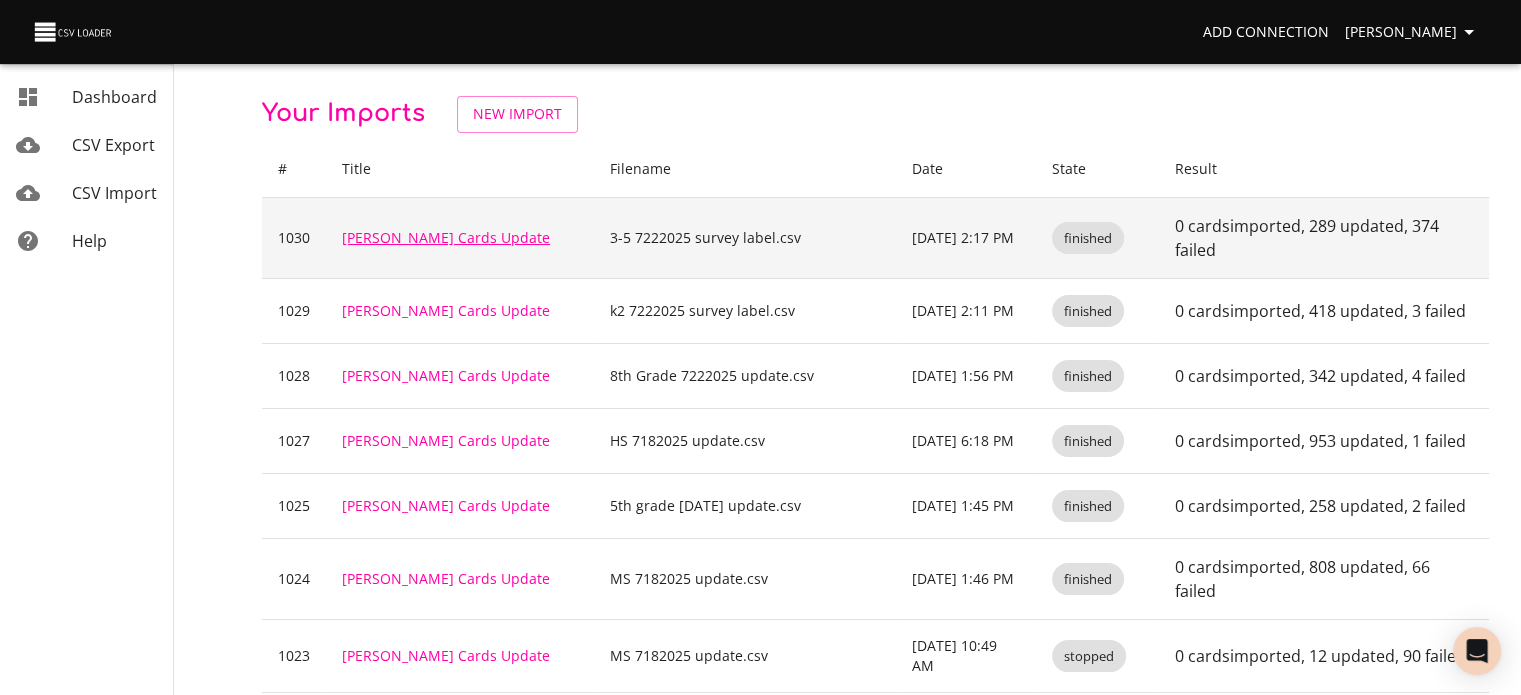 click on "[PERSON_NAME] Cards Update" at bounding box center [446, 237] 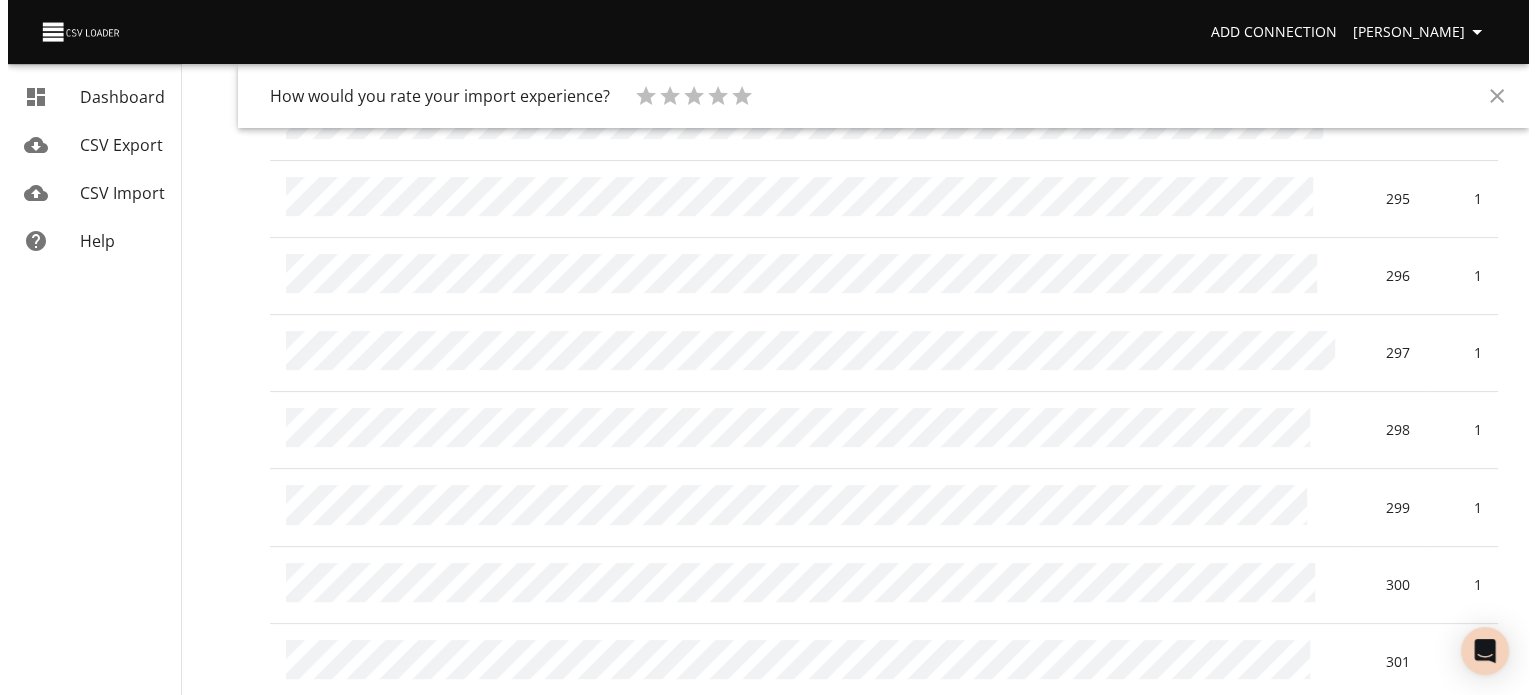 scroll, scrollTop: 0, scrollLeft: 0, axis: both 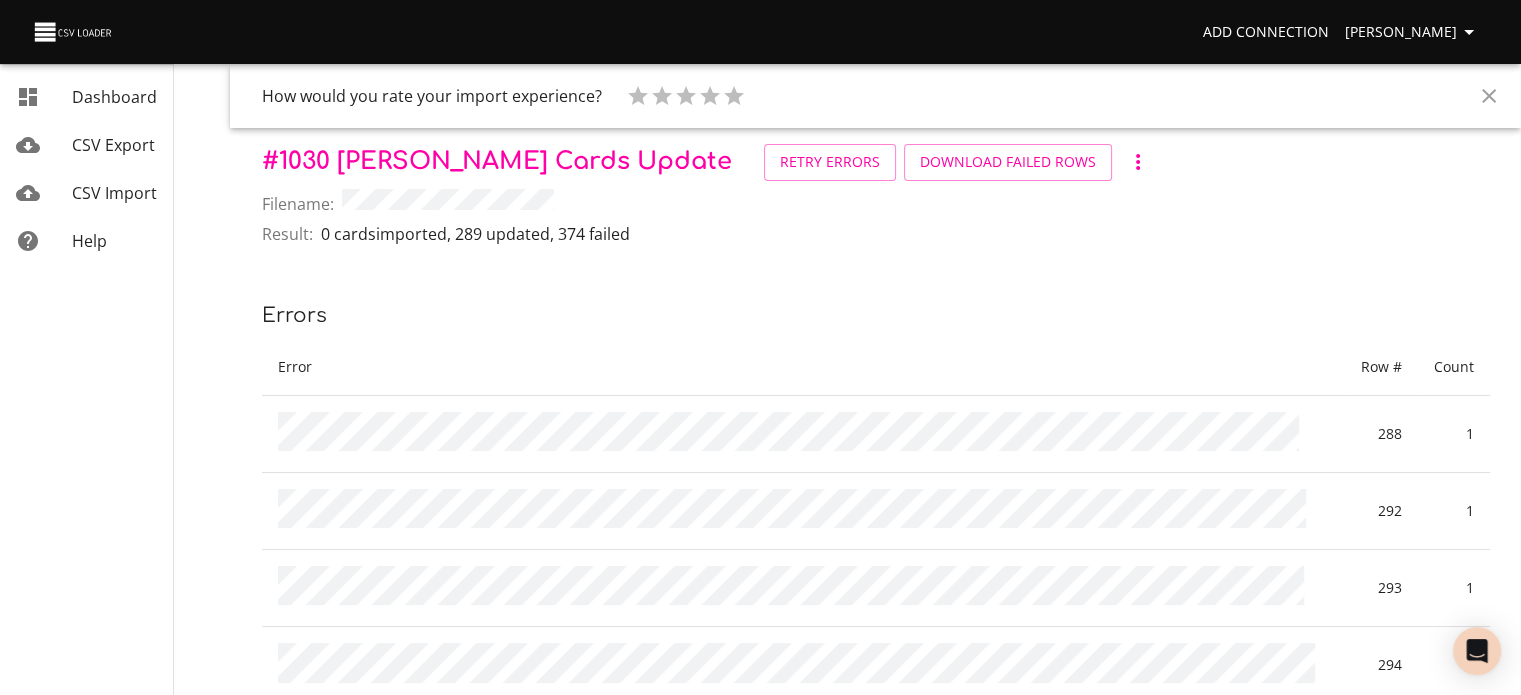 click on "CSV Export" at bounding box center (113, 145) 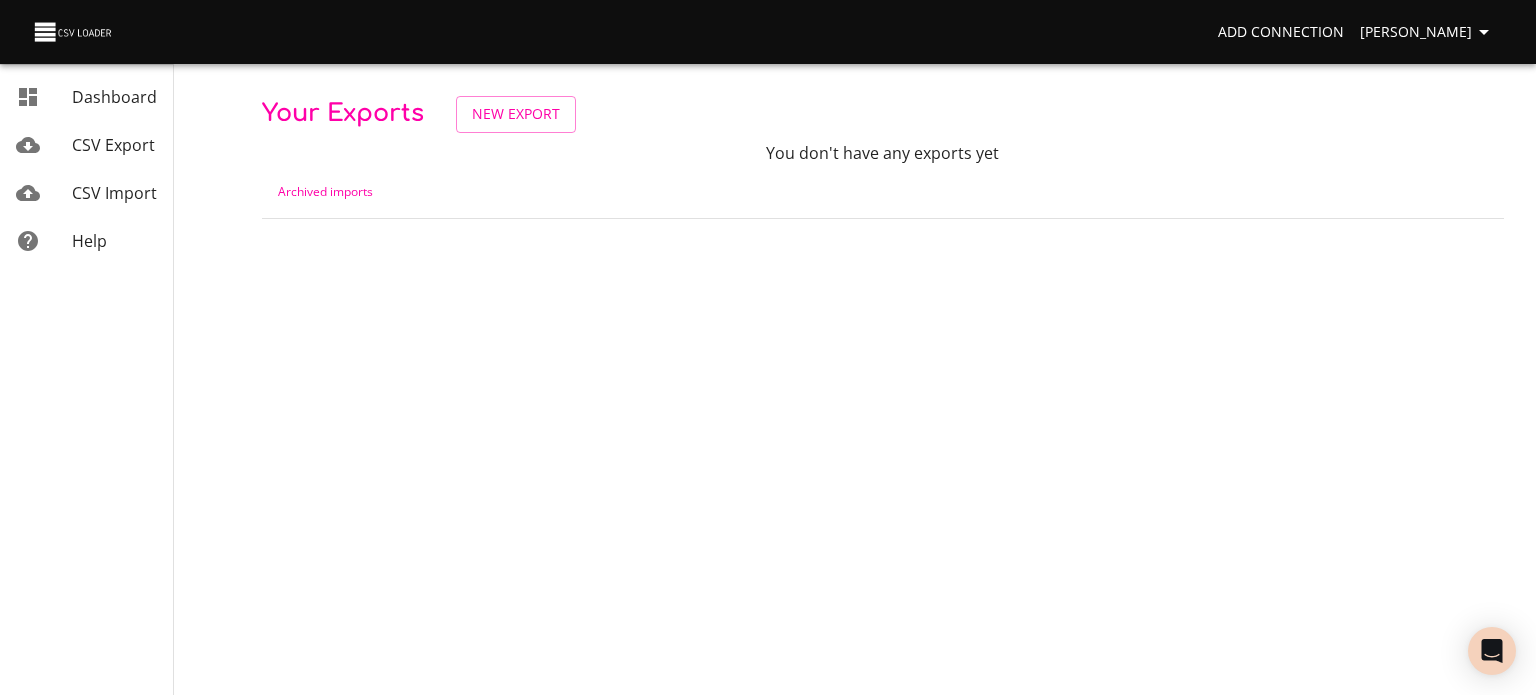 click on "CSV Import" at bounding box center (114, 193) 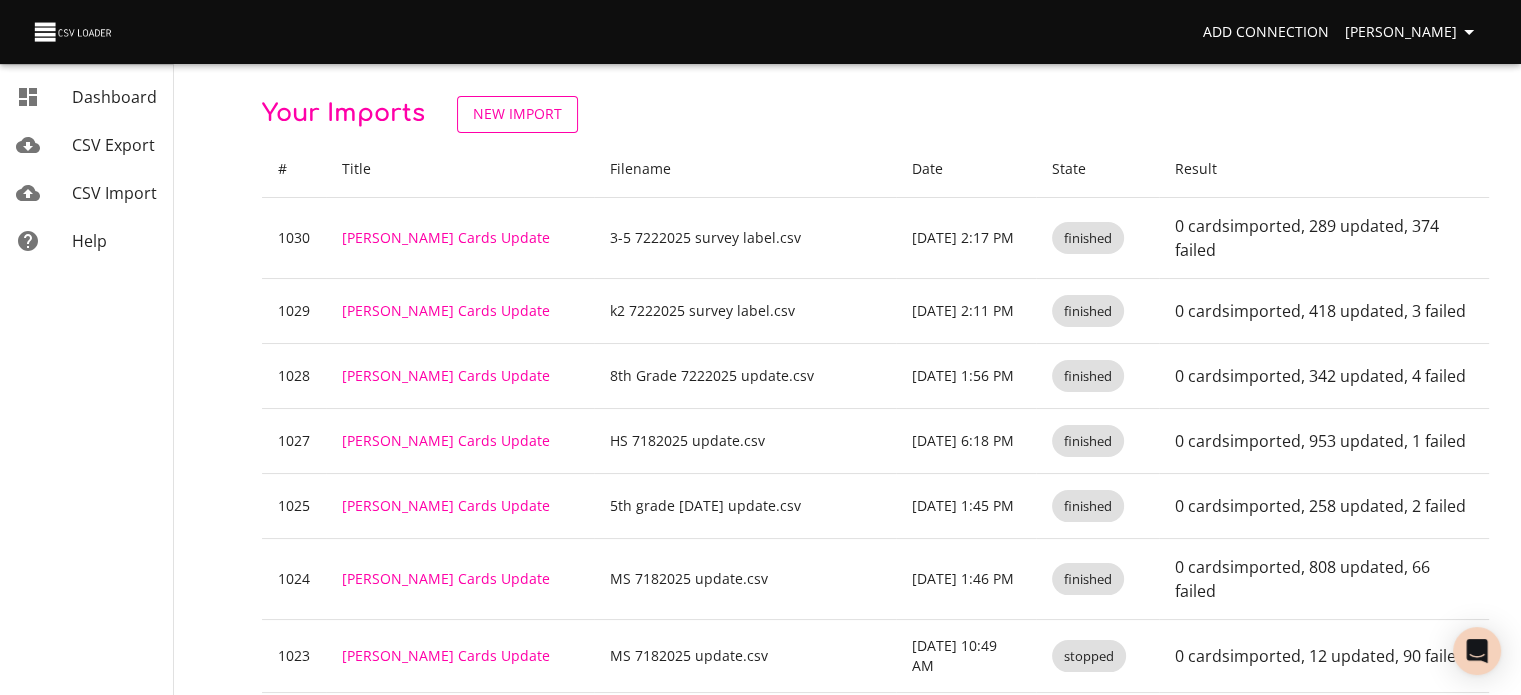 click on "New Import" at bounding box center (517, 114) 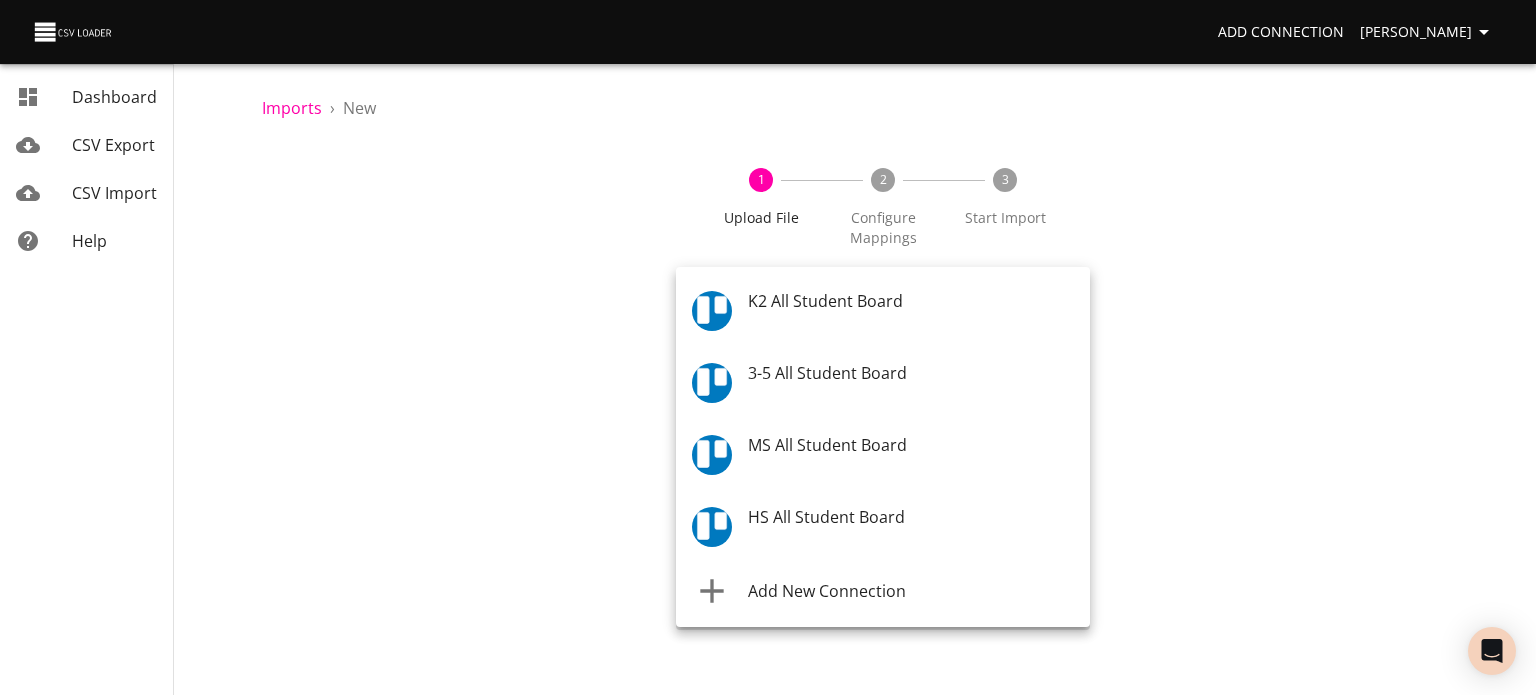 click on "Add Connection Celeste Claggett   Dashboard CSV Export CSV Import Help Imports › New 1 Upload File 2 Configure Mappings 3 Start Import Where are you importing?   * ​ What are you importing?   * What do you want to do?   * Add new records (import) How often? One-time Auto import Choose File CSV File   * Continue
Dashboard CSV Export CSV Import Help K2 All Student Board 3-5 All Student Board MS All Student Board HS All Student Board Add New Connection" at bounding box center [768, 347] 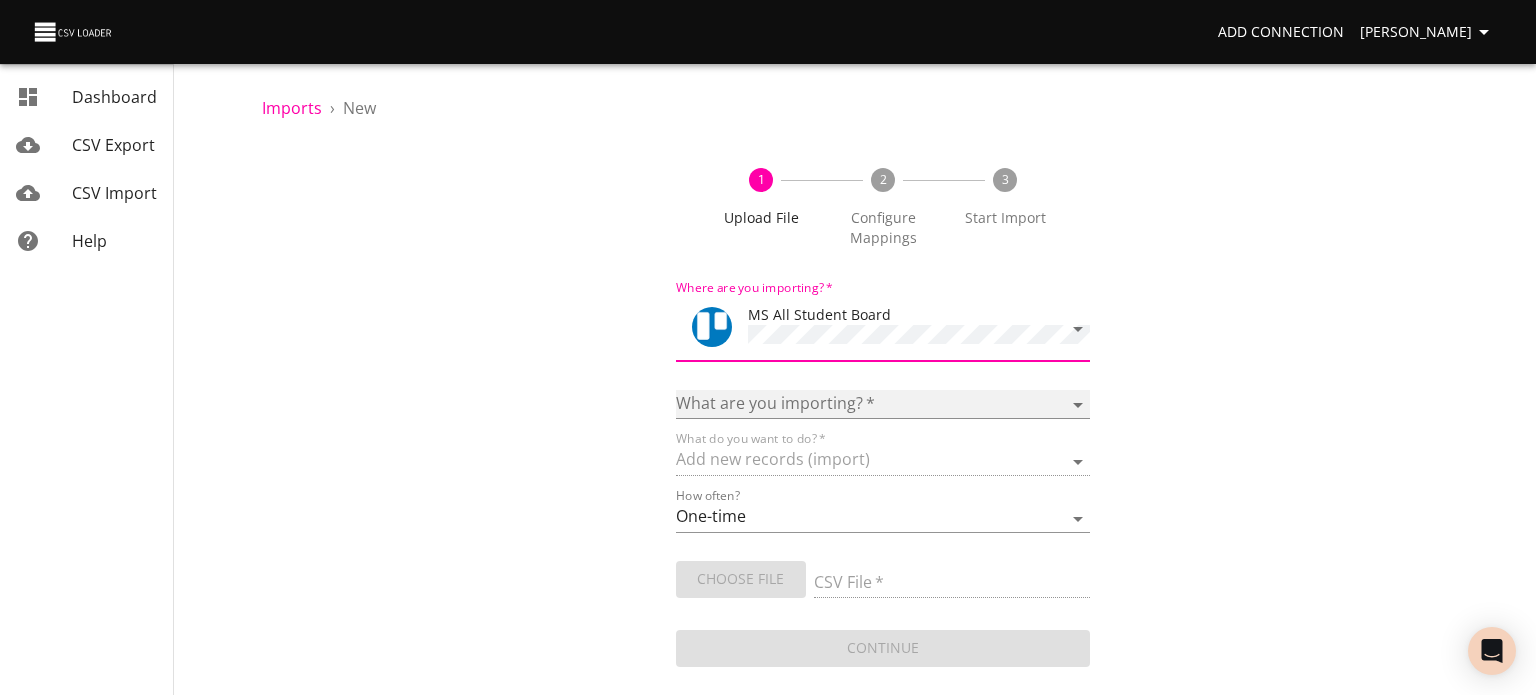 click on "Boards Cards Checkitems Checklists" at bounding box center [883, 404] 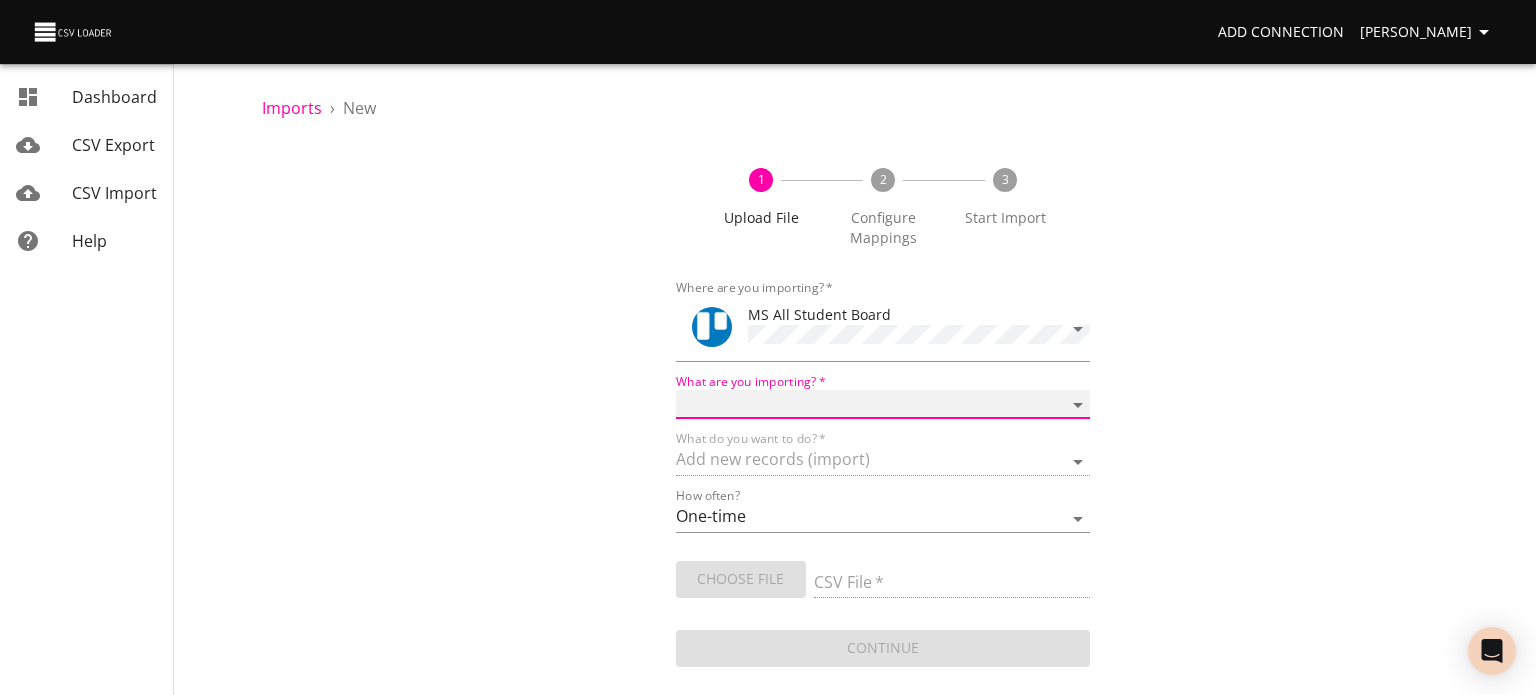 select on "cards" 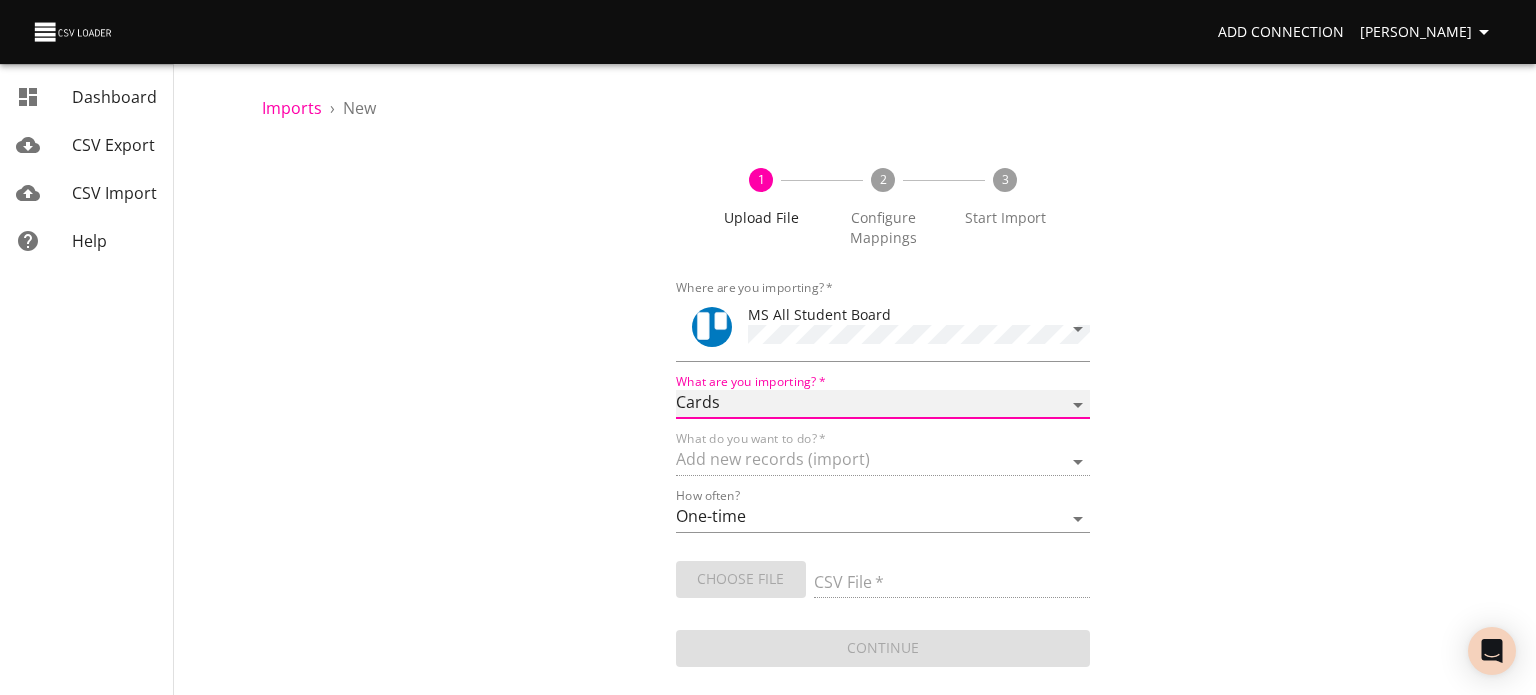 click on "Boards Cards Checkitems Checklists" at bounding box center (883, 404) 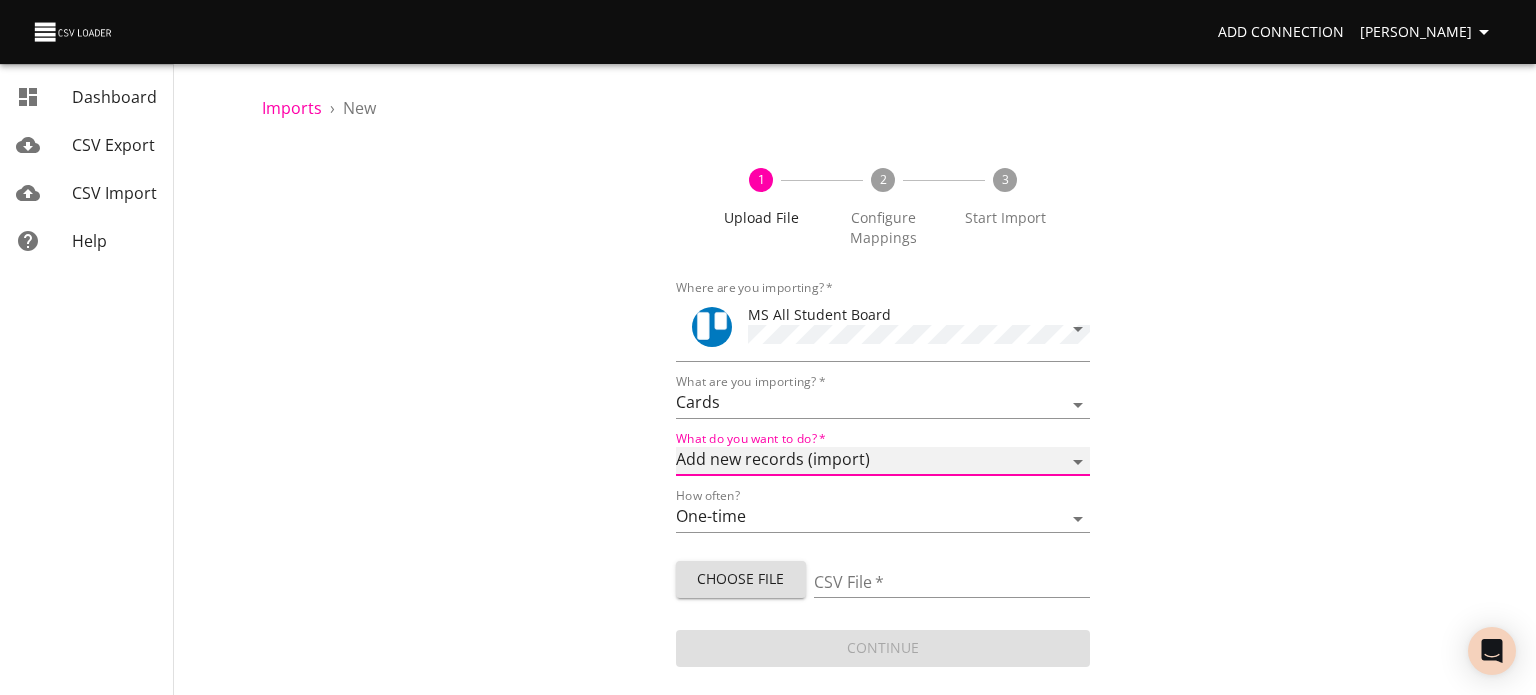 click on "Add new records (import) Update existing records (update) Add new and update existing records (upsert)" at bounding box center (883, 461) 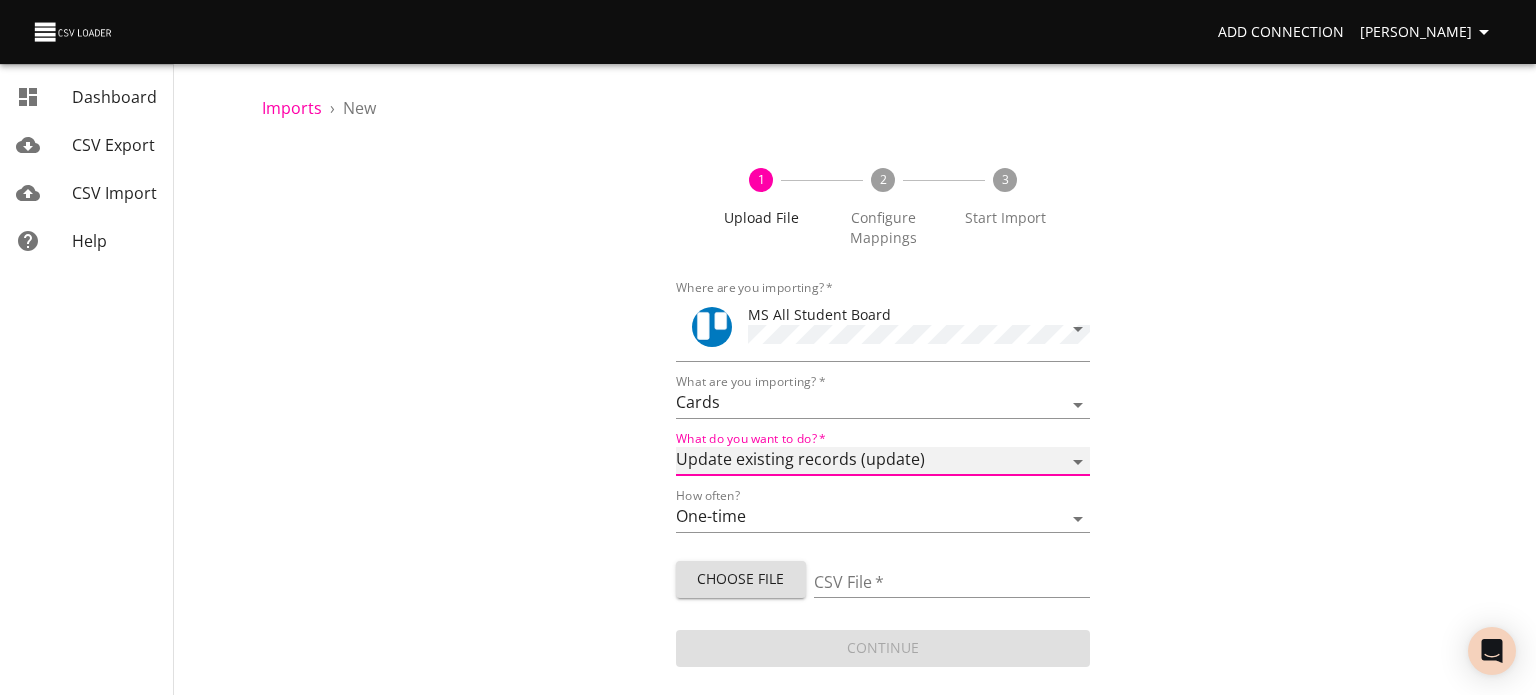 click on "Add new records (import) Update existing records (update) Add new and update existing records (upsert)" at bounding box center (883, 461) 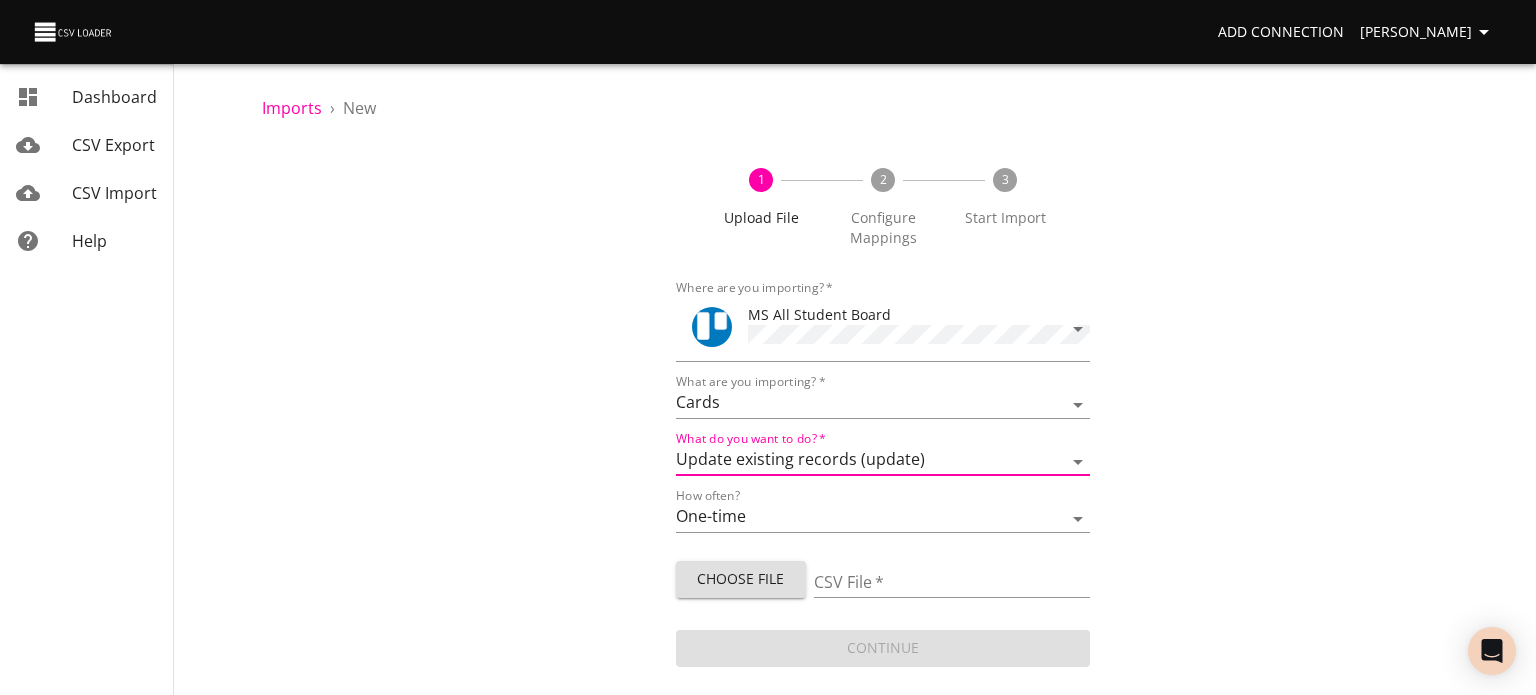 click on "Choose File" at bounding box center [741, 579] 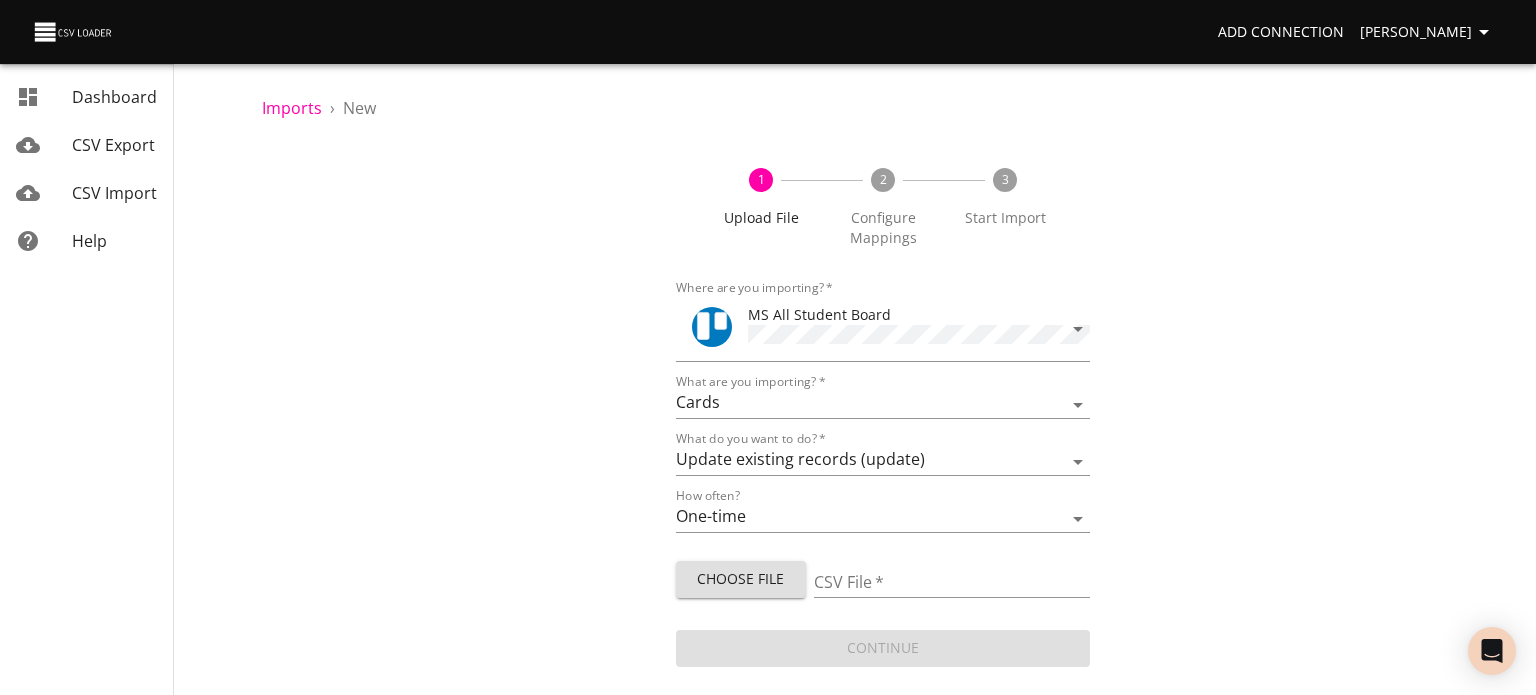 type on "MS 7222025 survey label.csv" 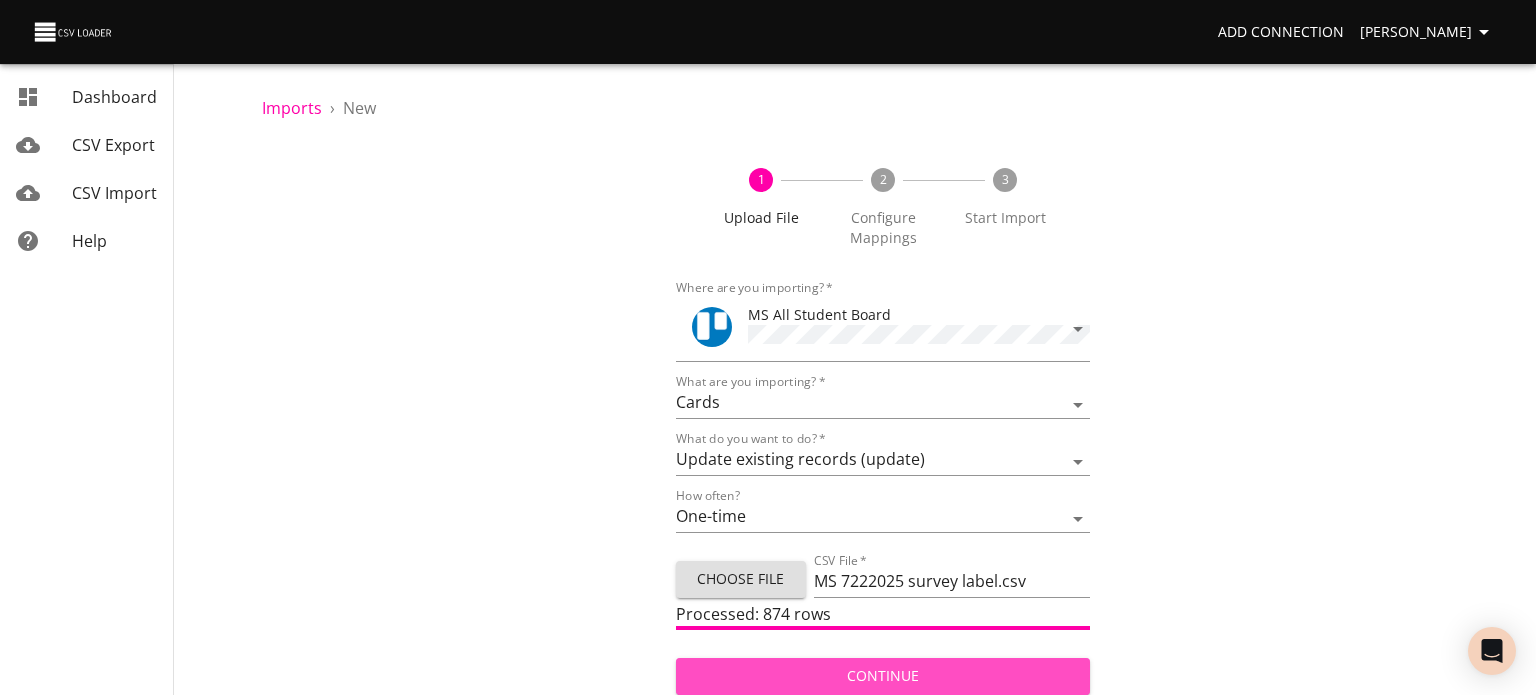 click on "Continue" at bounding box center [883, 676] 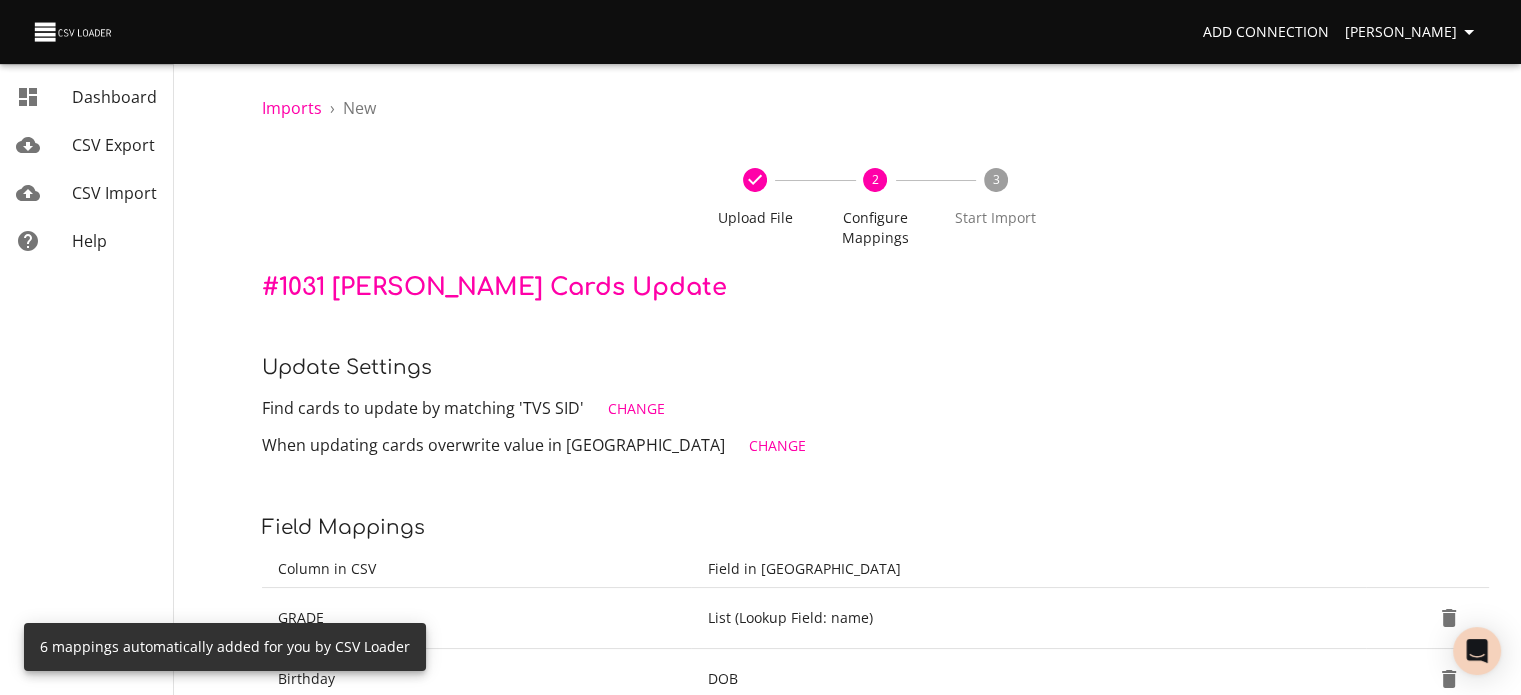 click on "Change" at bounding box center (636, 409) 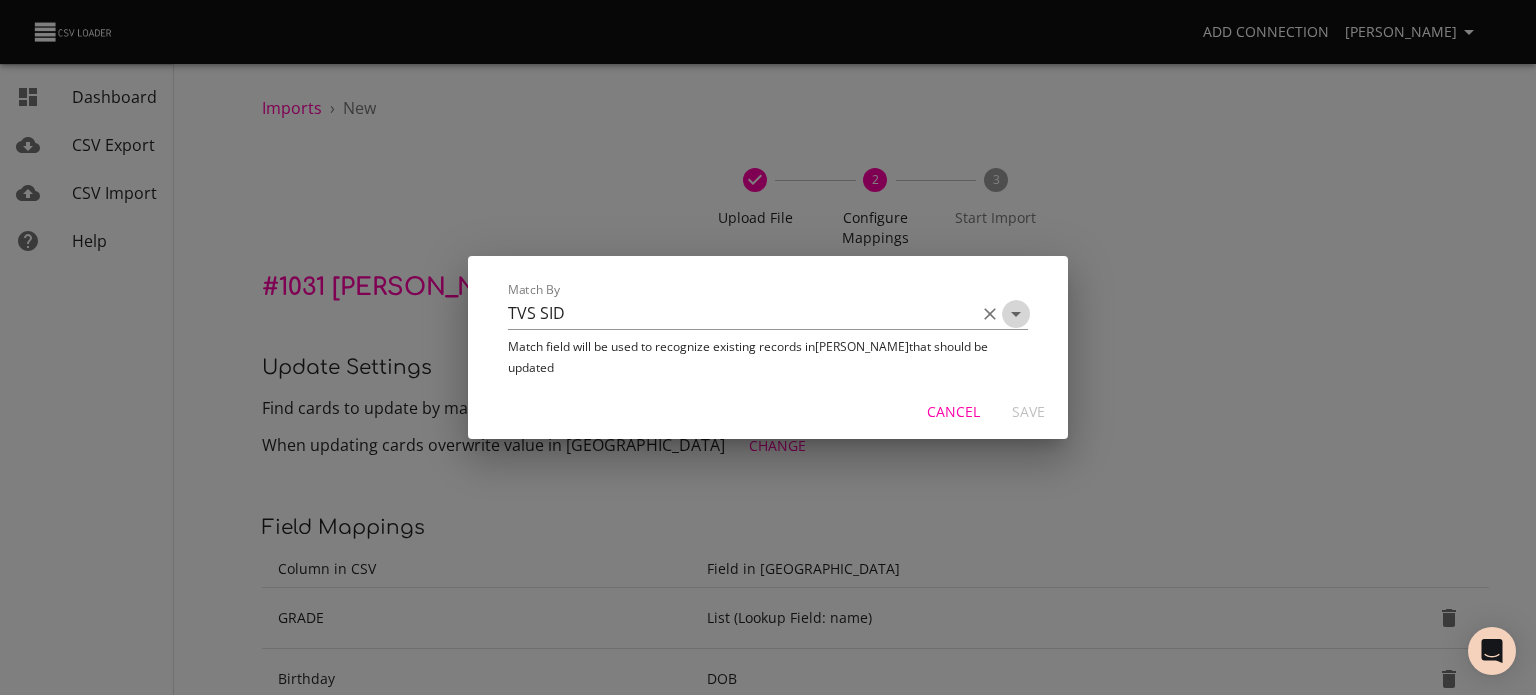 click 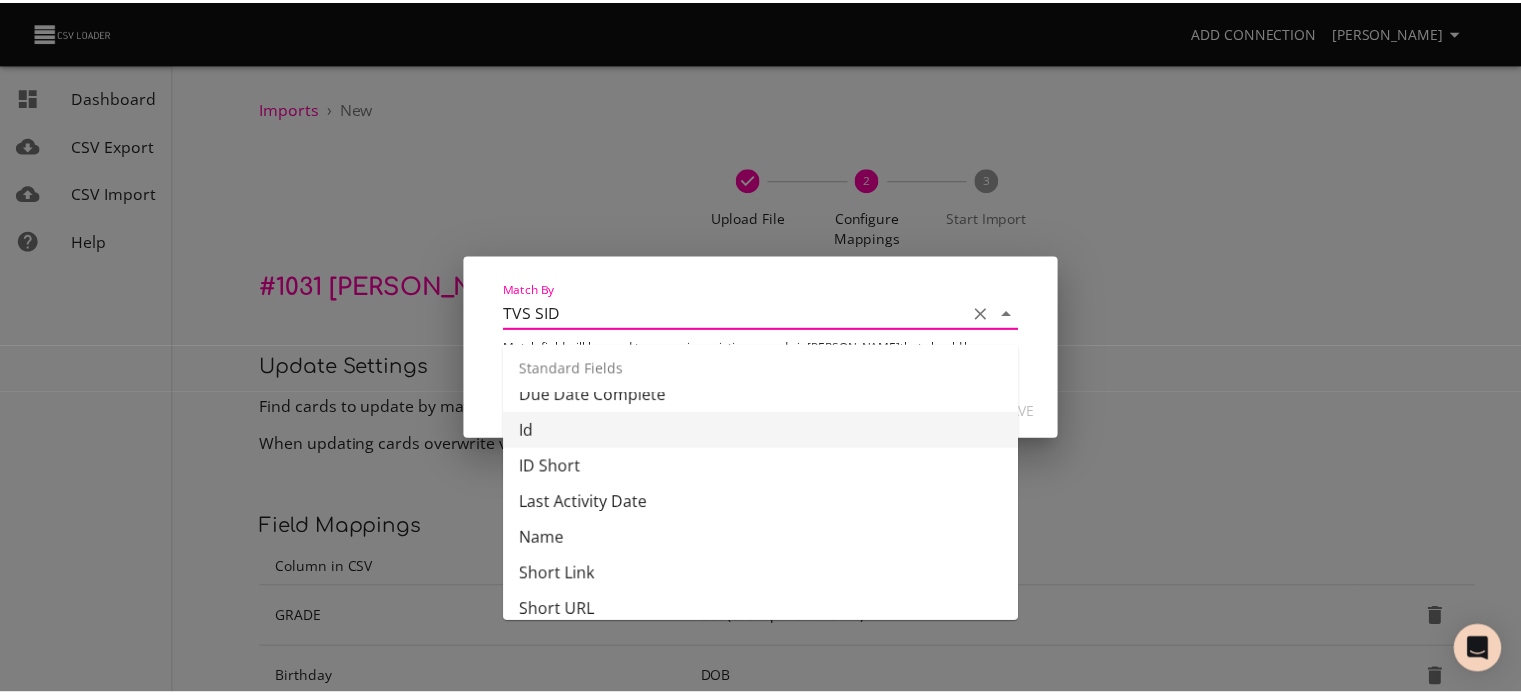scroll, scrollTop: 267, scrollLeft: 0, axis: vertical 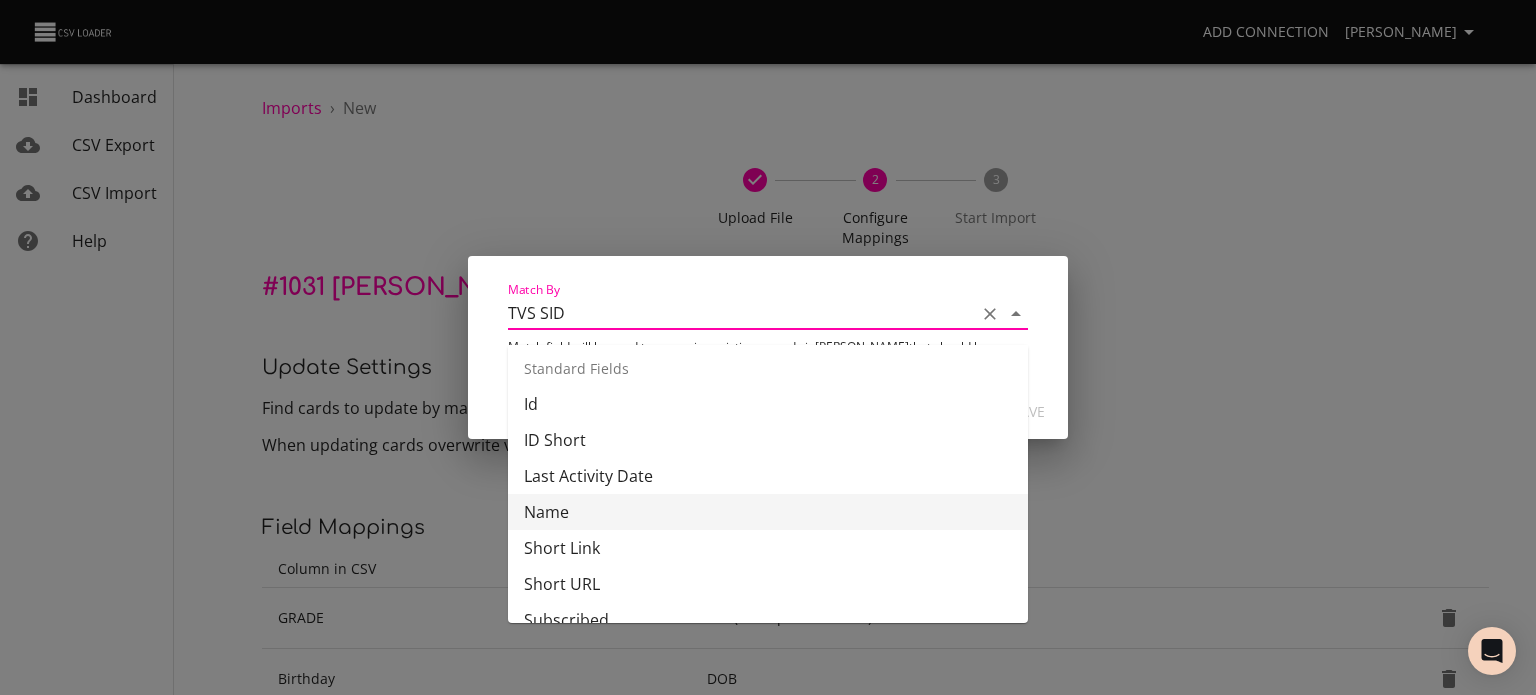 click on "Name" at bounding box center (768, 512) 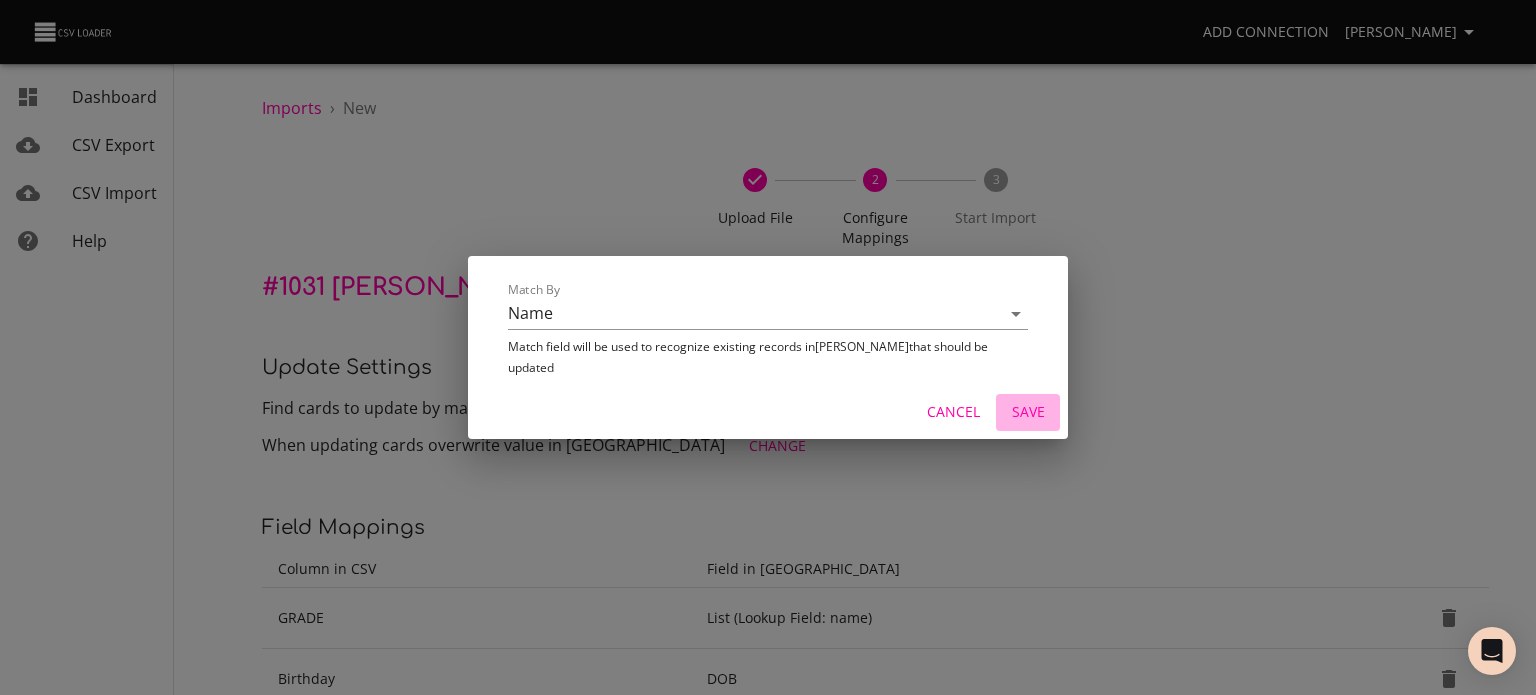 click on "Save" at bounding box center [1028, 412] 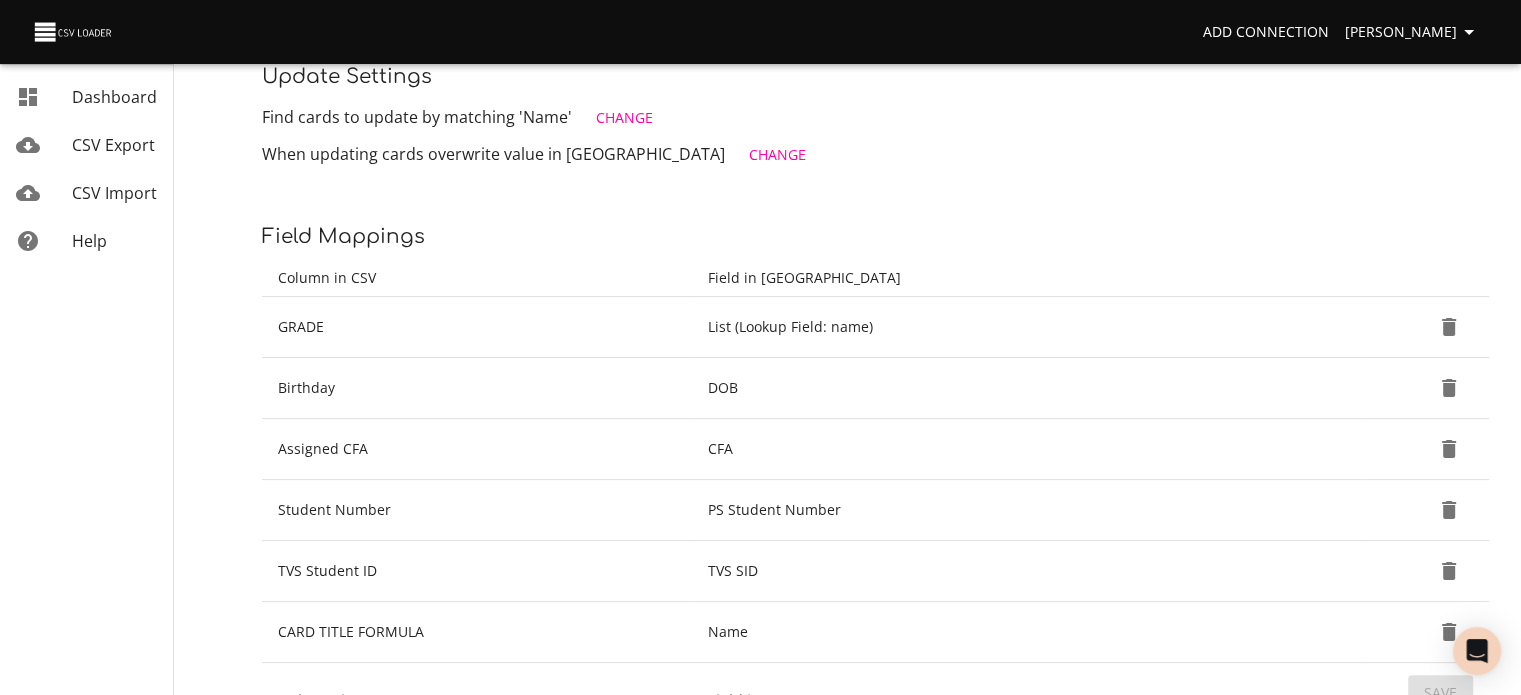 scroll, scrollTop: 292, scrollLeft: 0, axis: vertical 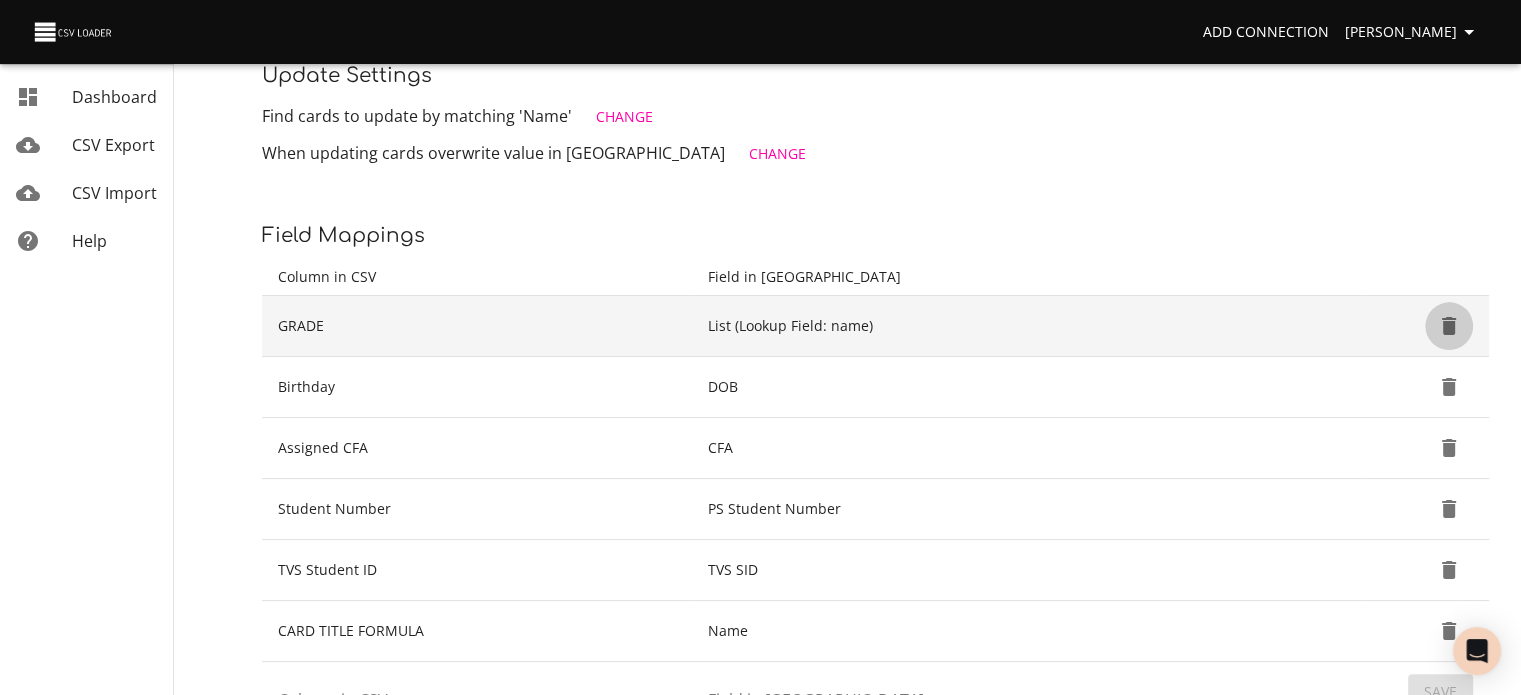 click 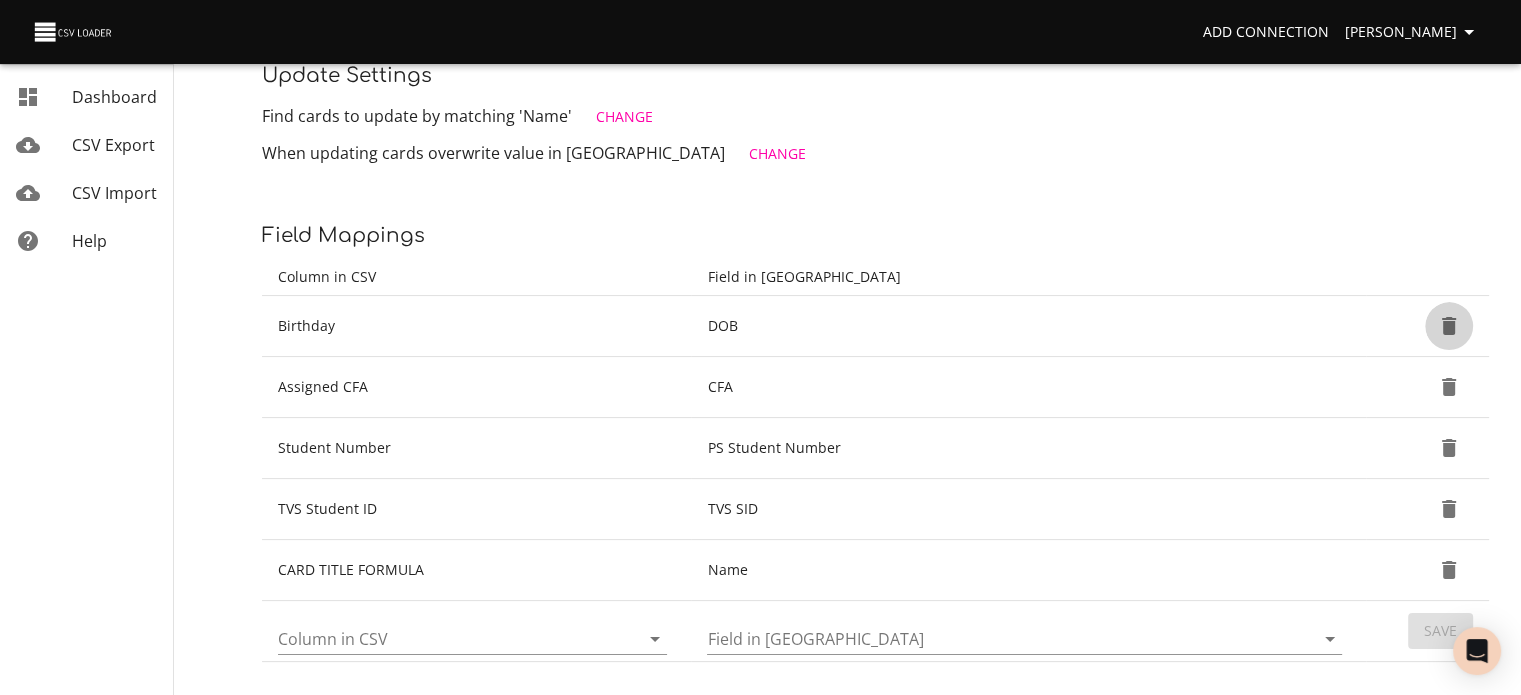 click 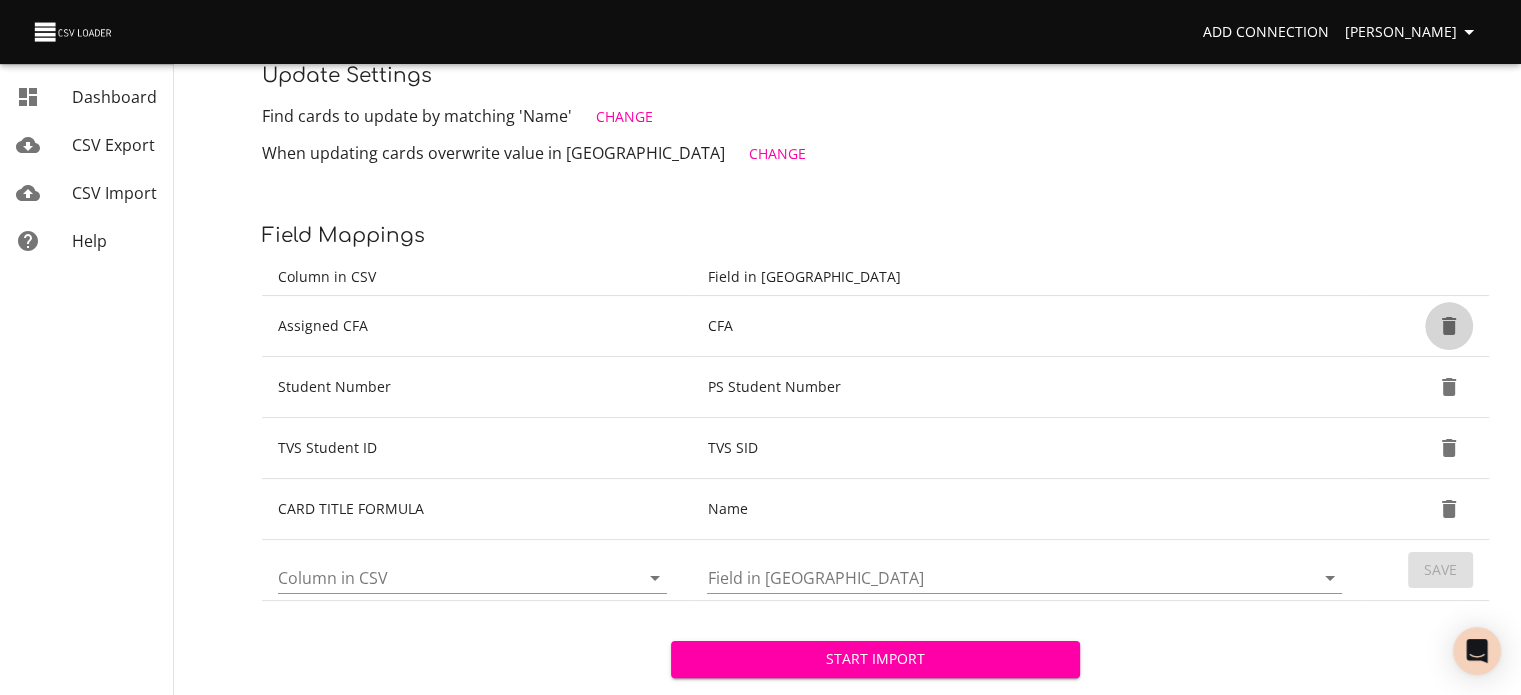 click 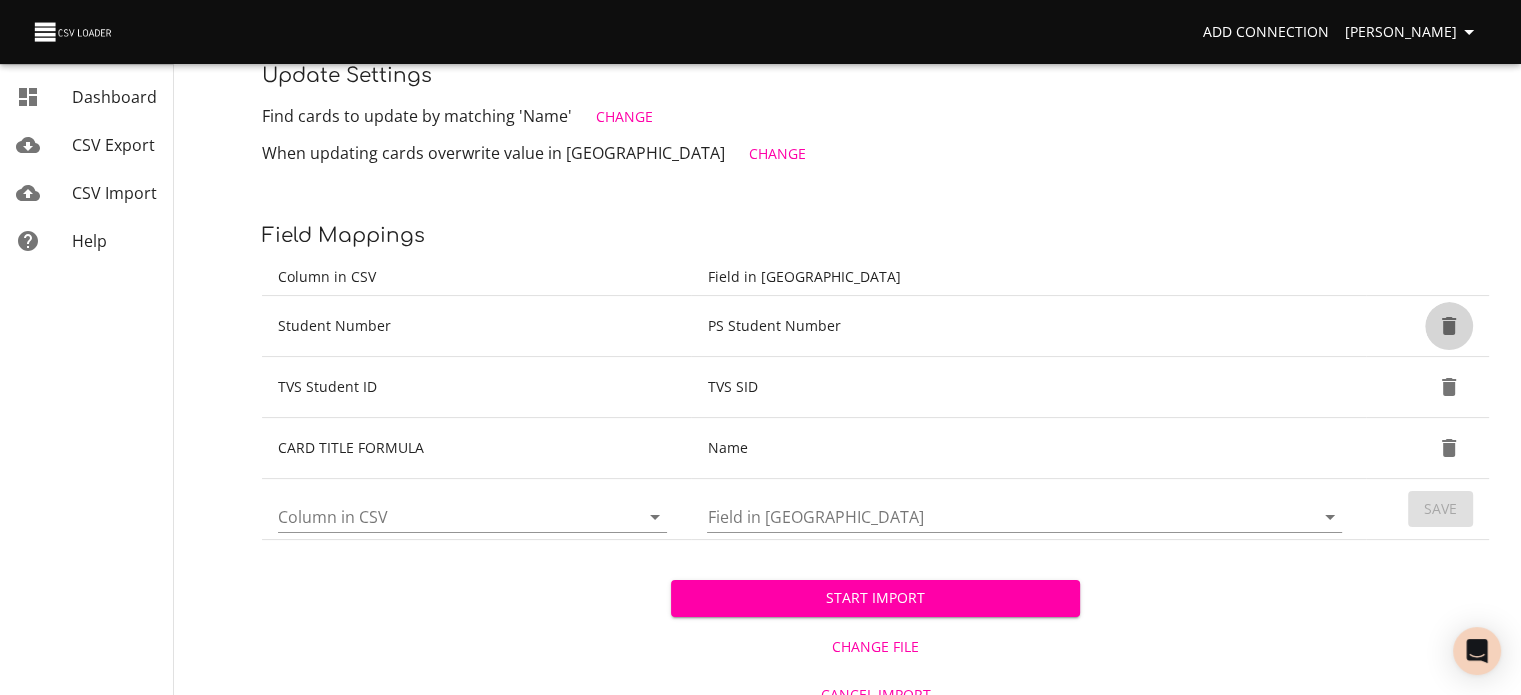 click 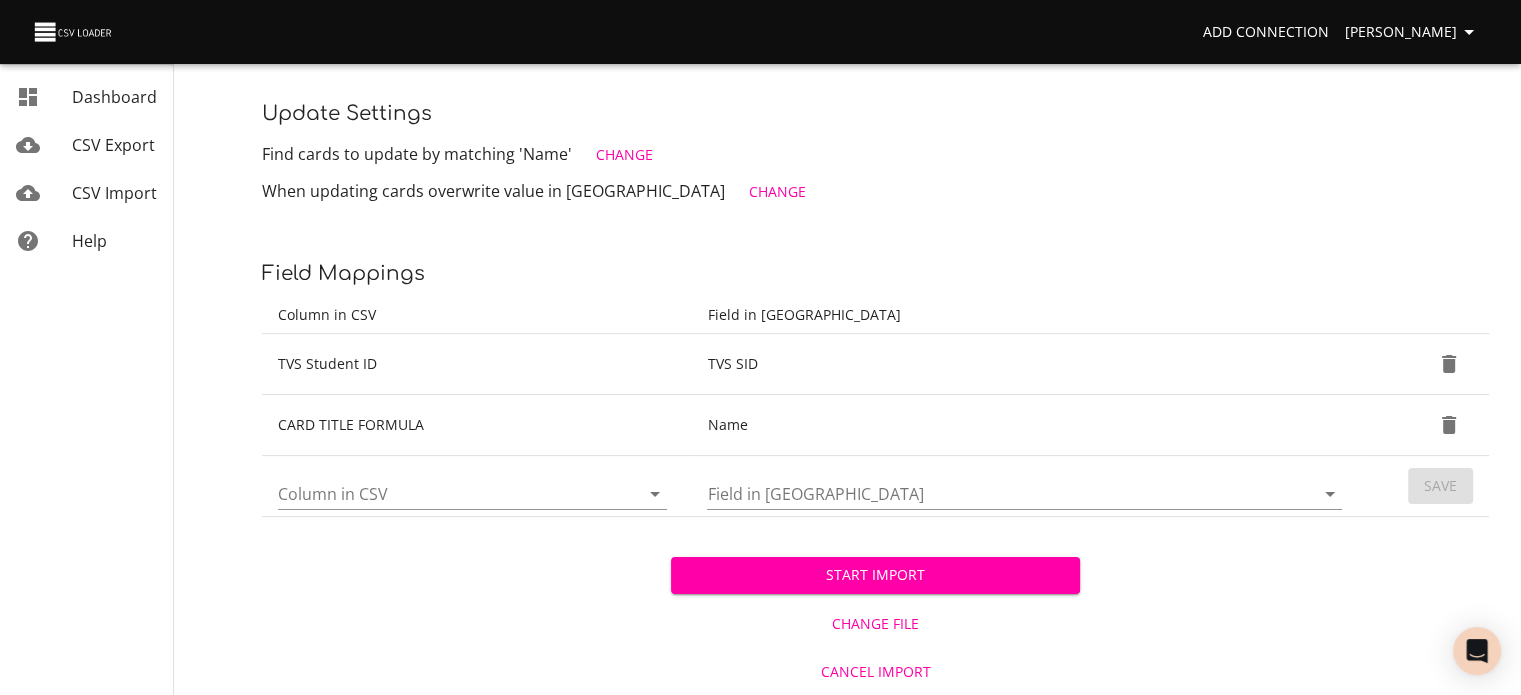 scroll, scrollTop: 252, scrollLeft: 0, axis: vertical 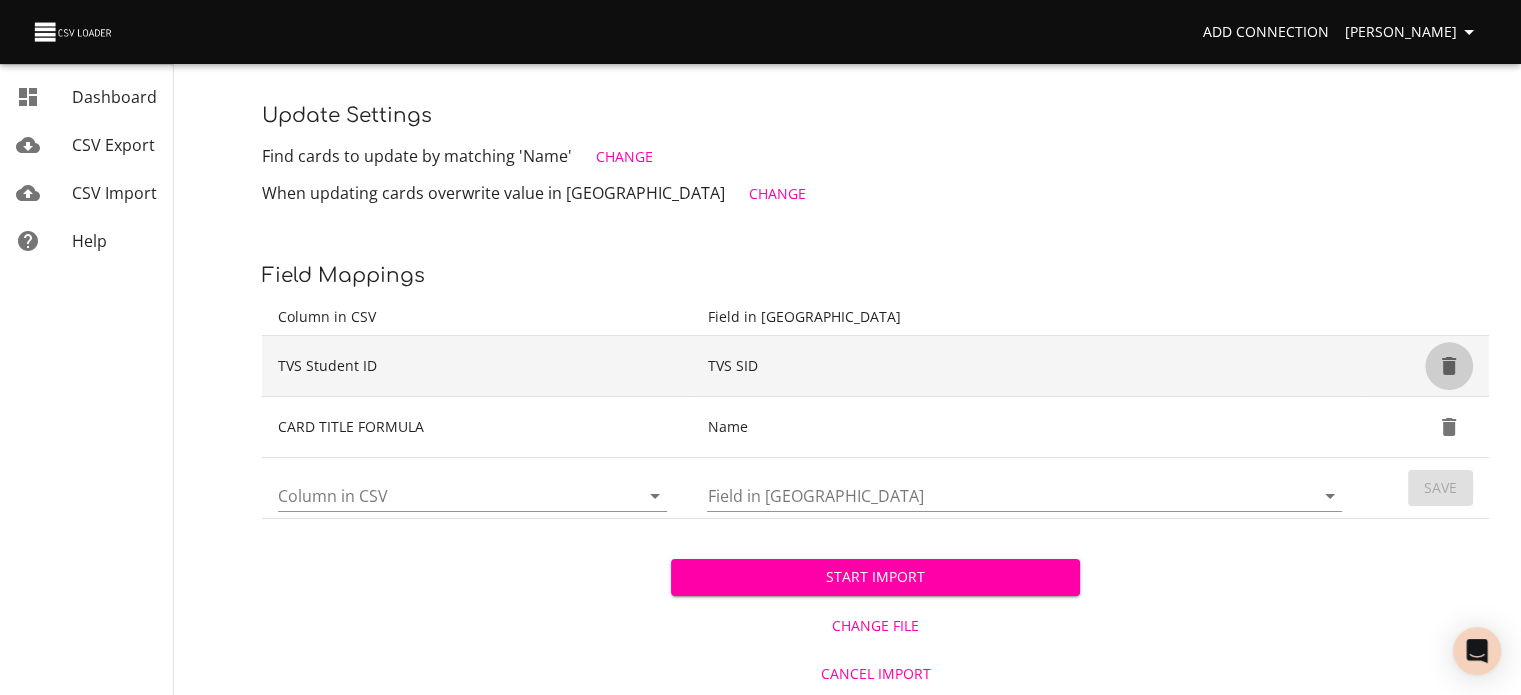 click 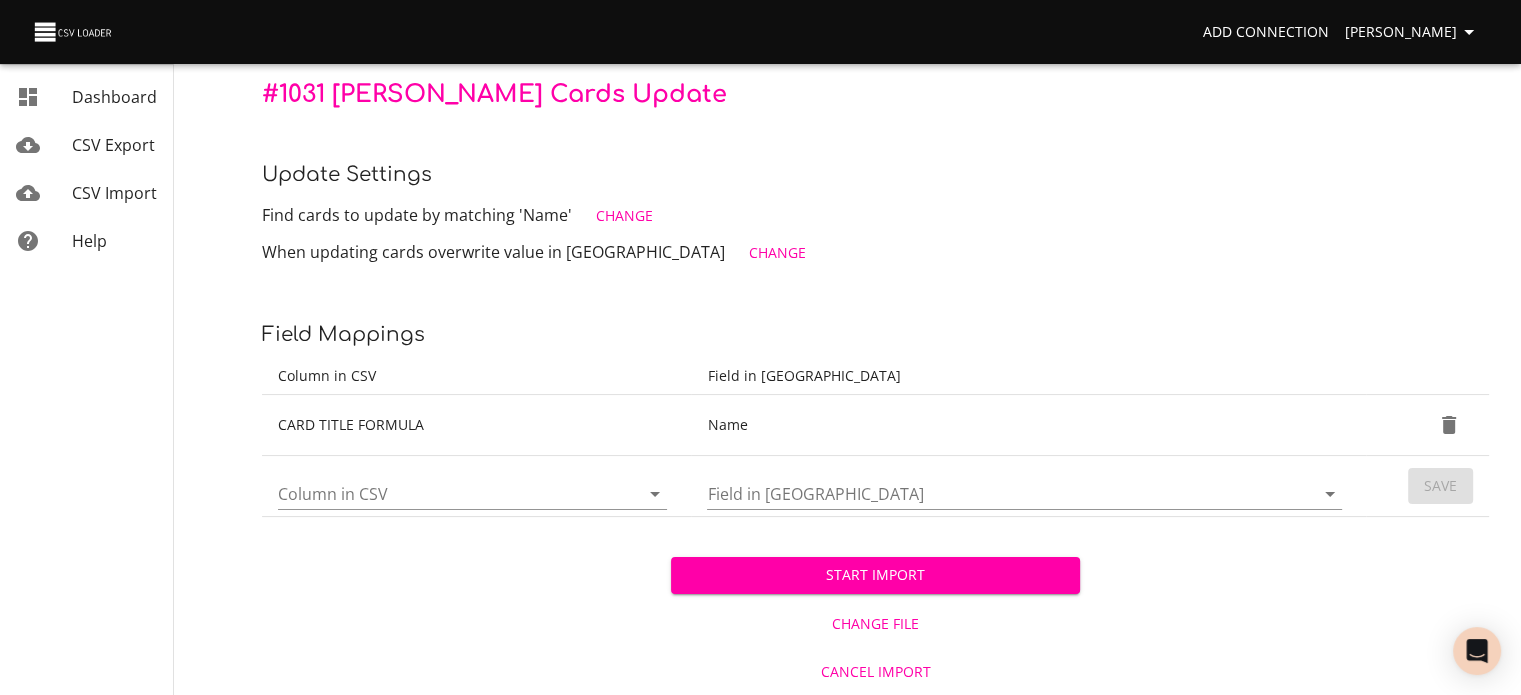 scroll, scrollTop: 192, scrollLeft: 0, axis: vertical 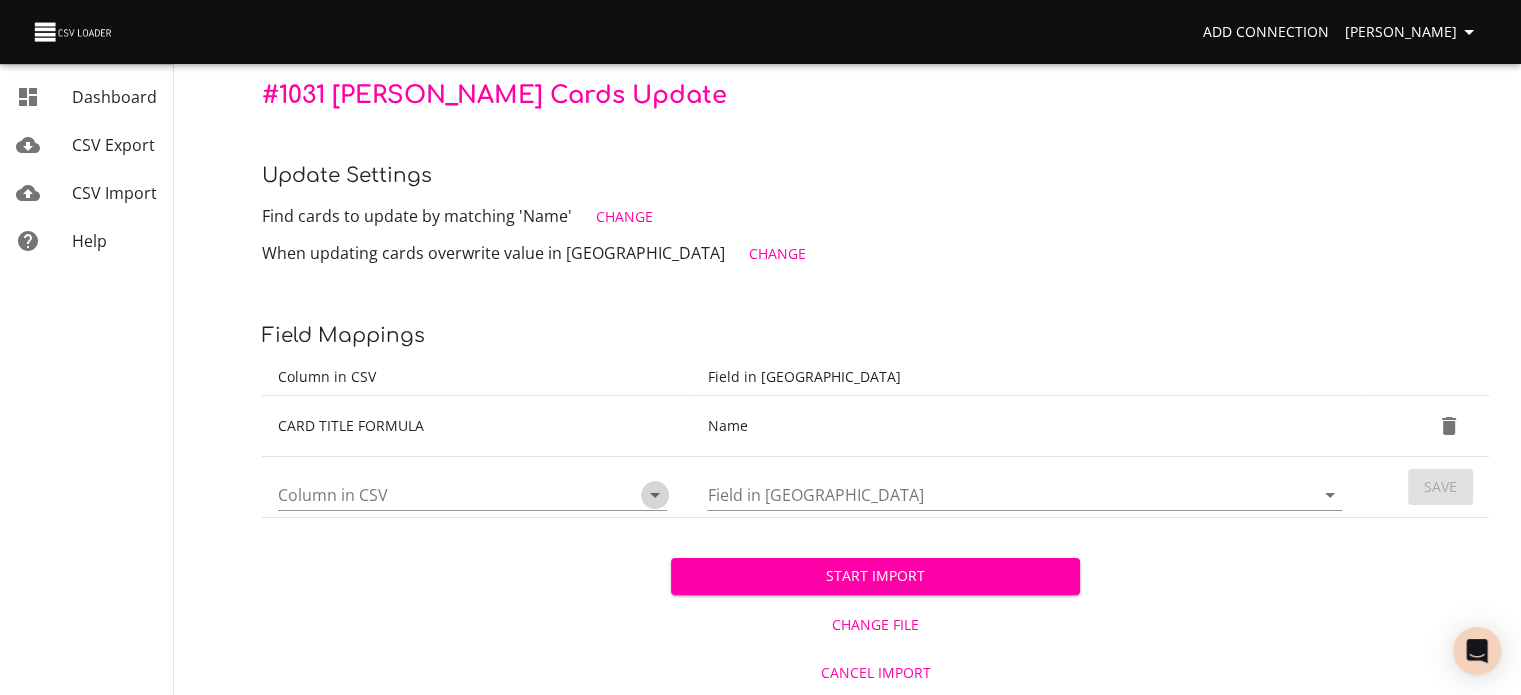 click 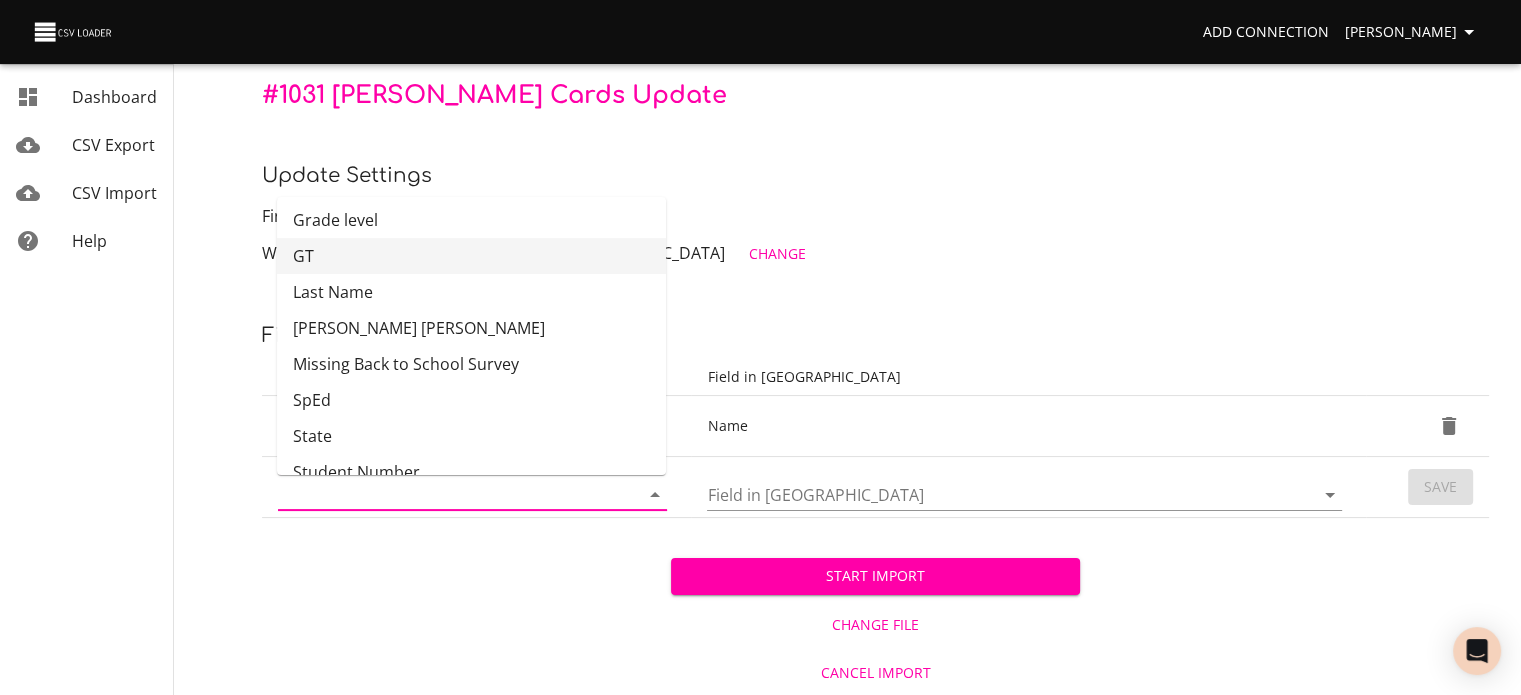 scroll, scrollTop: 436, scrollLeft: 0, axis: vertical 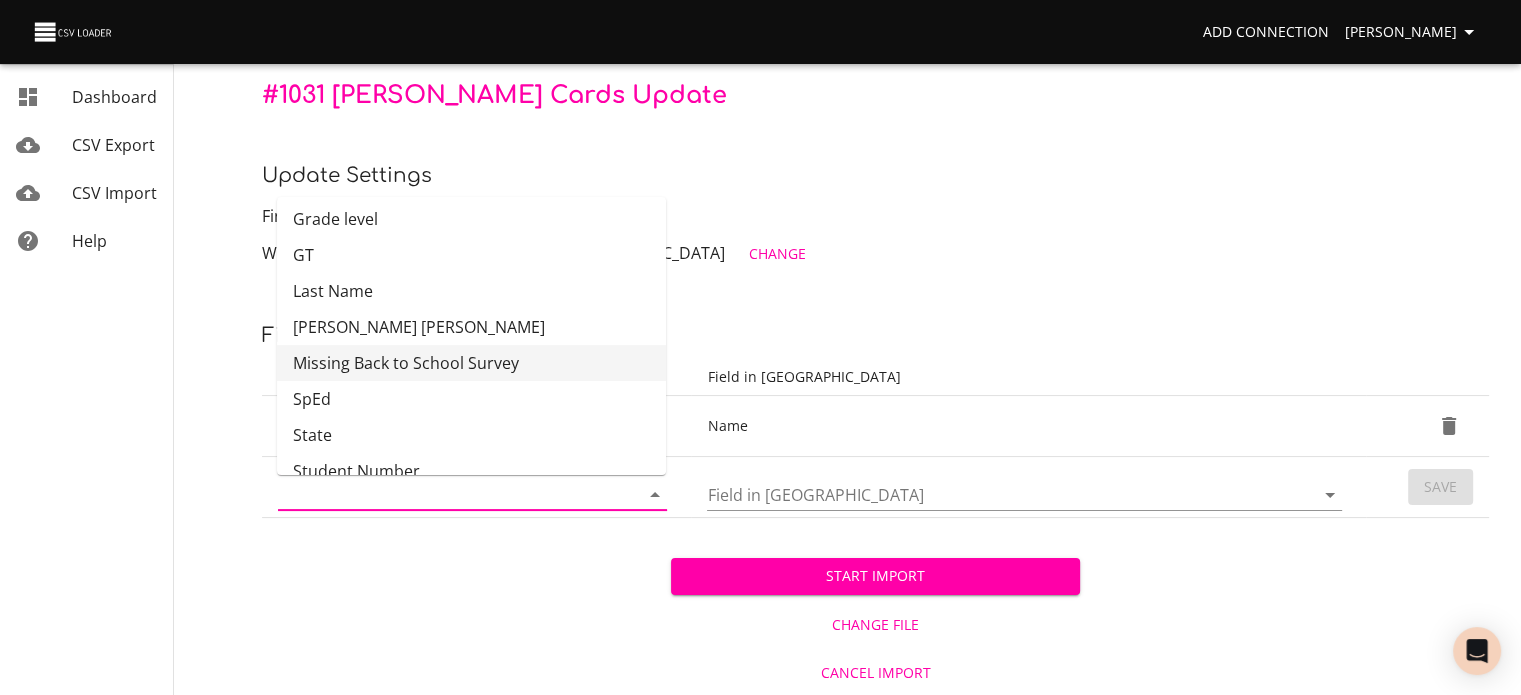 click on "Missing Back to School Survey" at bounding box center [471, 363] 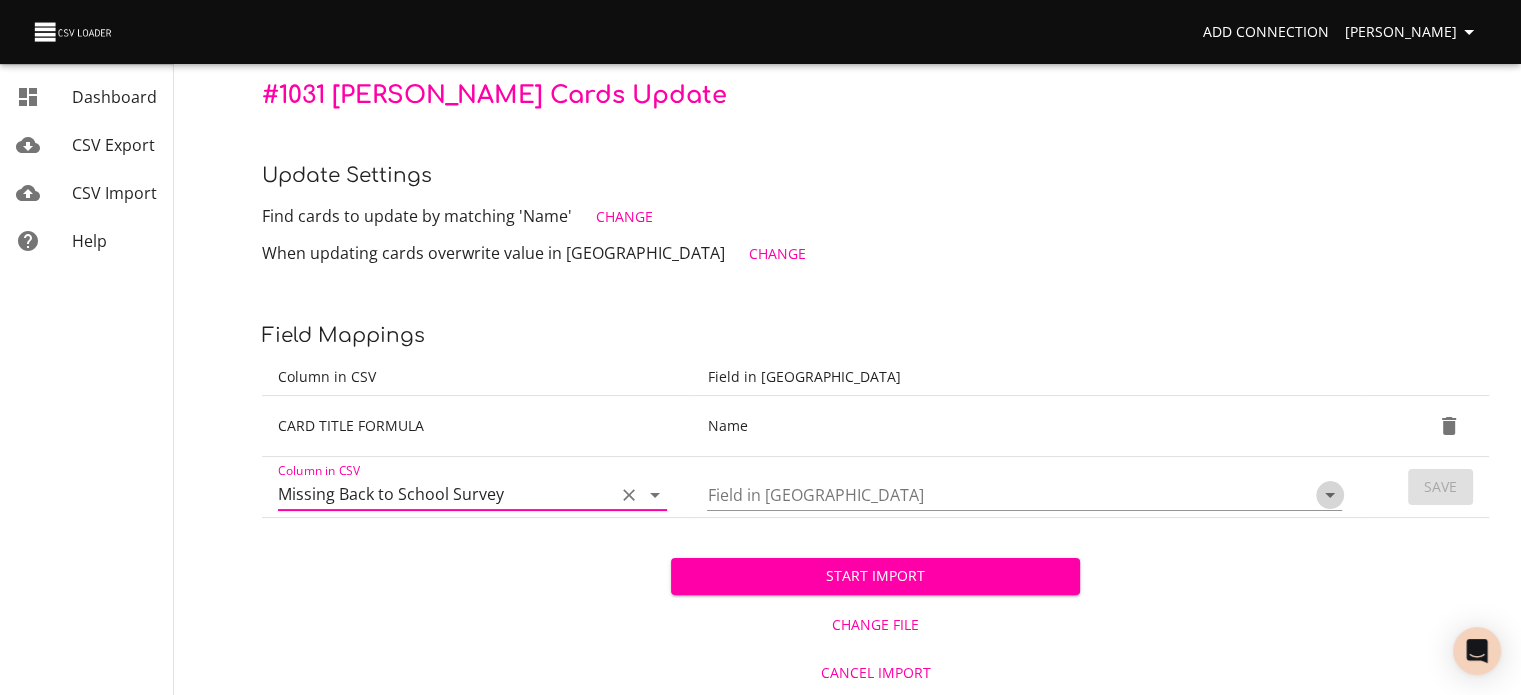 click 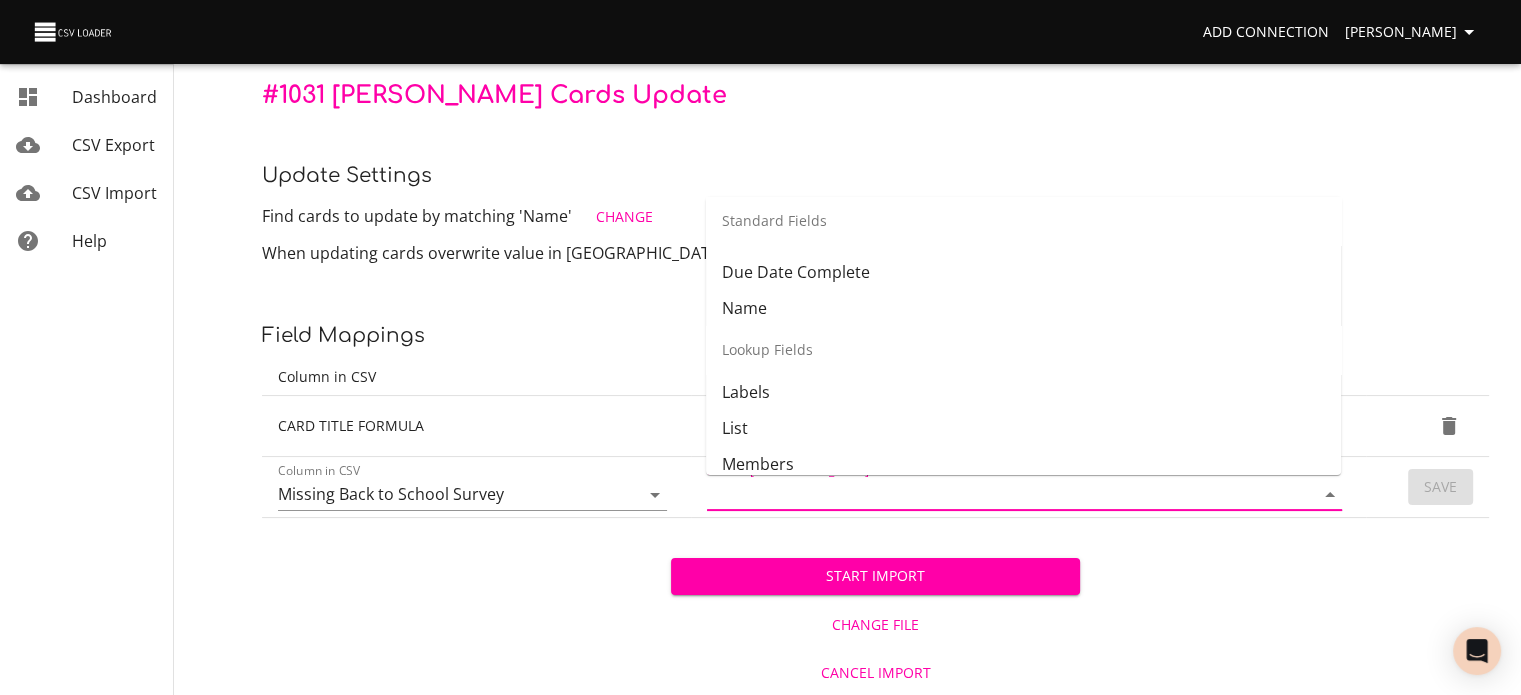 scroll, scrollTop: 283, scrollLeft: 0, axis: vertical 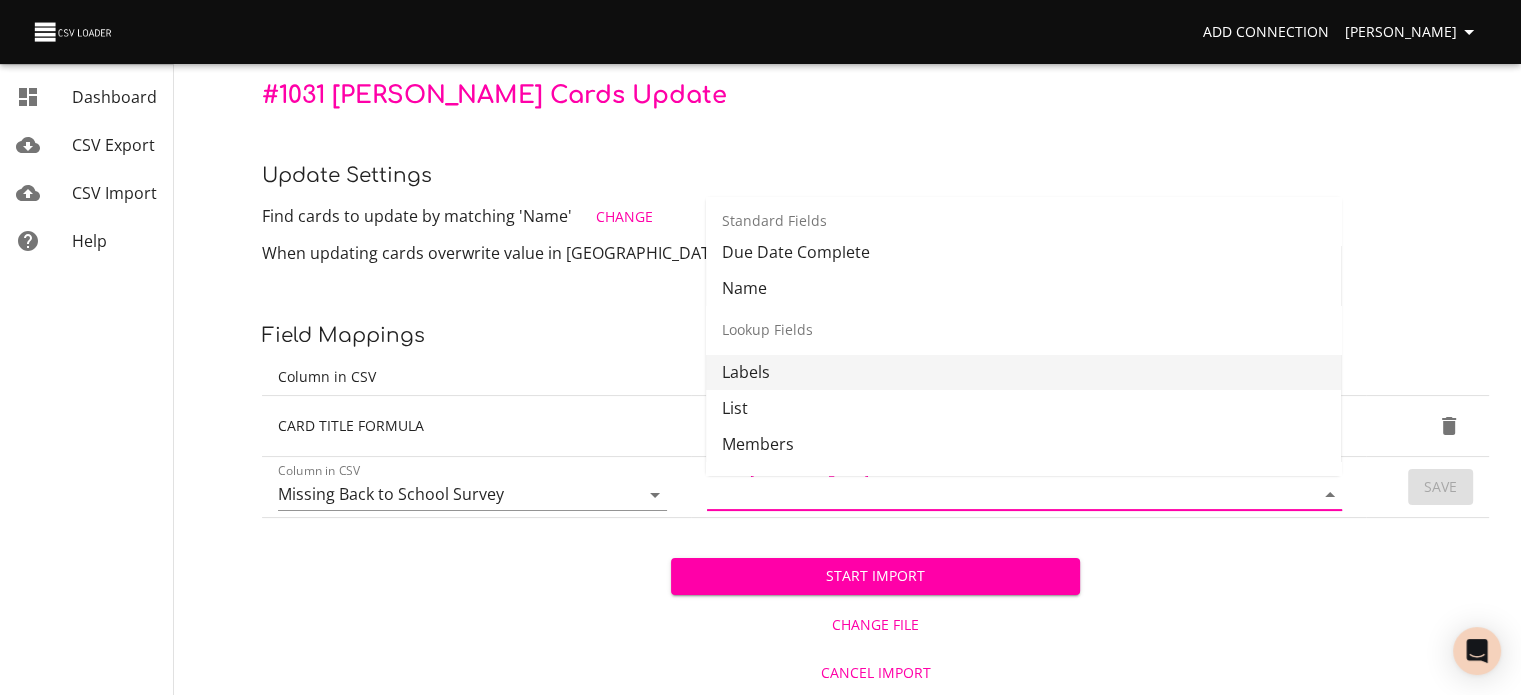 click on "Labels" at bounding box center [1023, 372] 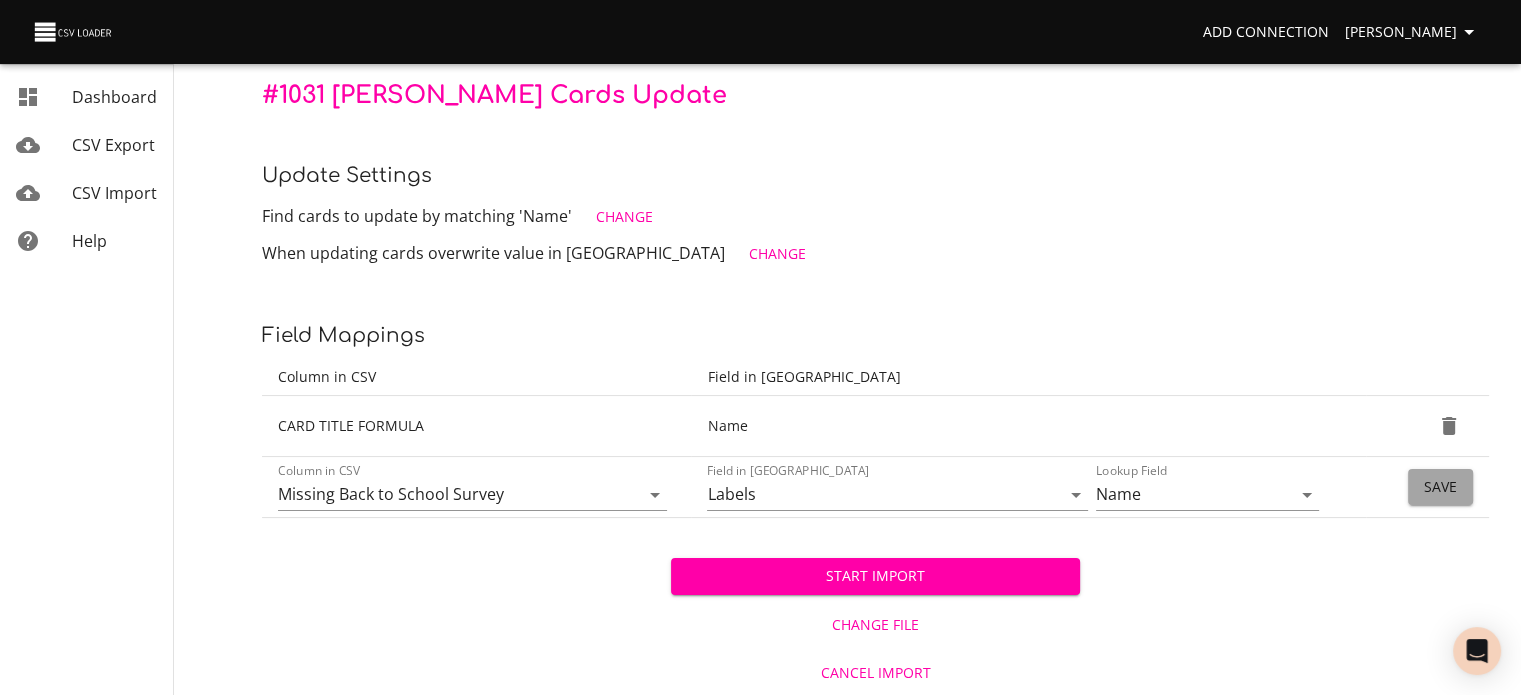 click on "Save" at bounding box center [1440, 487] 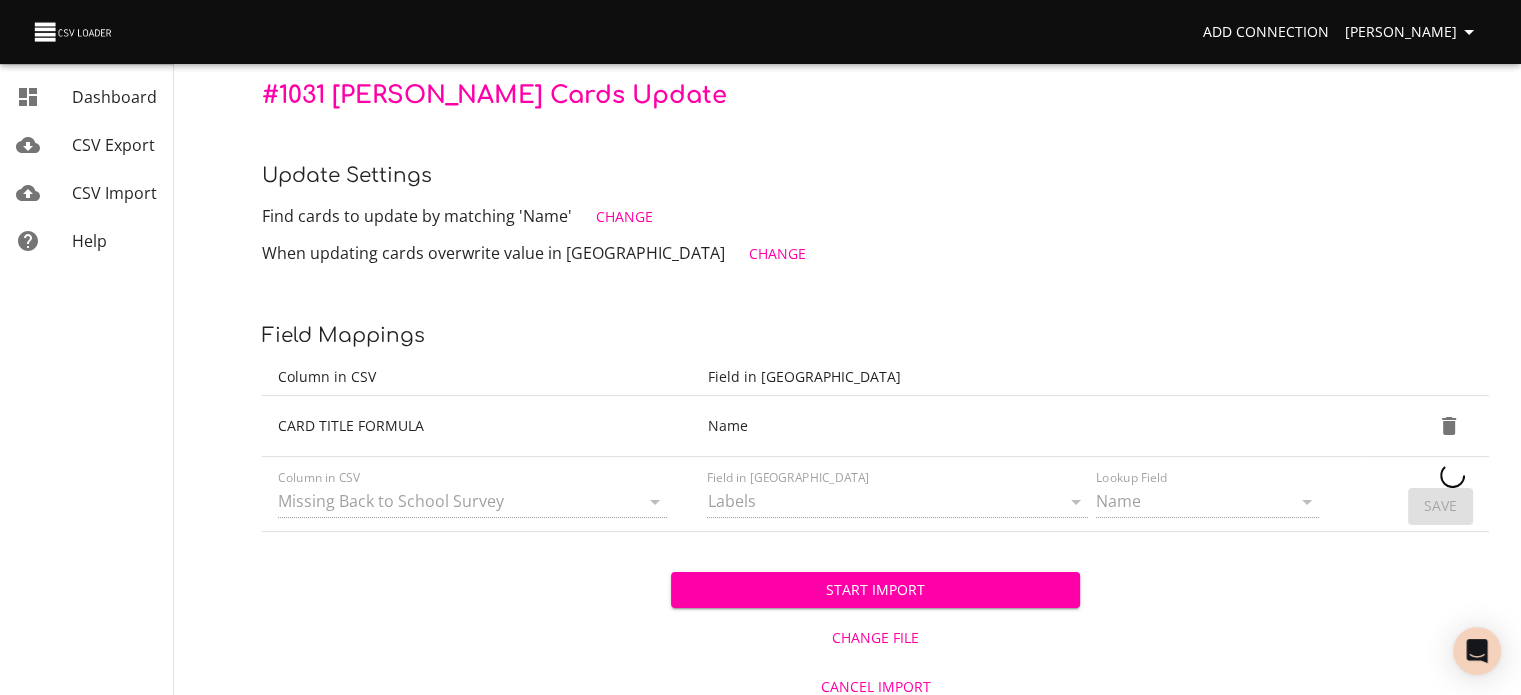 type 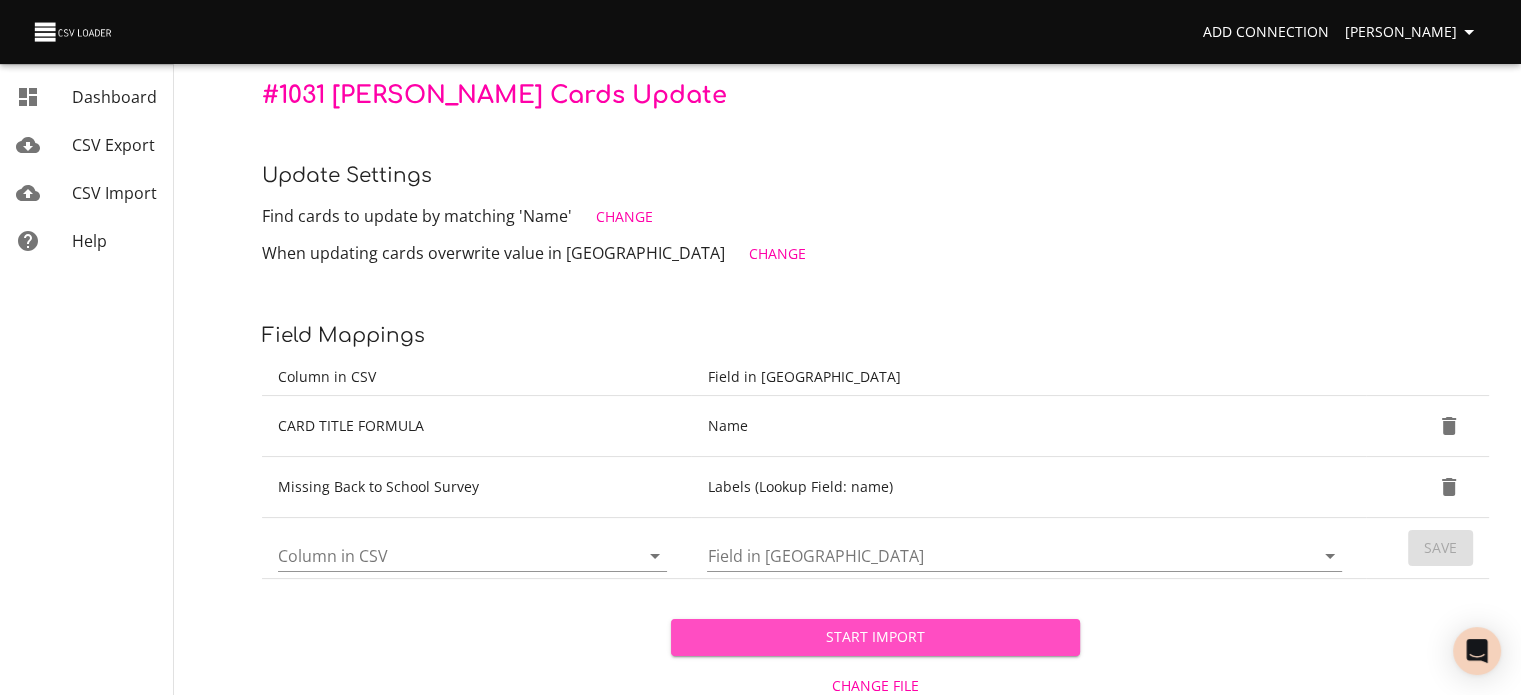 click on "Start Import" at bounding box center (875, 637) 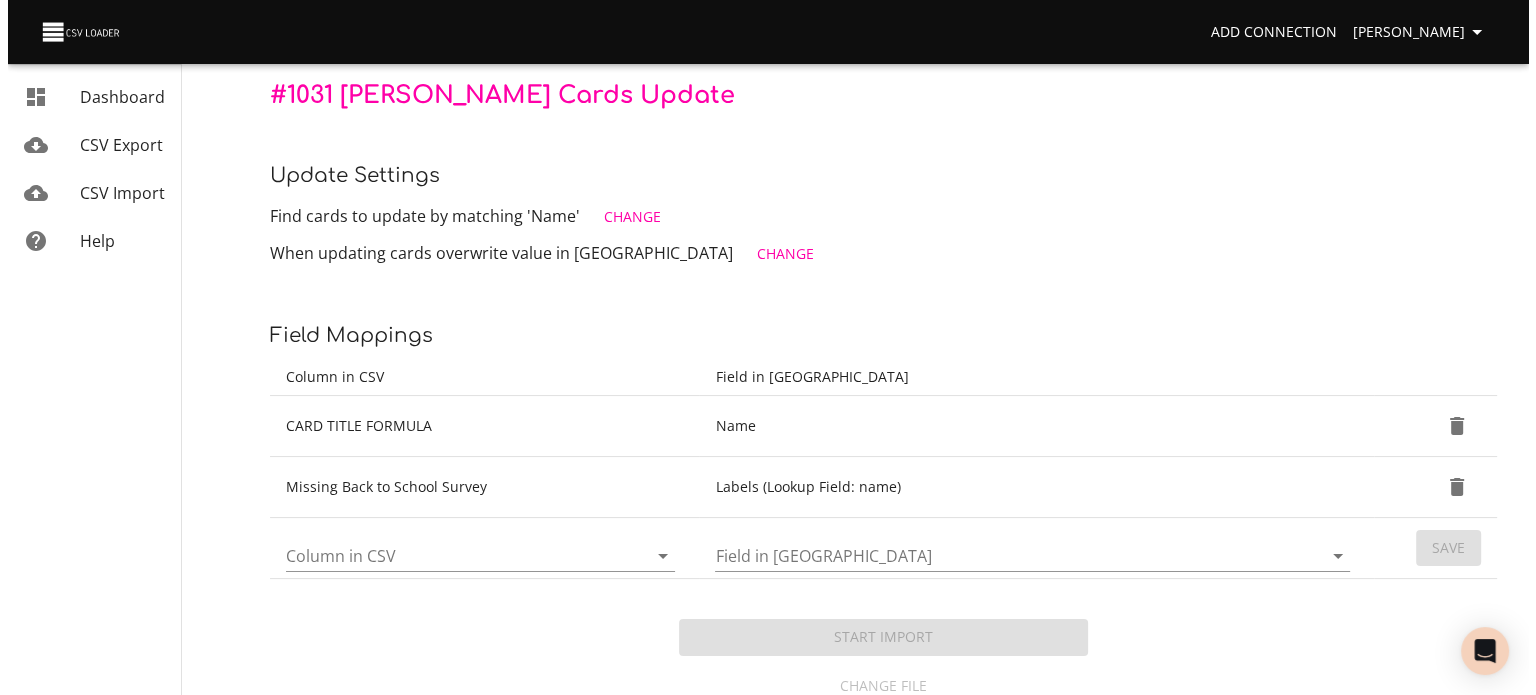 scroll, scrollTop: 0, scrollLeft: 0, axis: both 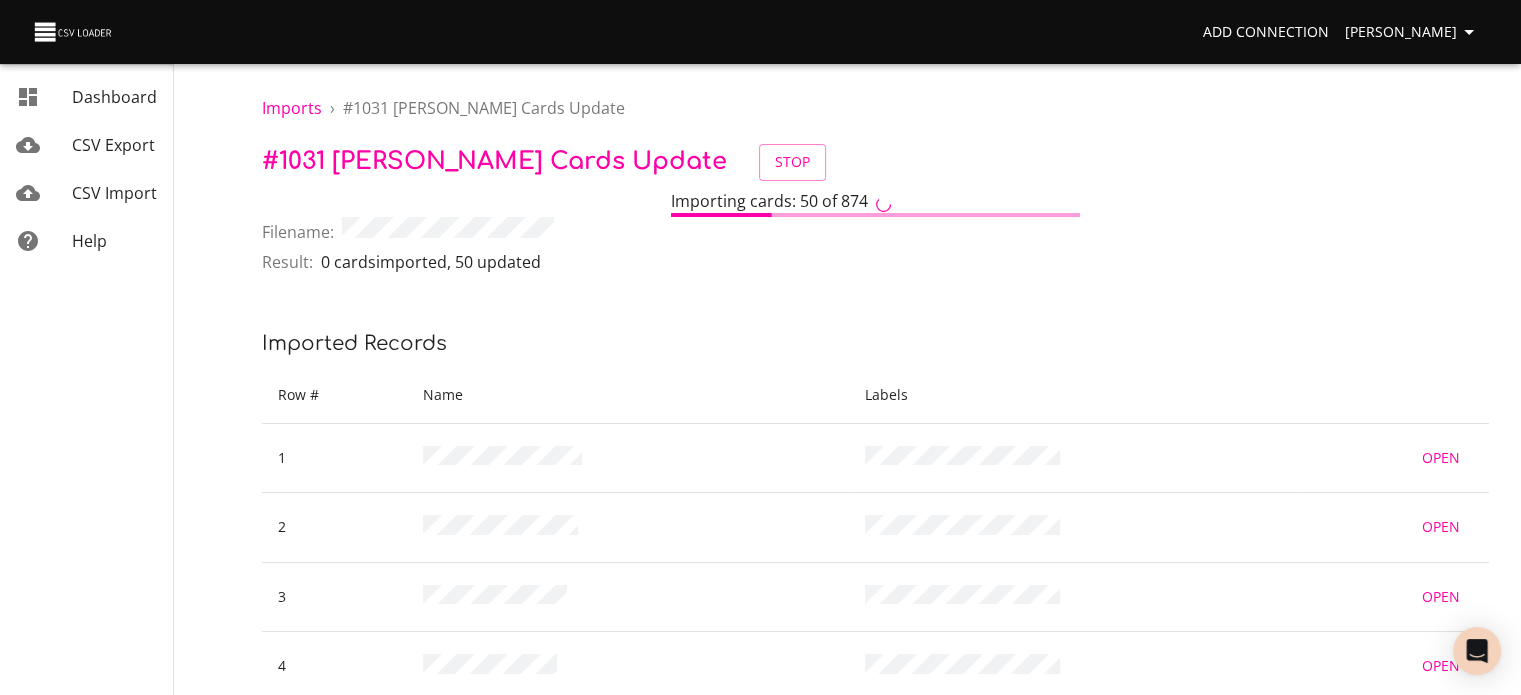 click on "CSV Import" at bounding box center (114, 193) 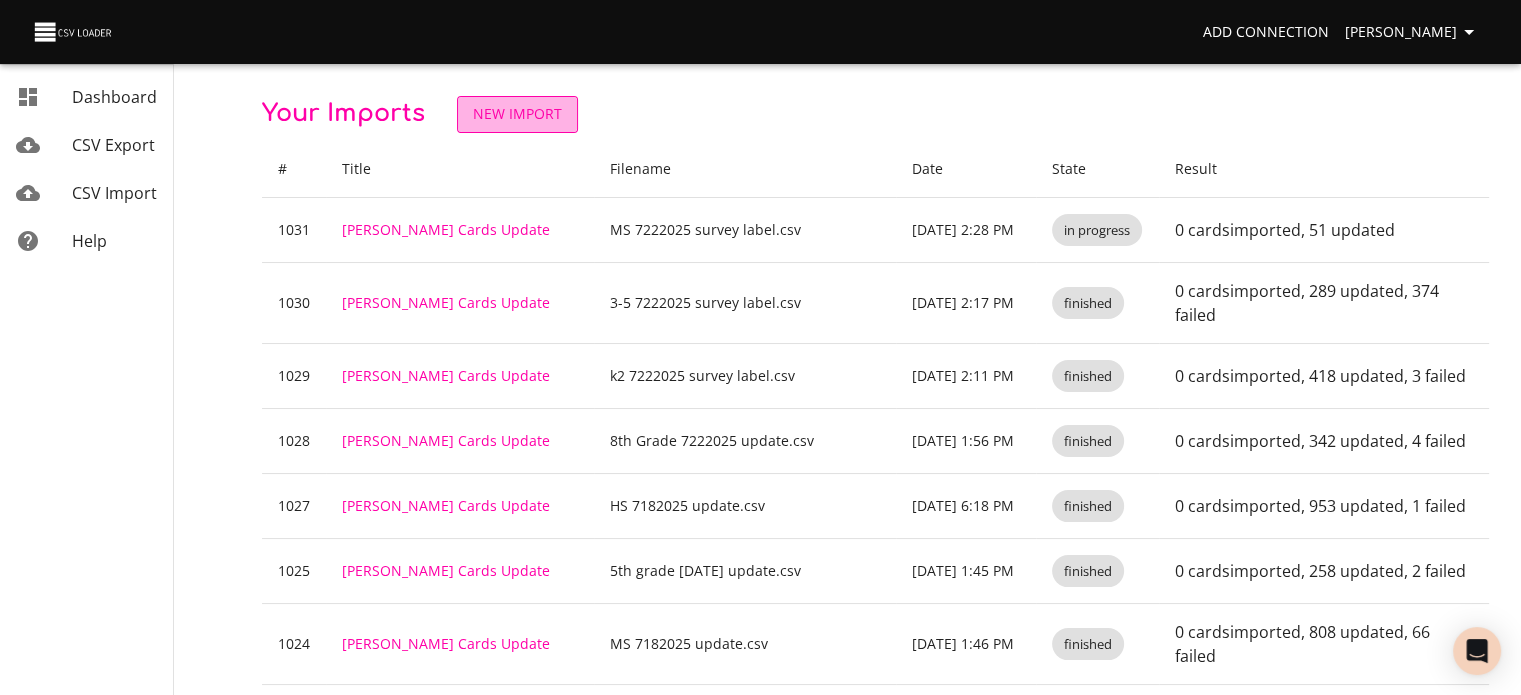click on "New Import" at bounding box center (517, 114) 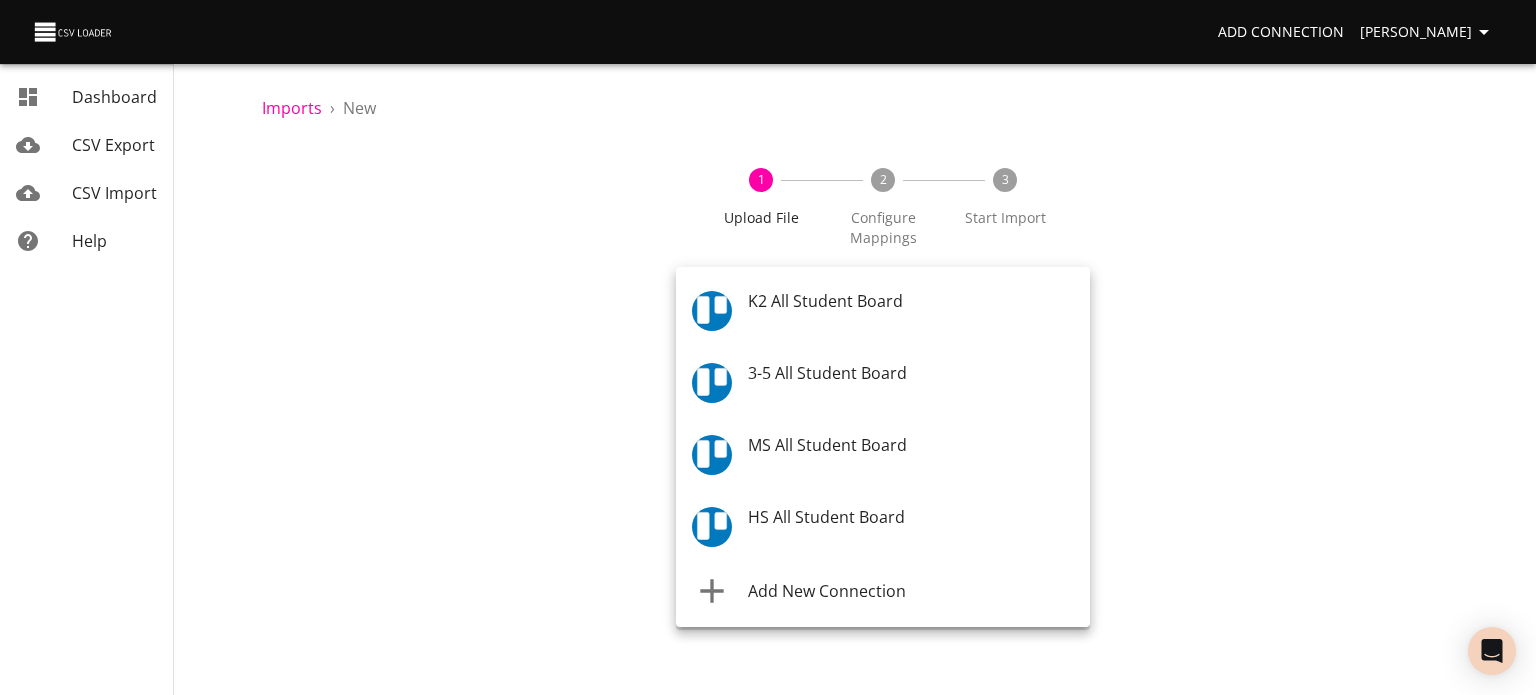 click on "Add Connection Celeste Claggett   Dashboard CSV Export CSV Import Help Imports › New 1 Upload File 2 Configure Mappings 3 Start Import Where are you importing?   * ​ What are you importing?   * What do you want to do?   * Add new records (import) How often? One-time Auto import Choose File CSV File   * Continue
Dashboard CSV Export CSV Import Help K2 All Student Board 3-5 All Student Board MS All Student Board HS All Student Board Add New Connection" at bounding box center (768, 347) 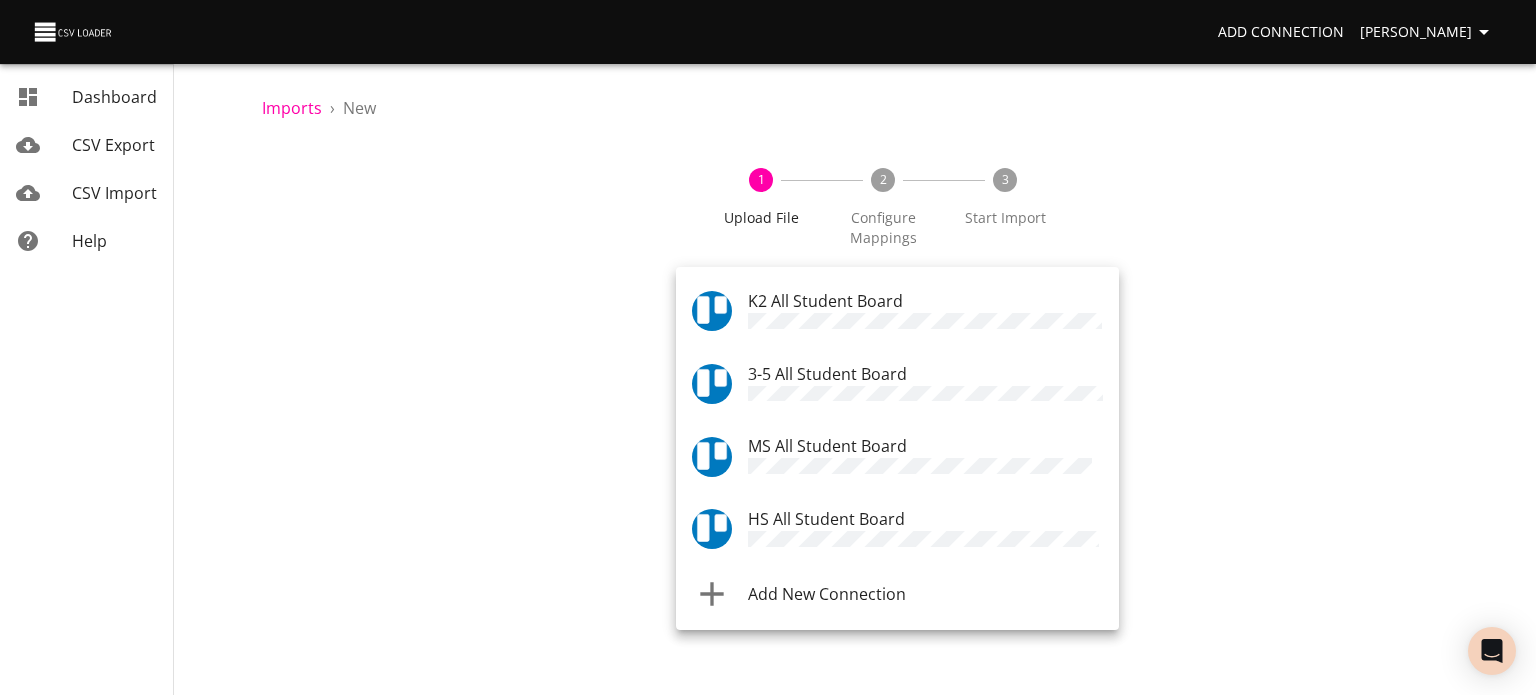 click on "HS All Student Board" at bounding box center (826, 519) 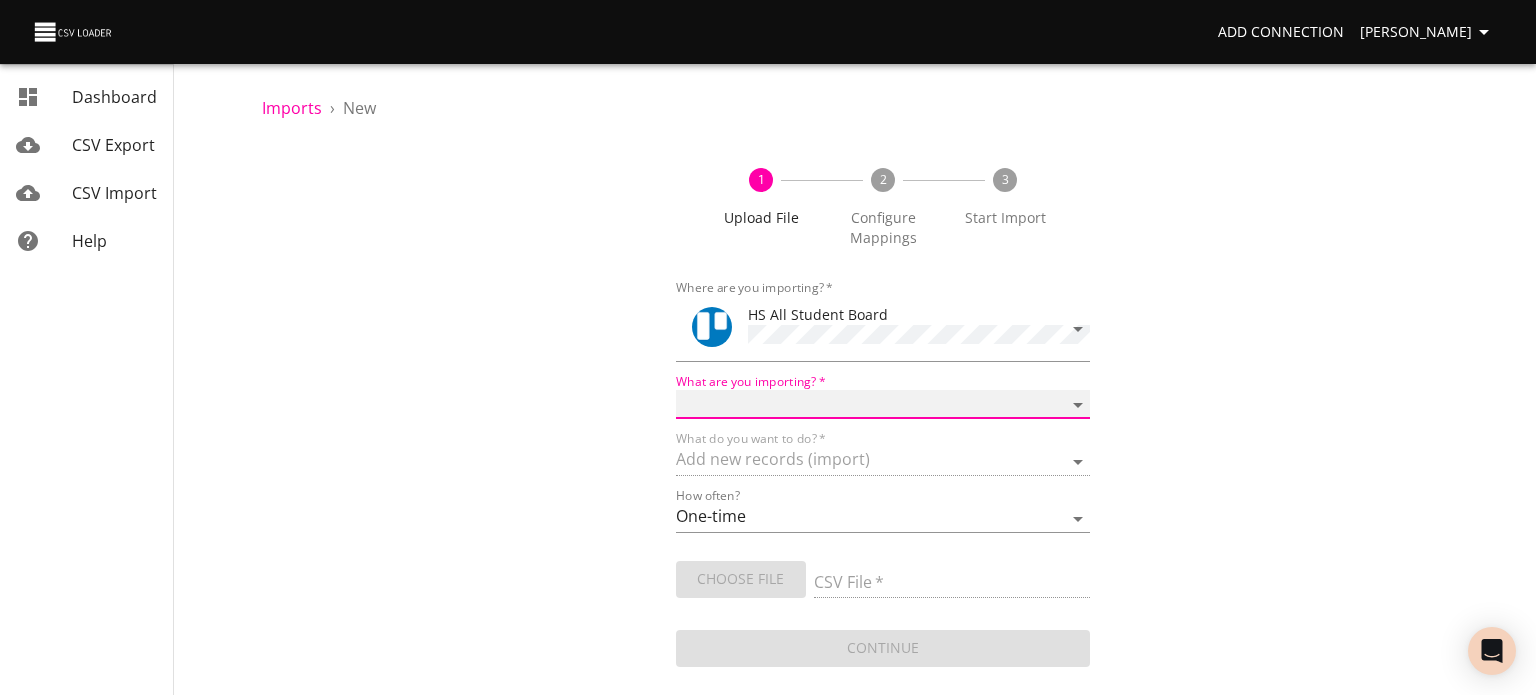 click on "Boards Cards Checkitems Checklists" at bounding box center (883, 404) 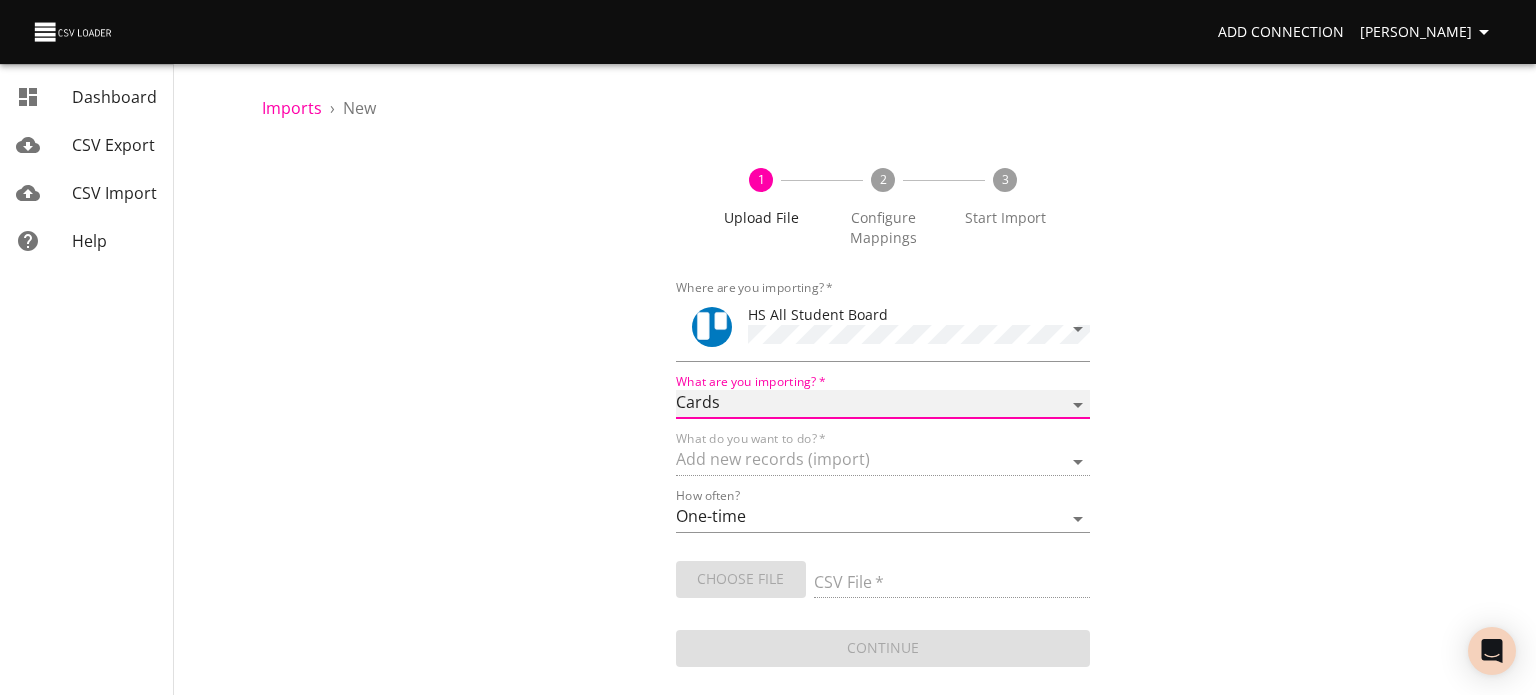 click on "Boards Cards Checkitems Checklists" at bounding box center (883, 404) 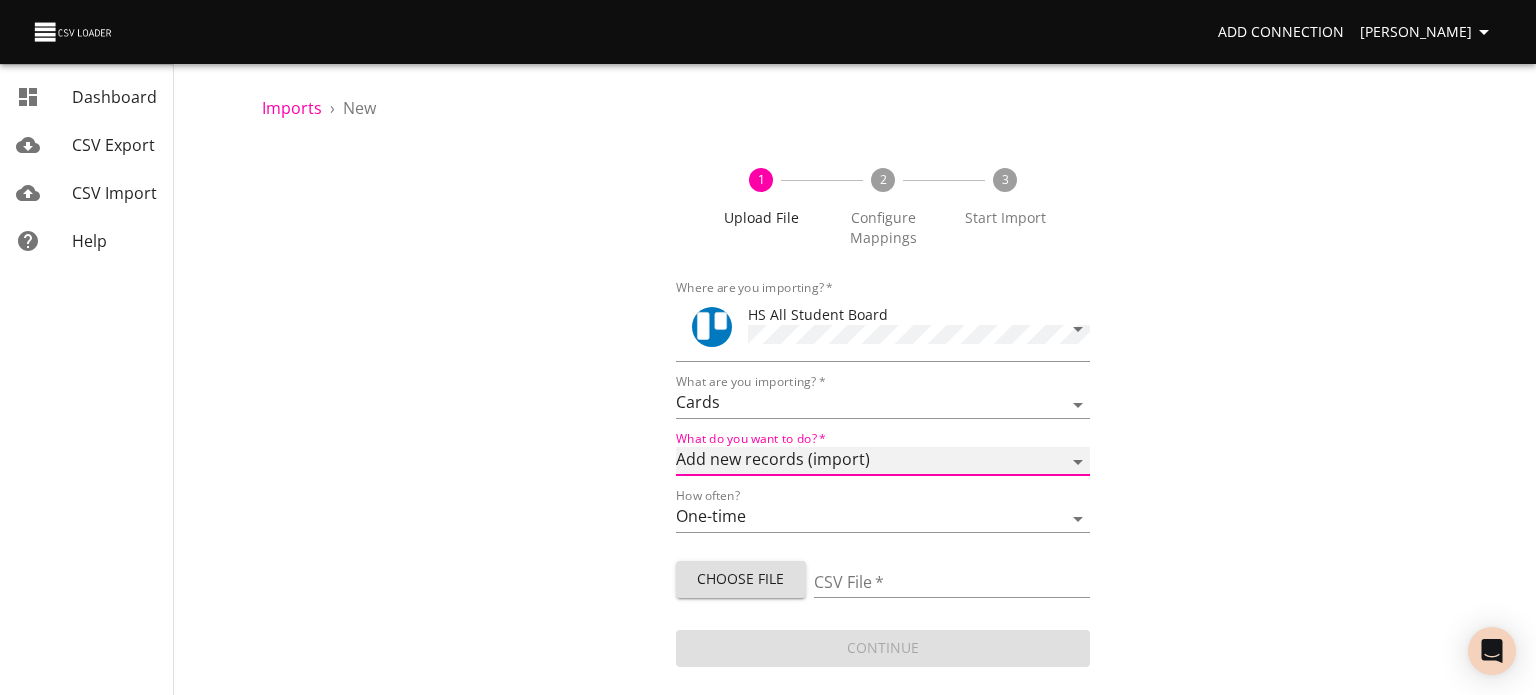 click on "Add new records (import) Update existing records (update) Add new and update existing records (upsert)" at bounding box center [883, 461] 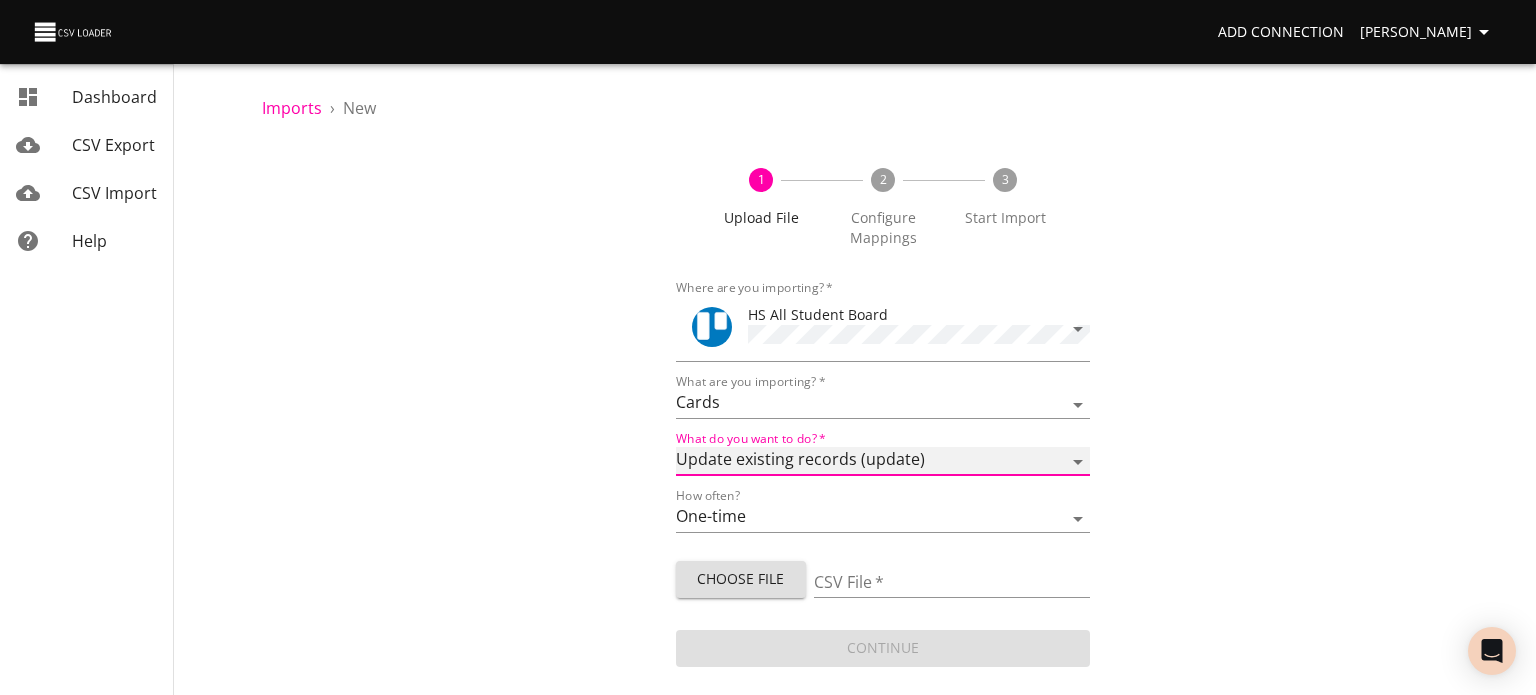 click on "Add new records (import) Update existing records (update) Add new and update existing records (upsert)" at bounding box center (883, 461) 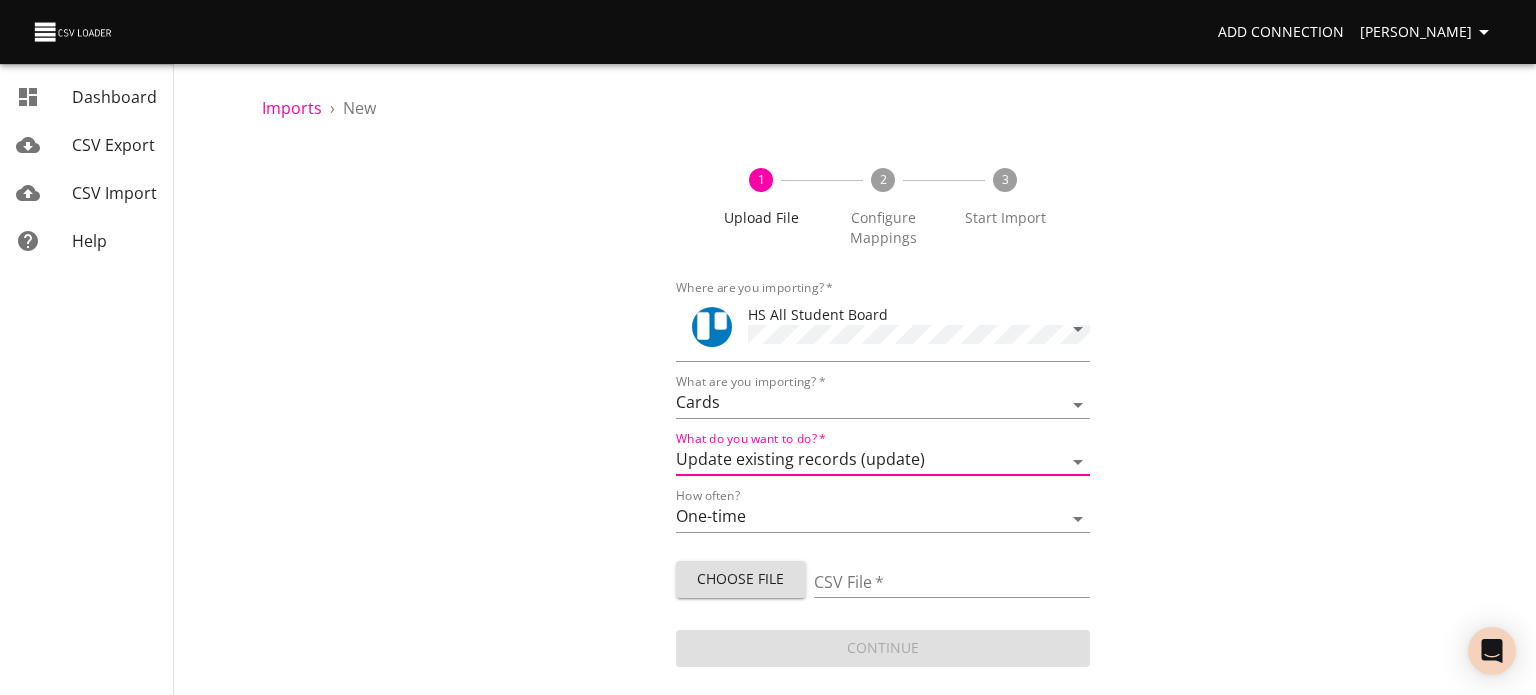 click on "Choose File" at bounding box center (741, 579) 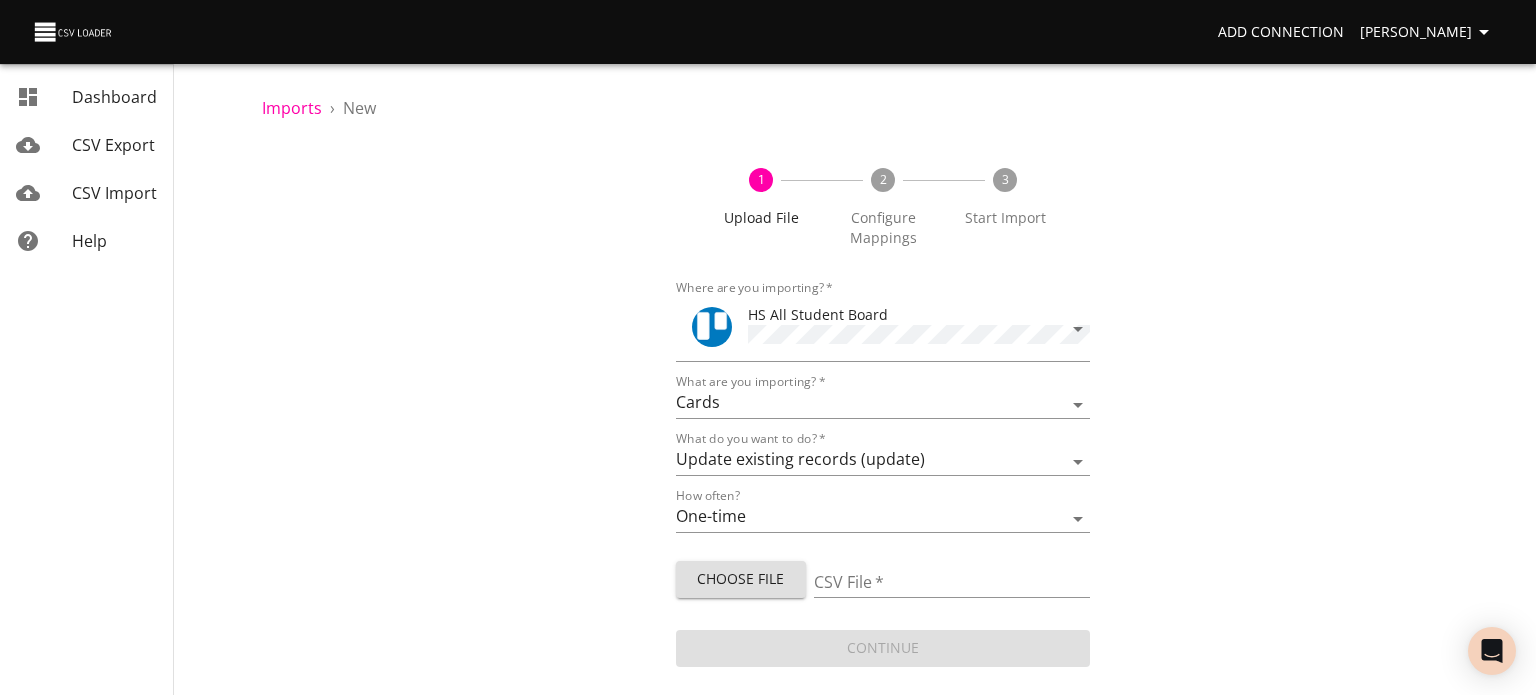 type on "HS 7222025 survey label.csv" 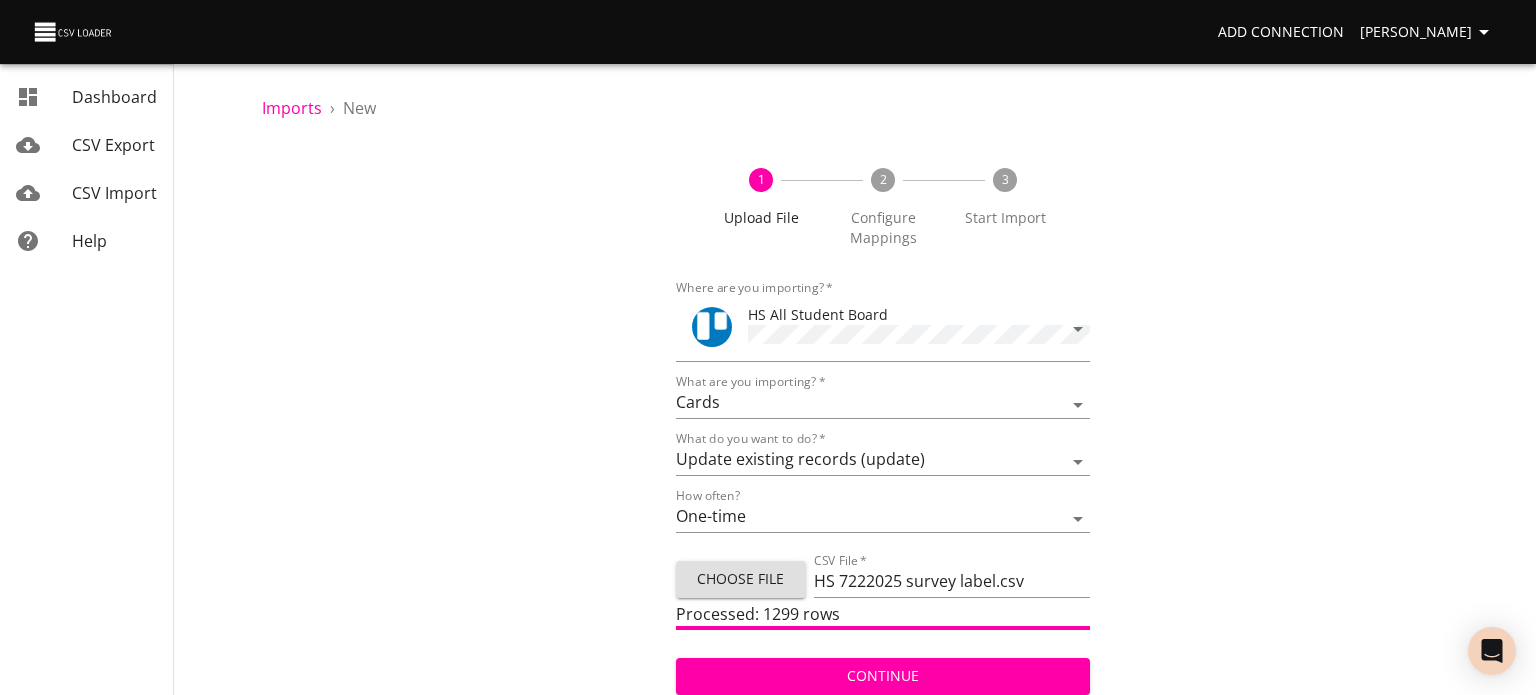 click on "Continue" at bounding box center (883, 676) 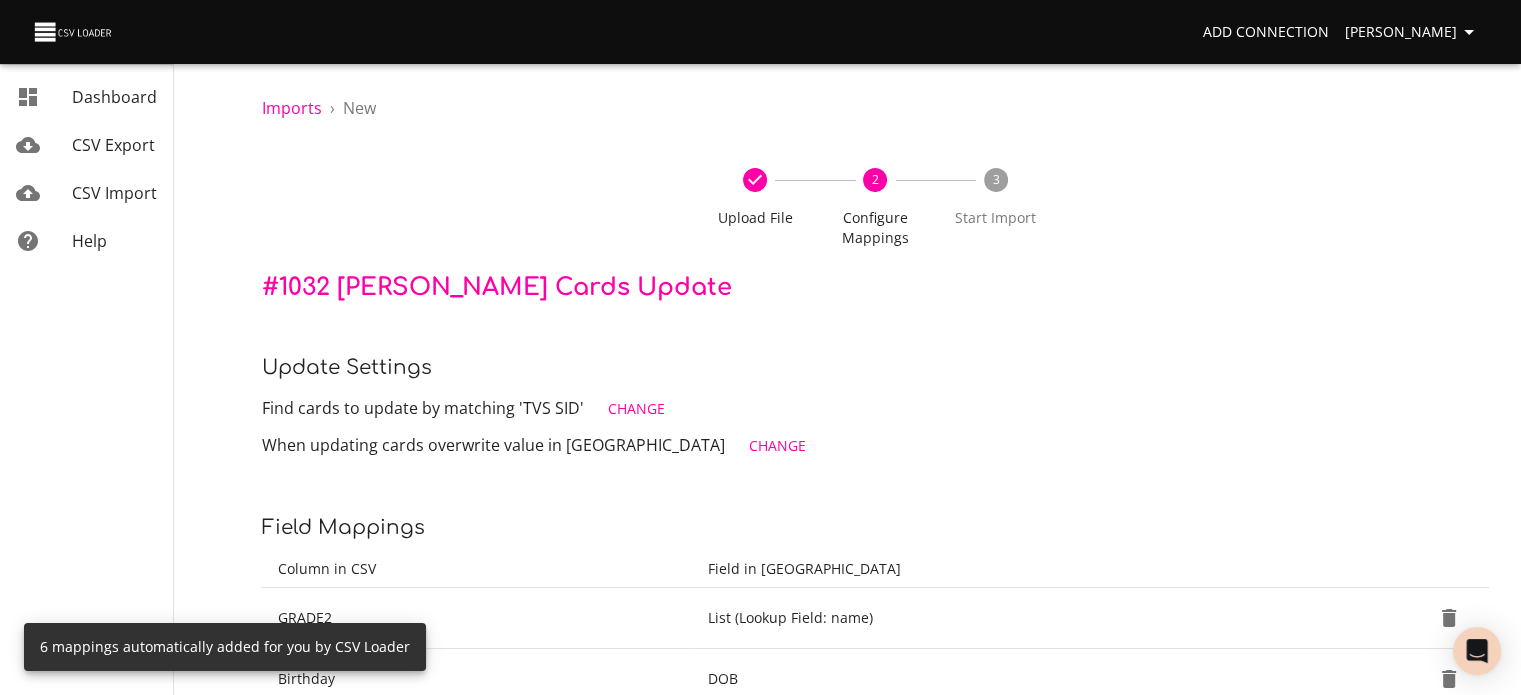 click on "Change" at bounding box center (636, 409) 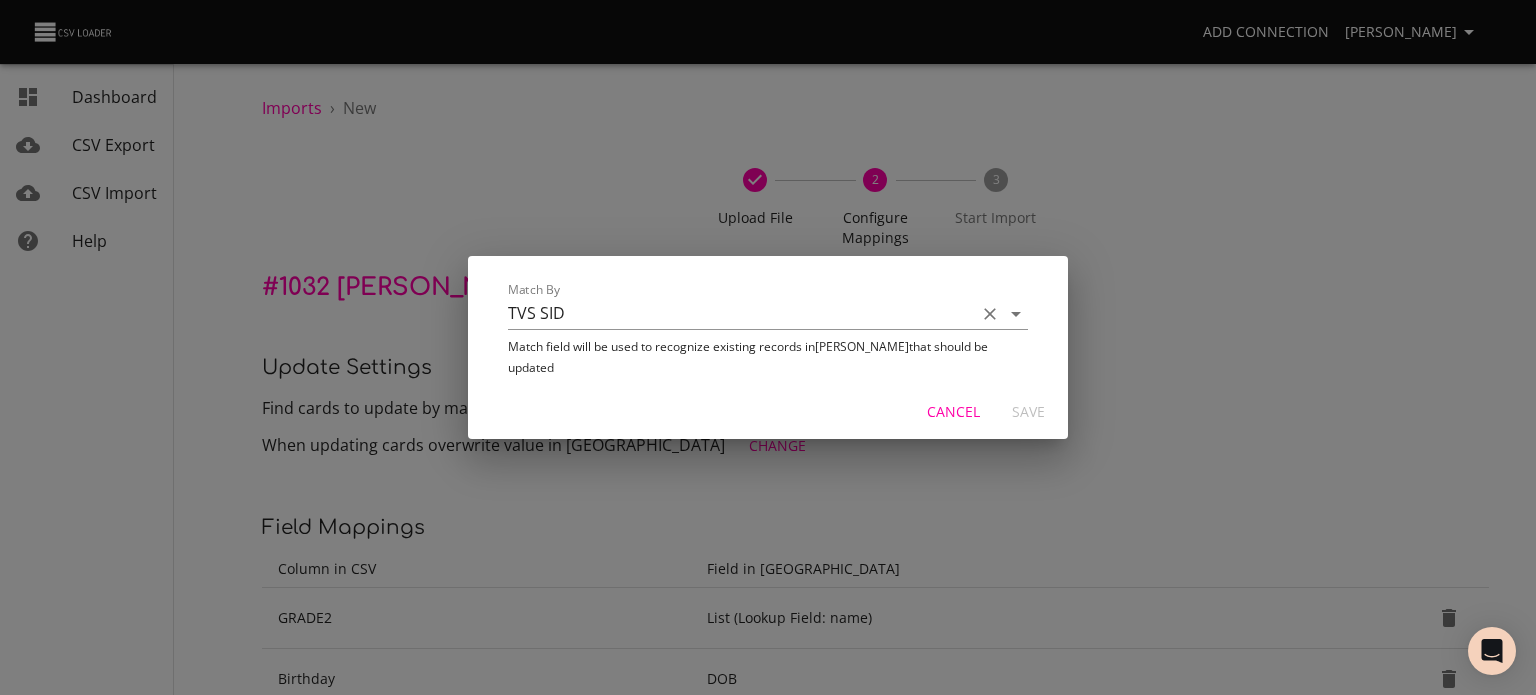 click 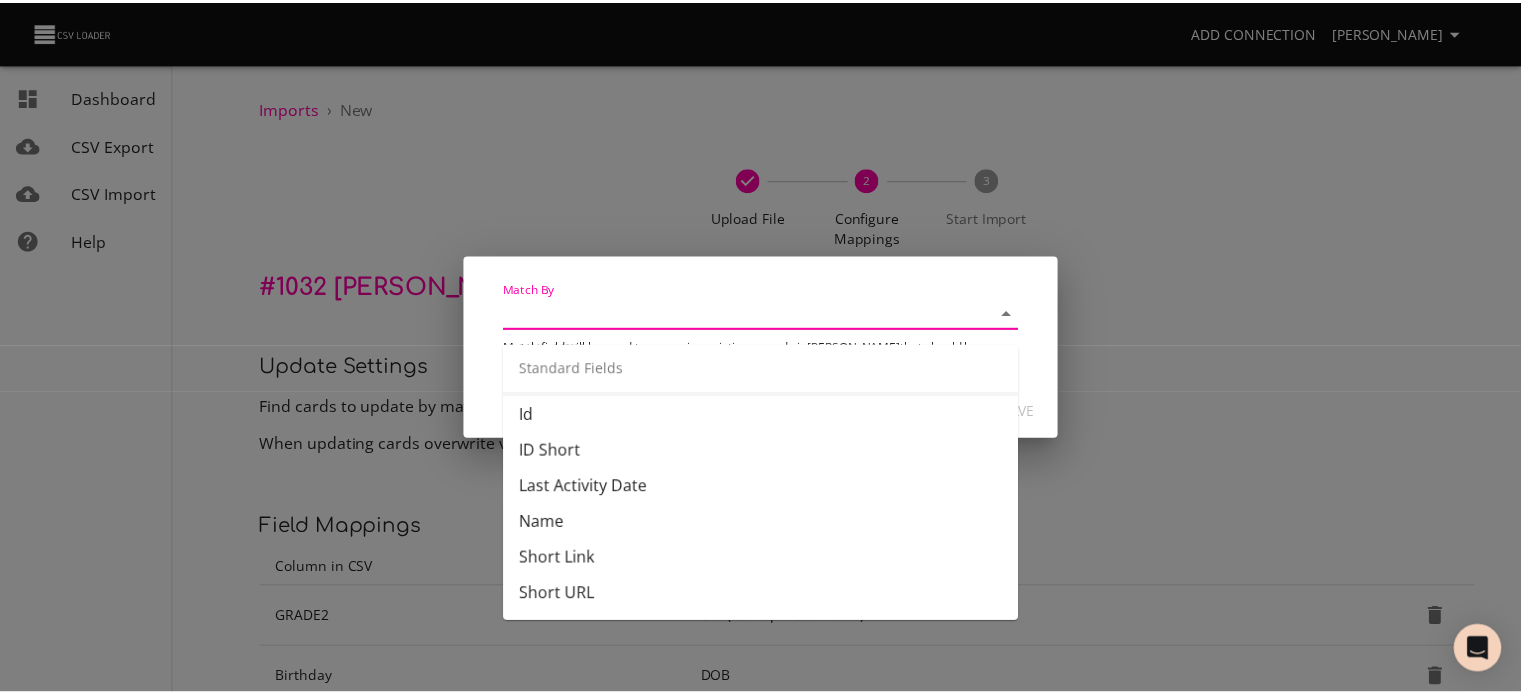 scroll, scrollTop: 266, scrollLeft: 0, axis: vertical 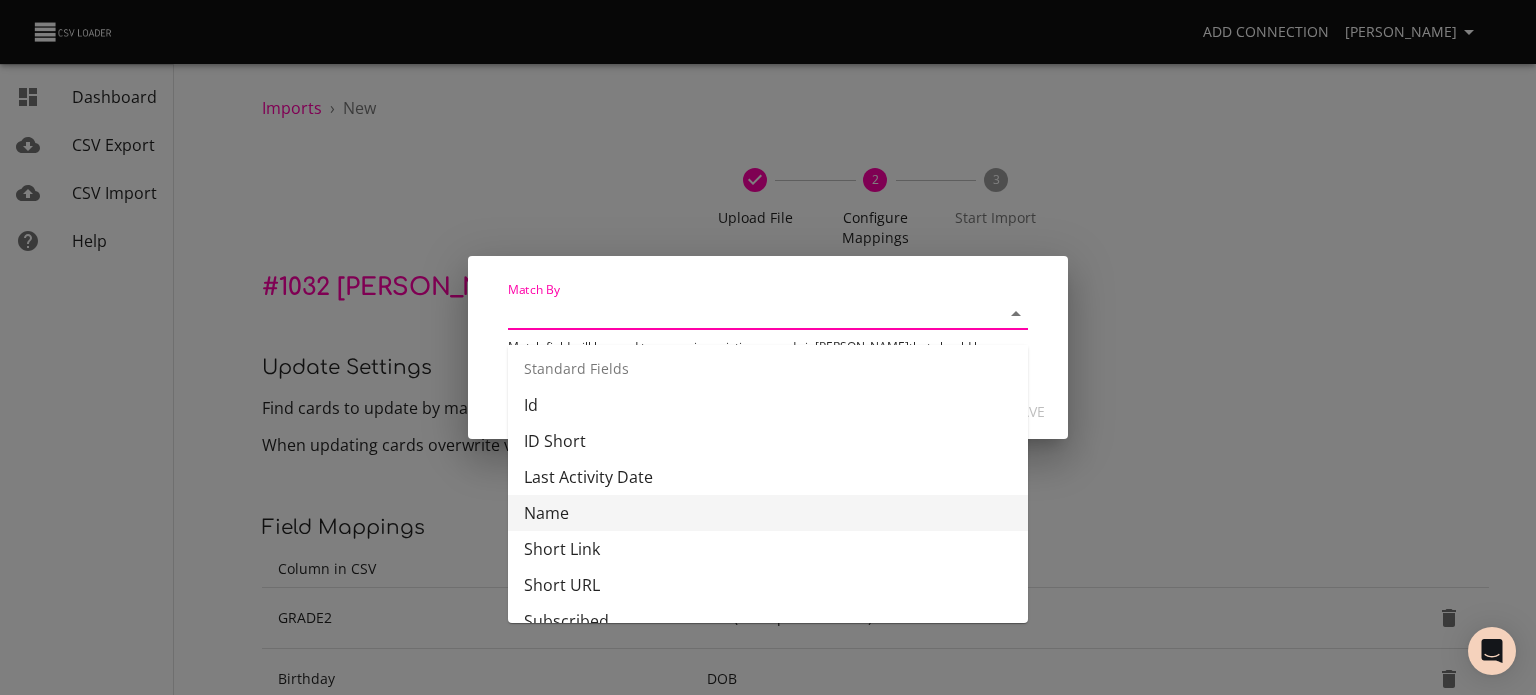 click on "Name" at bounding box center [768, 513] 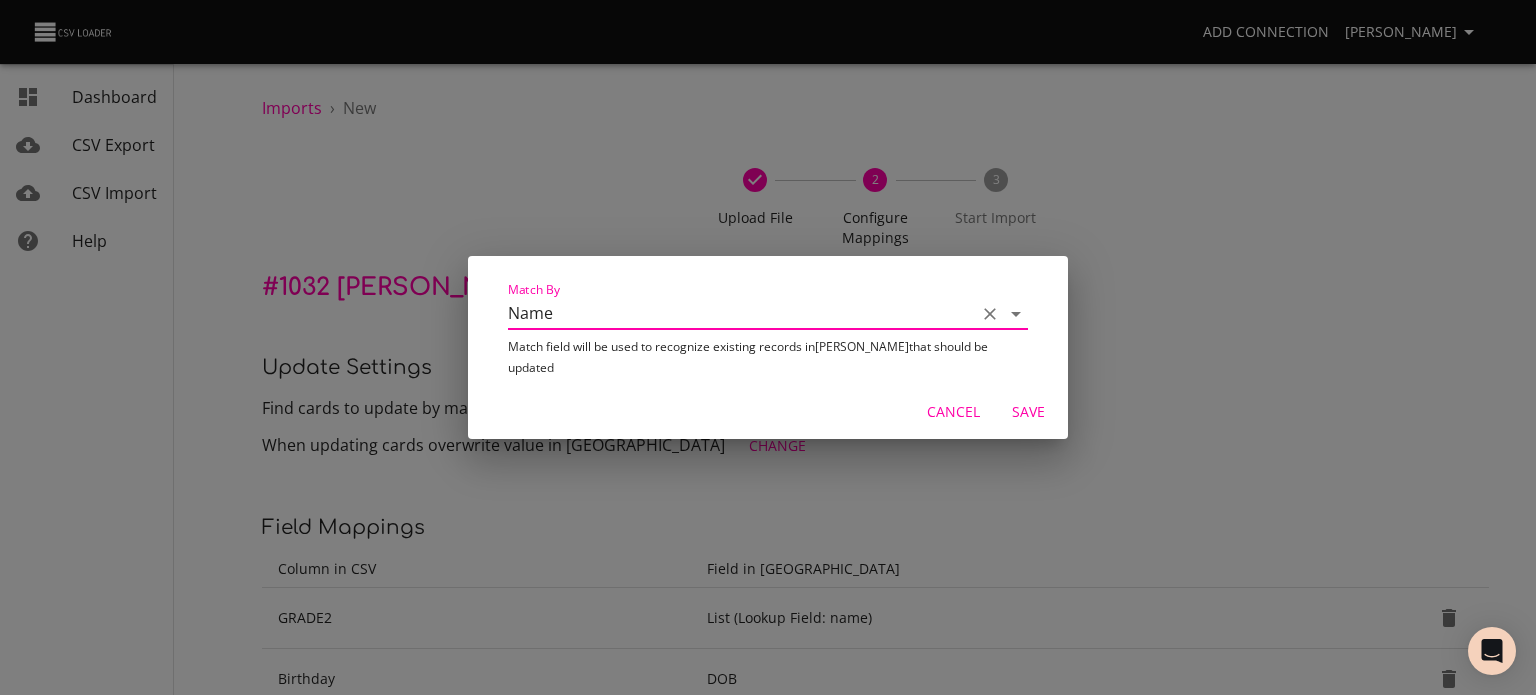 click on "Save" at bounding box center (1028, 412) 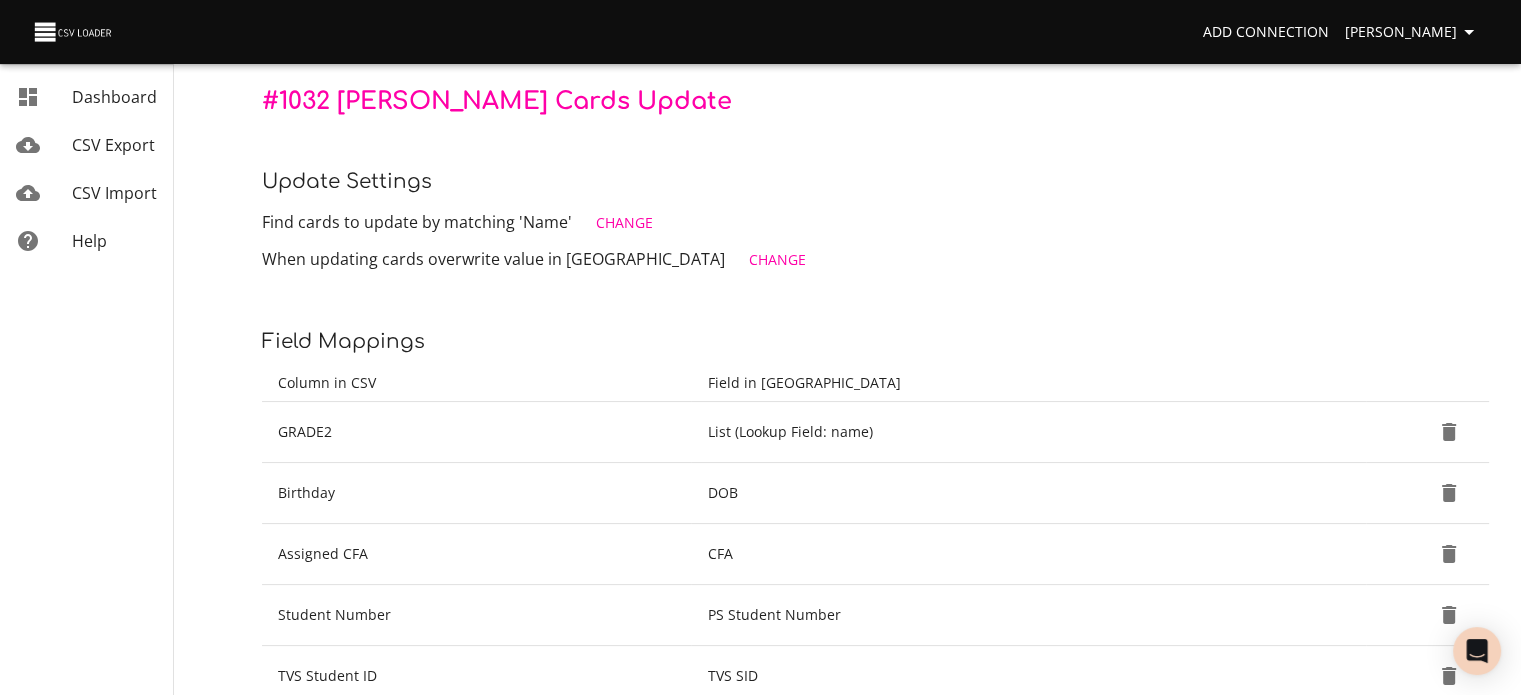 scroll, scrollTop: 188, scrollLeft: 0, axis: vertical 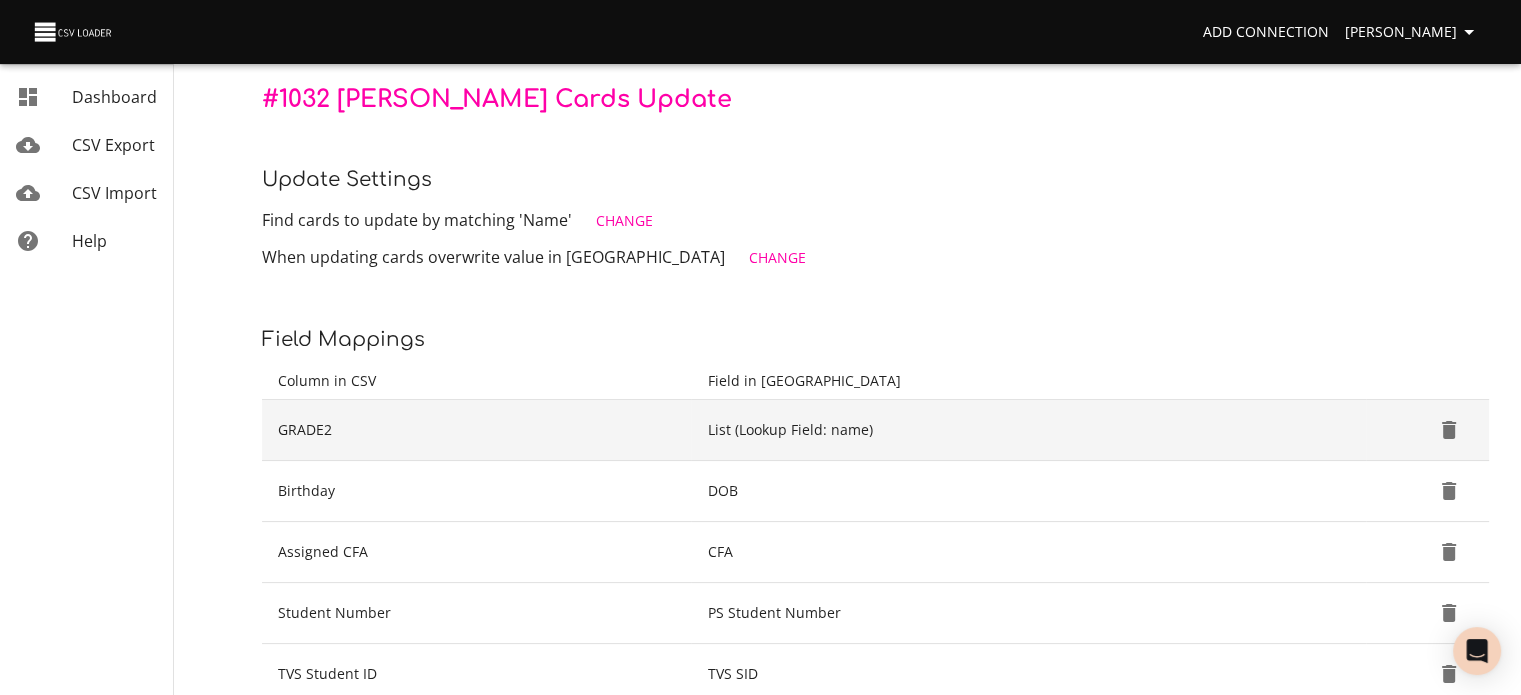 click 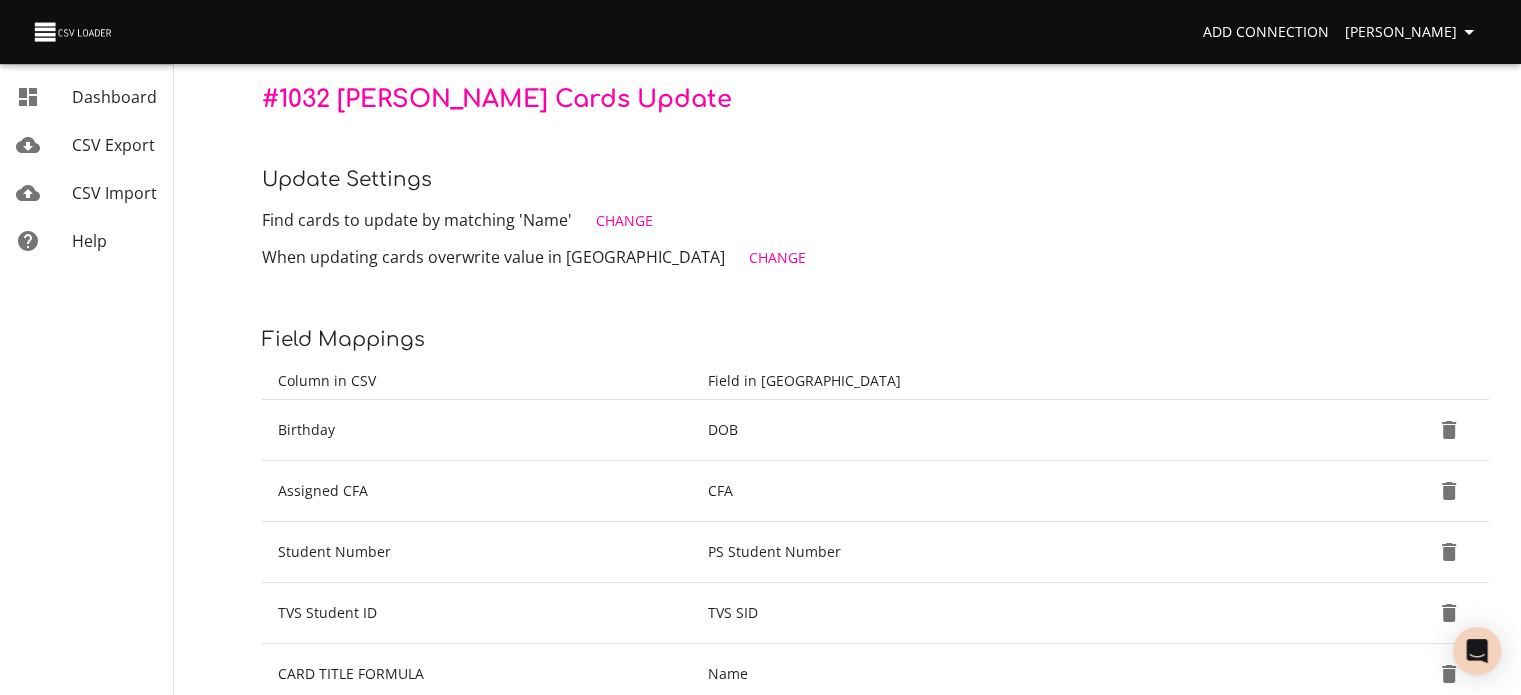 click 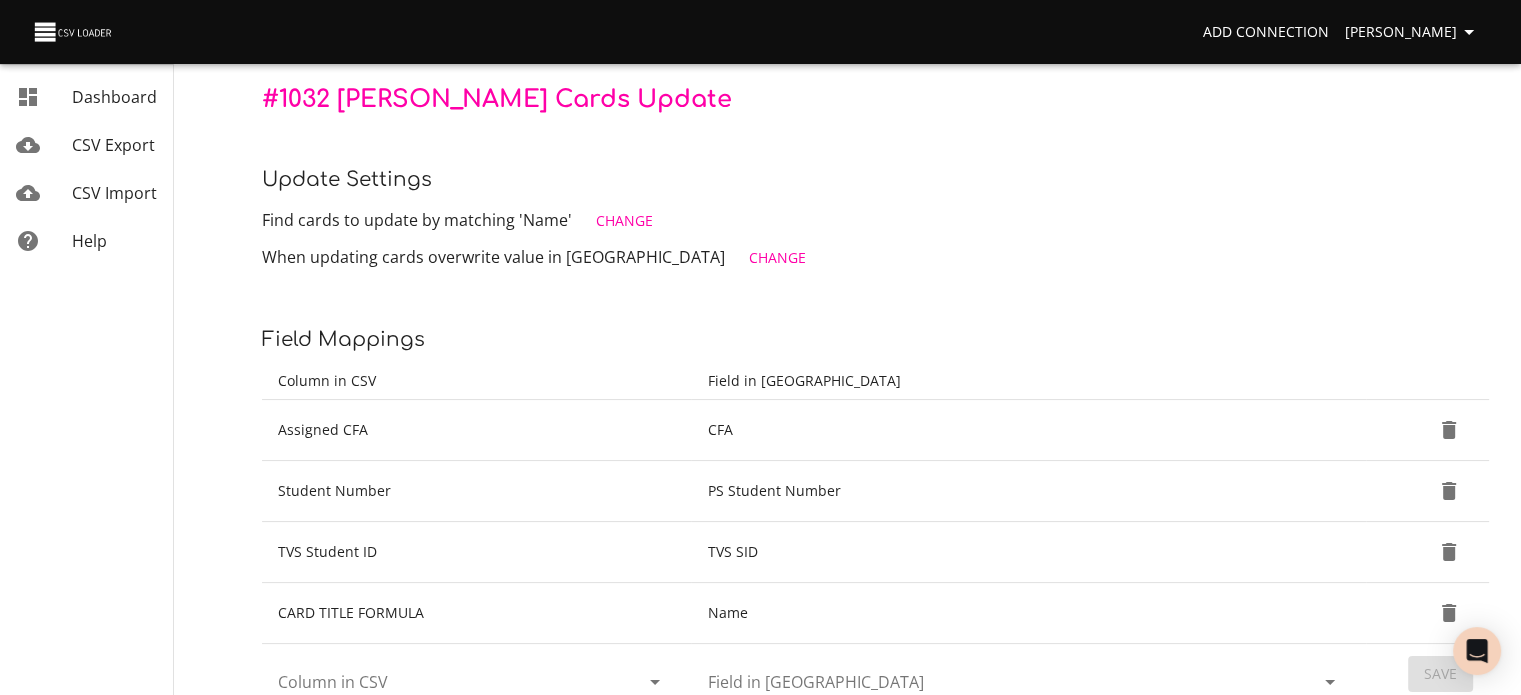 click 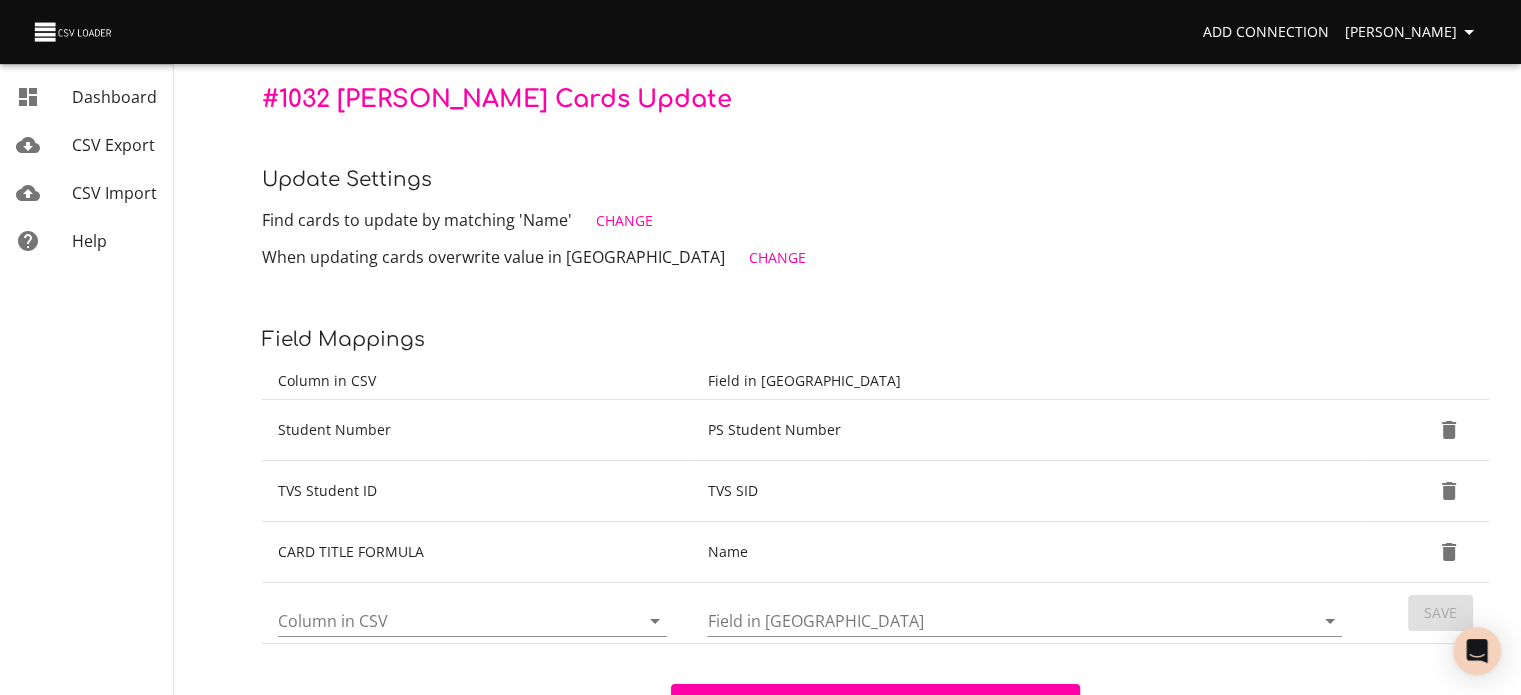 click 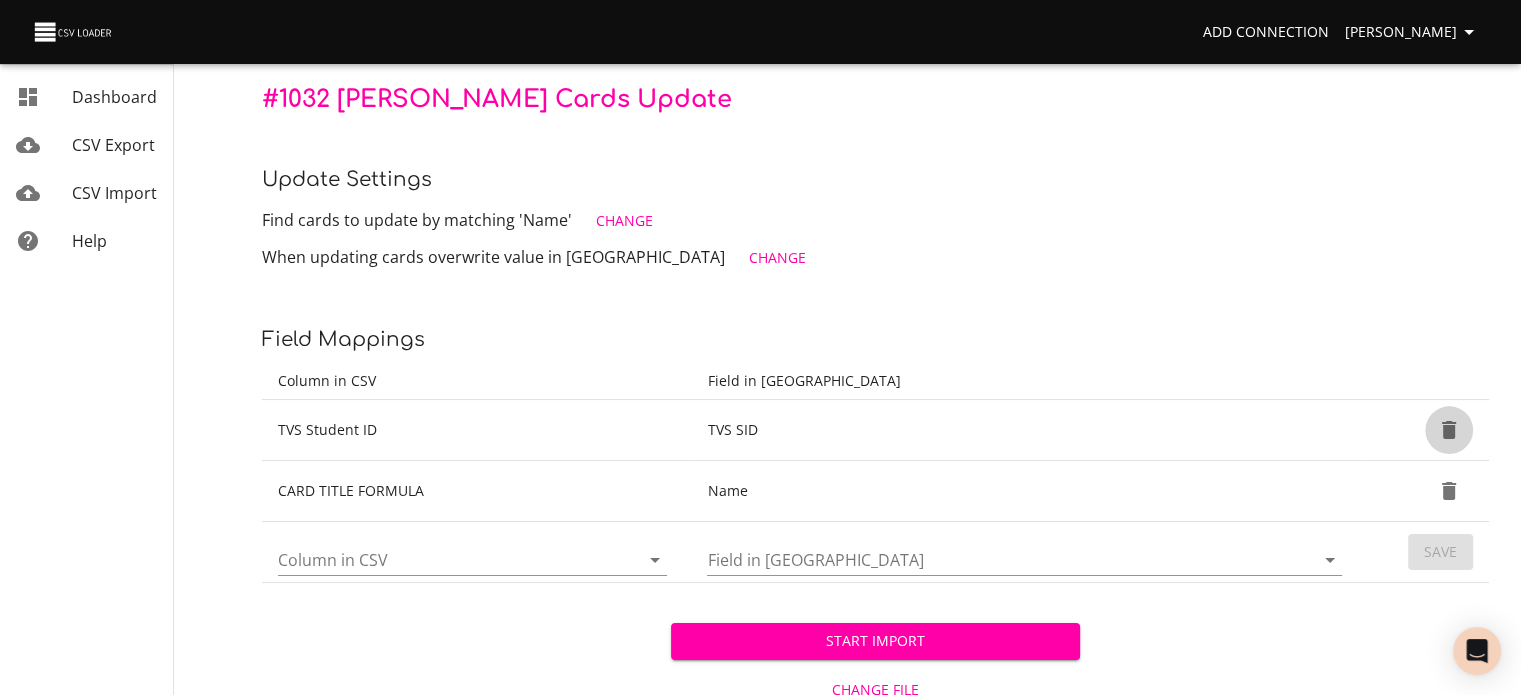 click 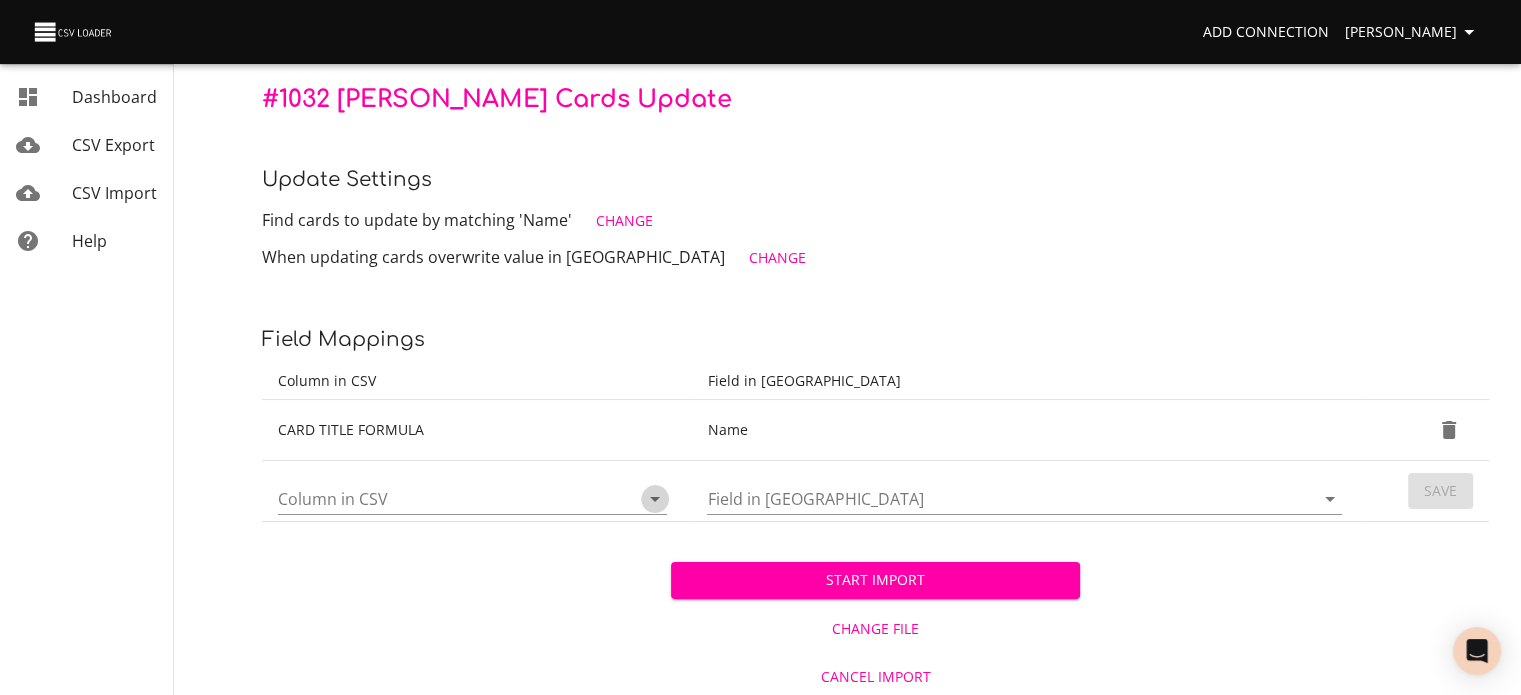 click 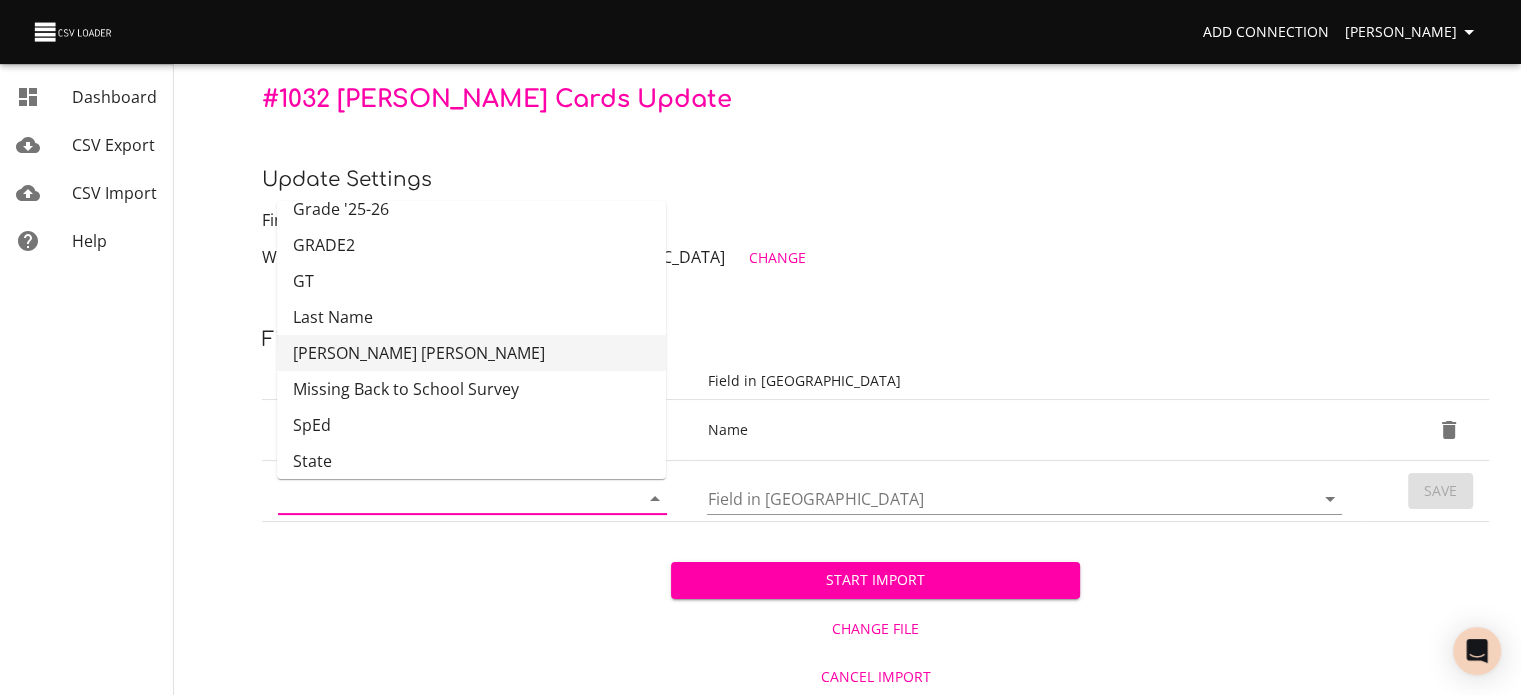 scroll, scrollTop: 416, scrollLeft: 0, axis: vertical 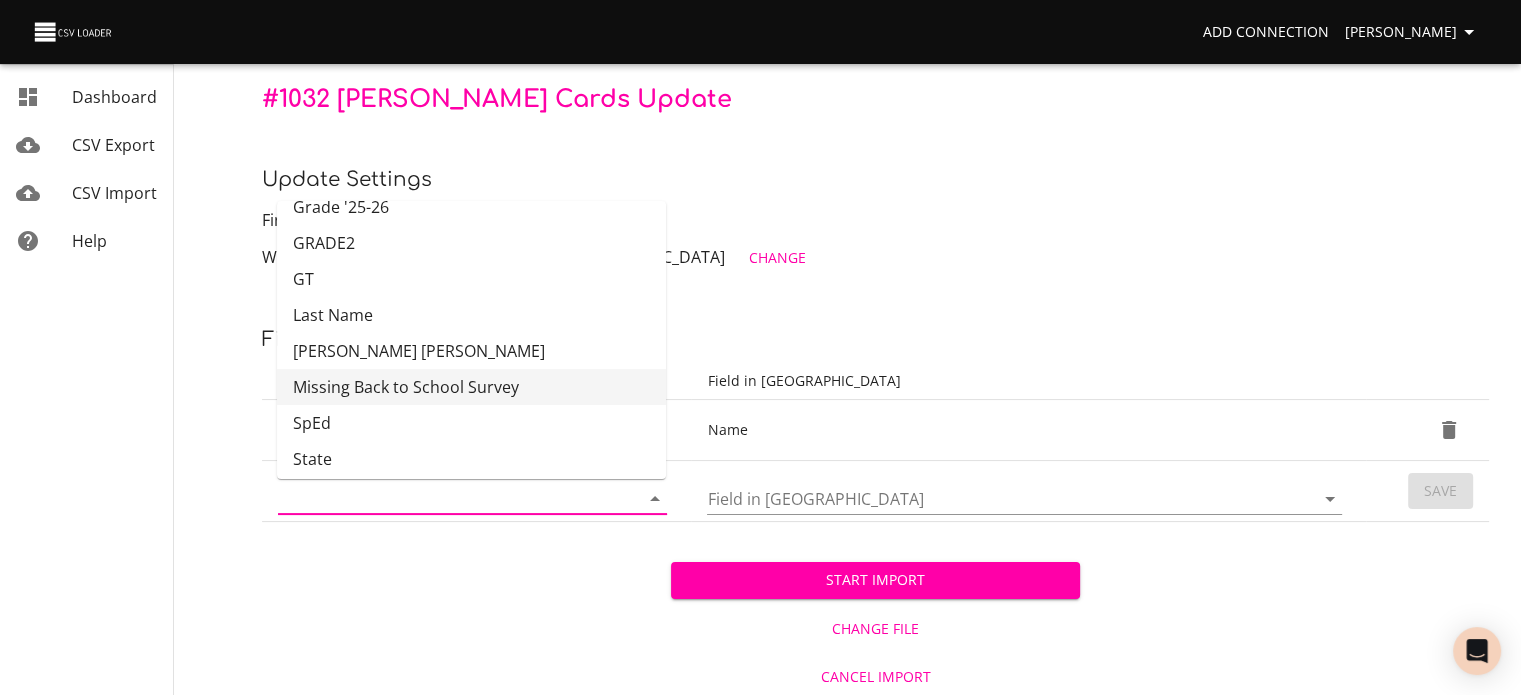 click on "Missing Back to School Survey" at bounding box center [471, 387] 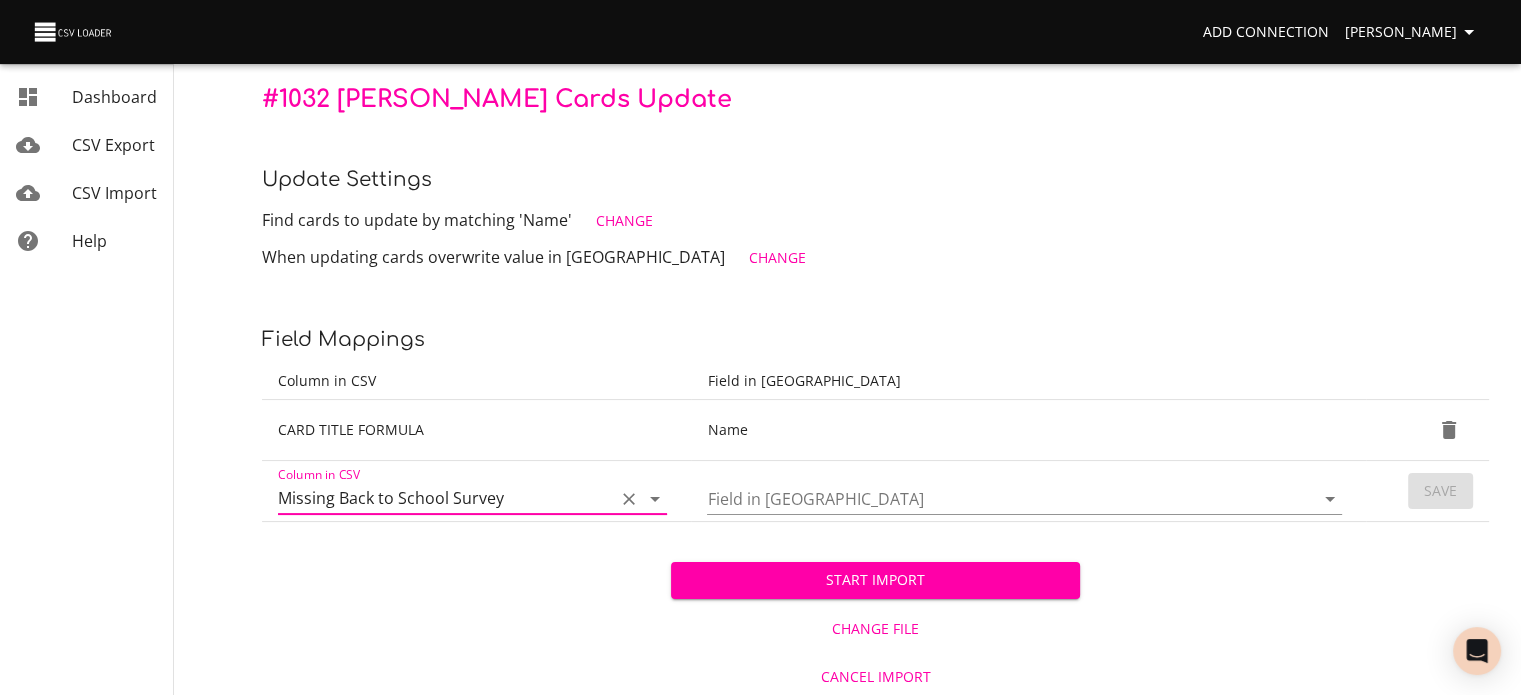 click 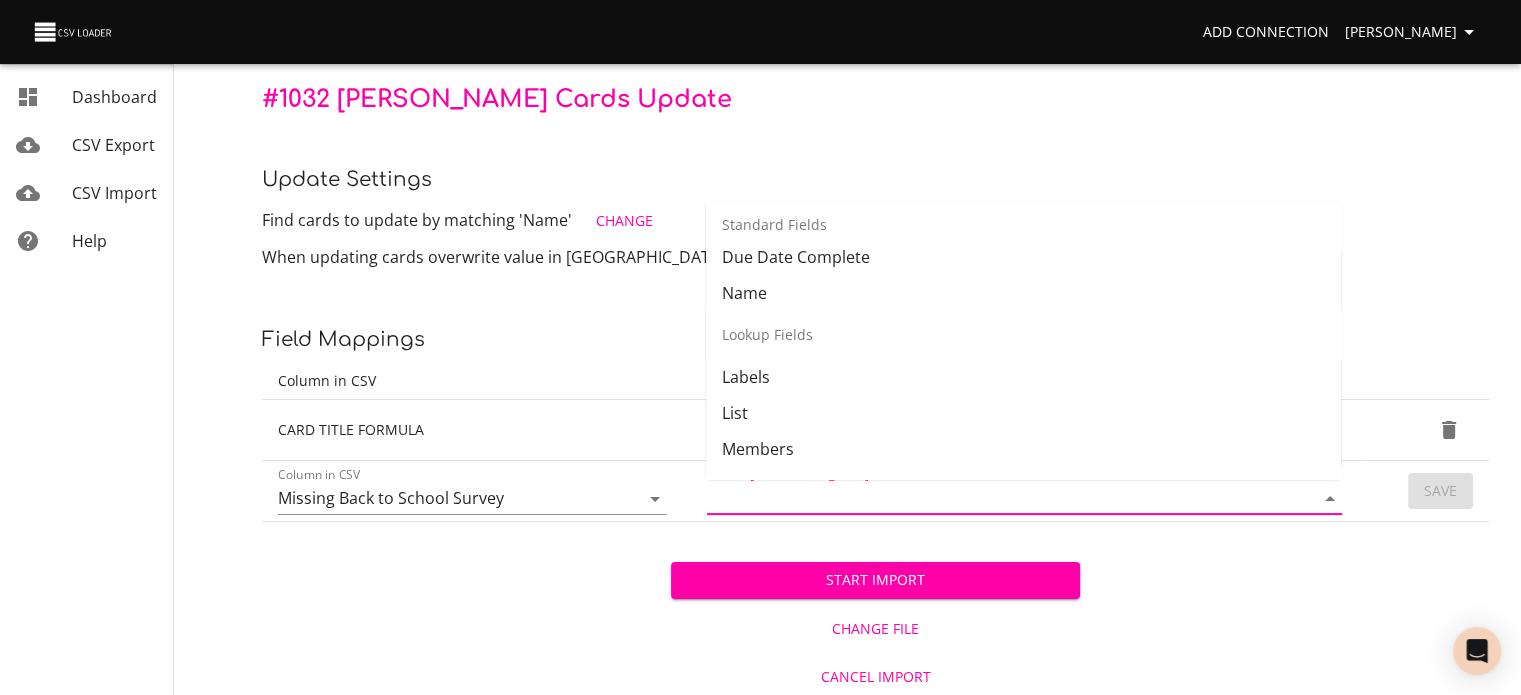 scroll, scrollTop: 288, scrollLeft: 0, axis: vertical 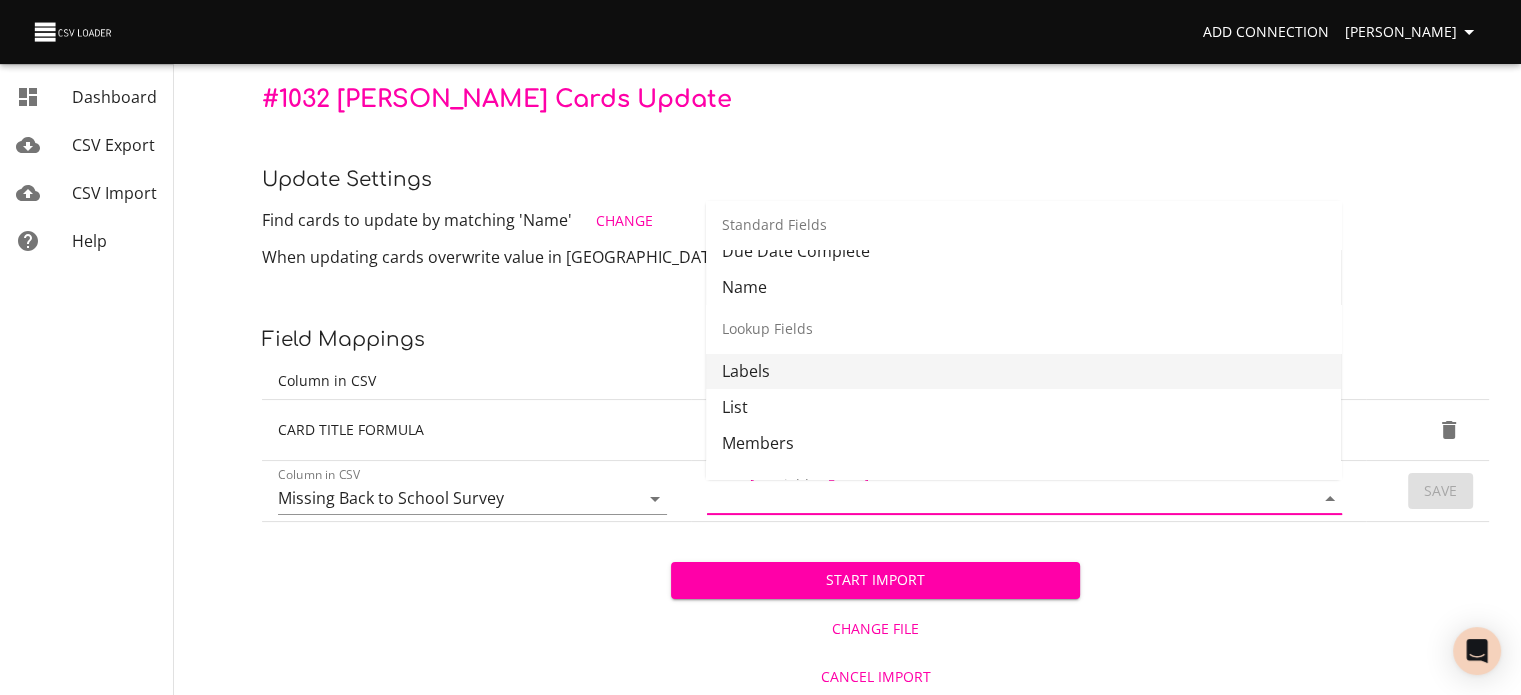 click on "Labels" at bounding box center [1023, 371] 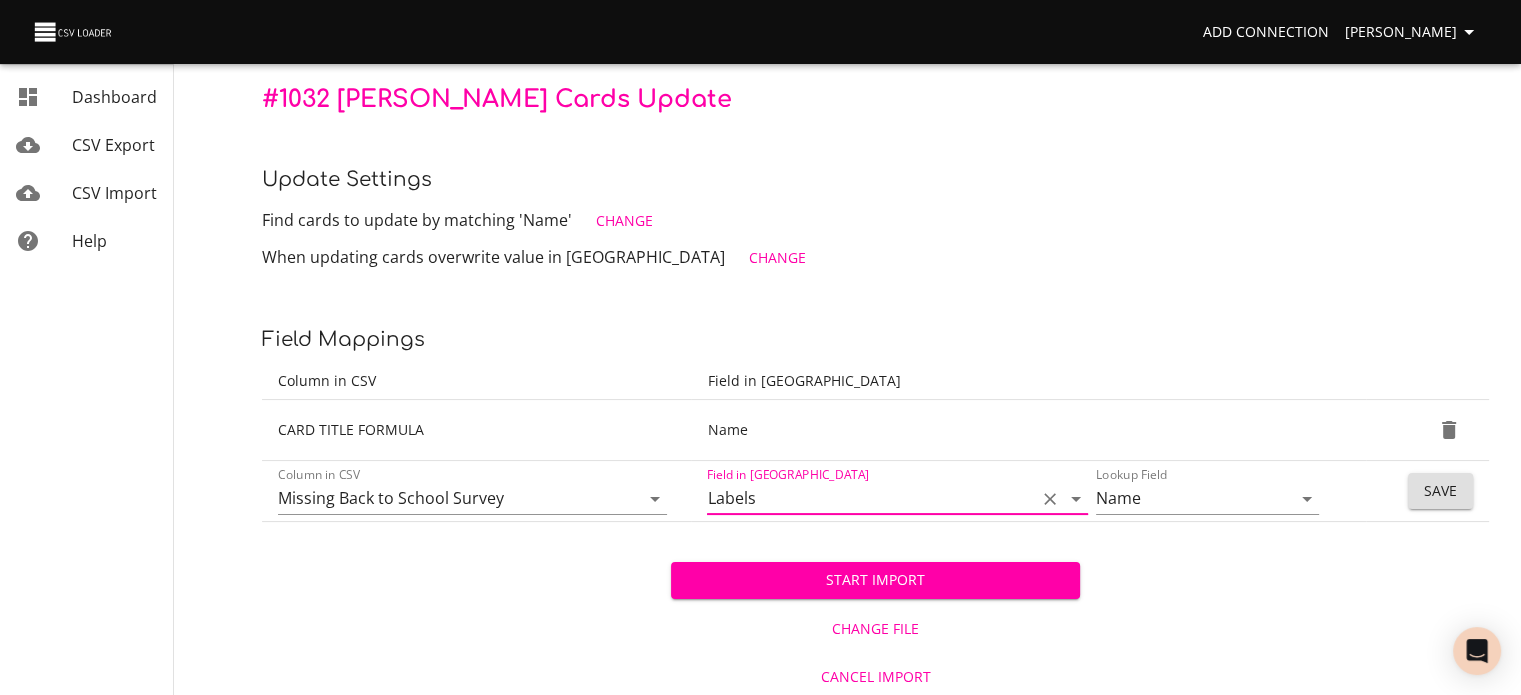 click on "Save" at bounding box center (1440, 491) 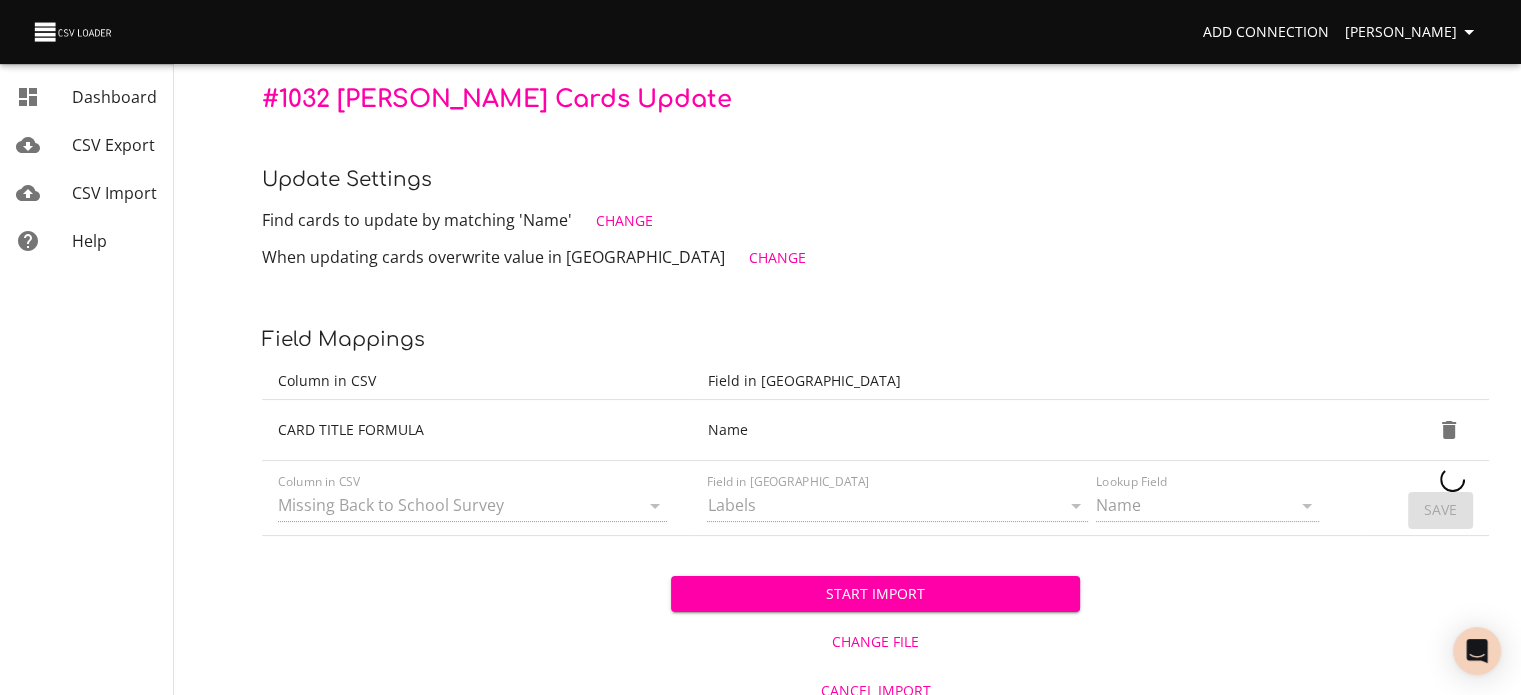 type 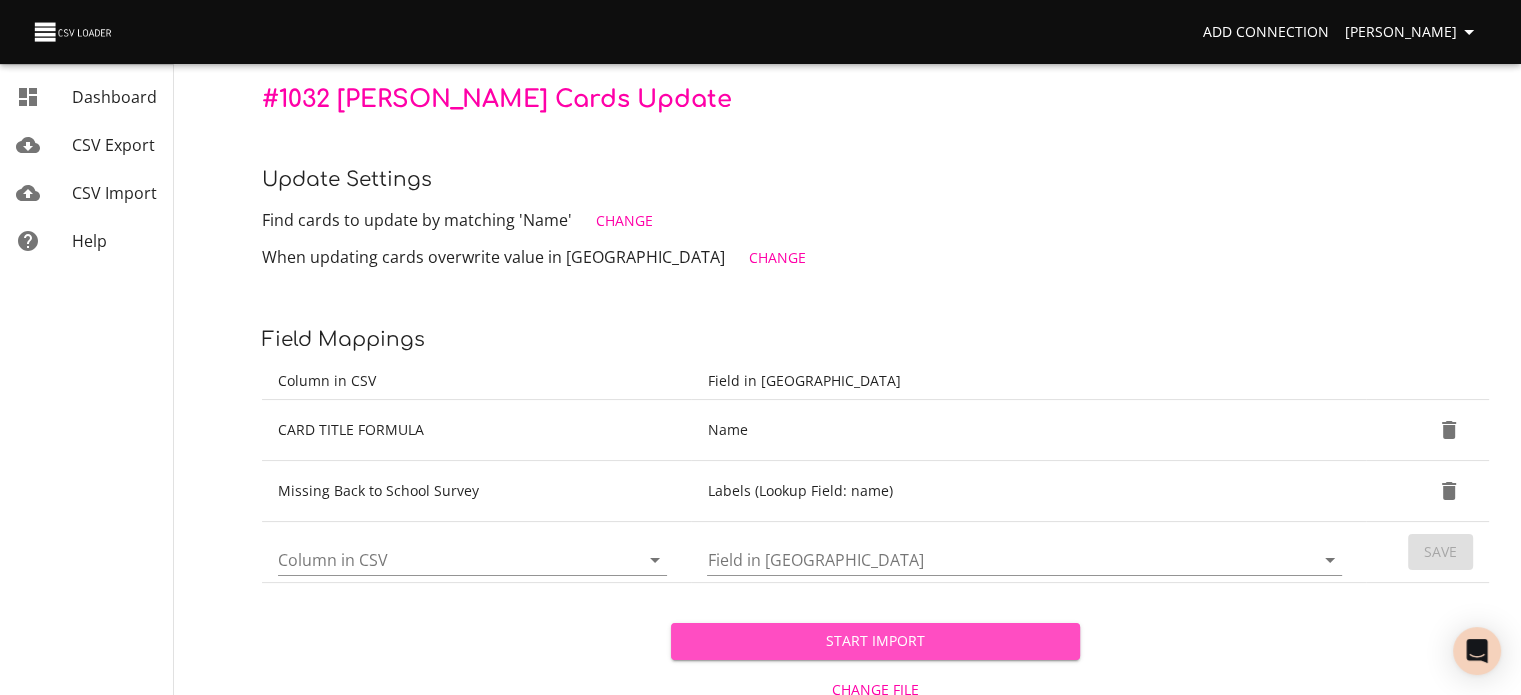 click on "Start Import" at bounding box center [875, 641] 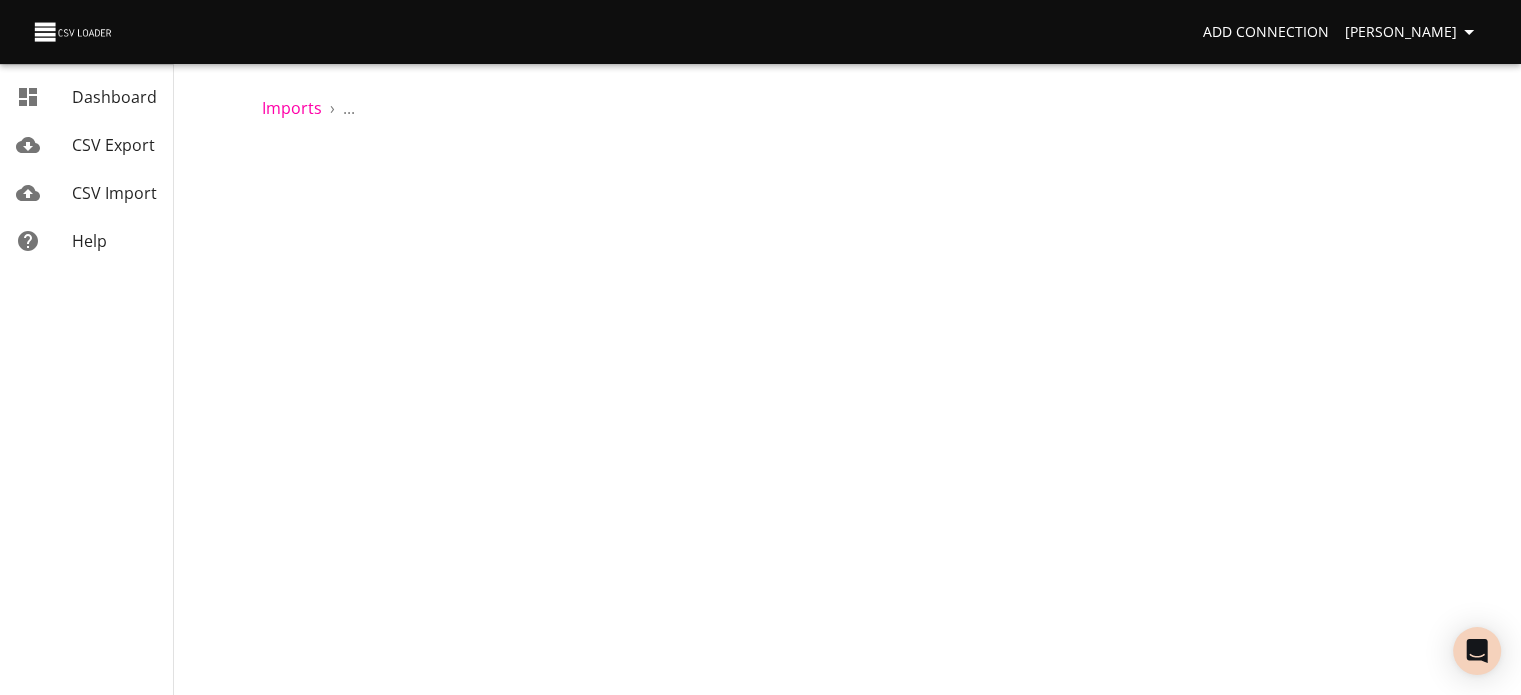 scroll, scrollTop: 0, scrollLeft: 0, axis: both 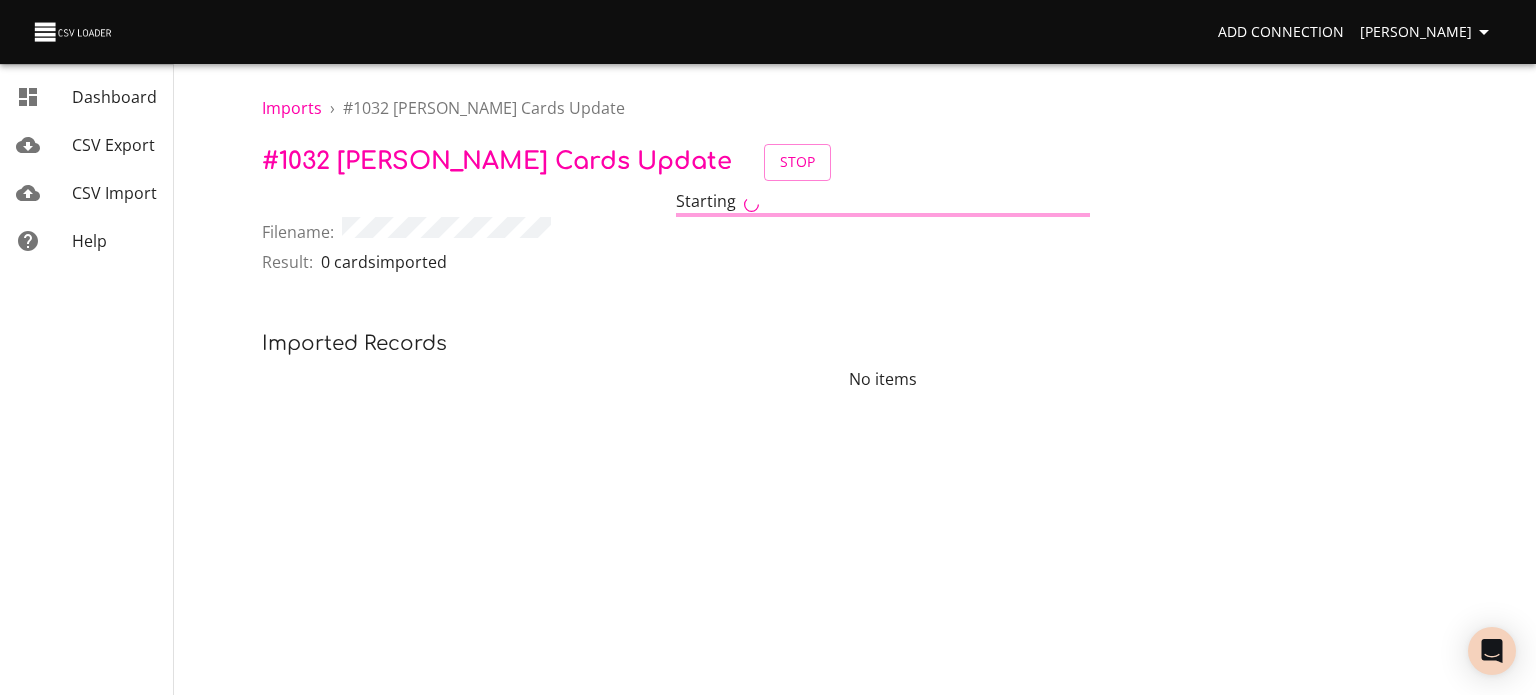 click on "CSV Import" at bounding box center (114, 193) 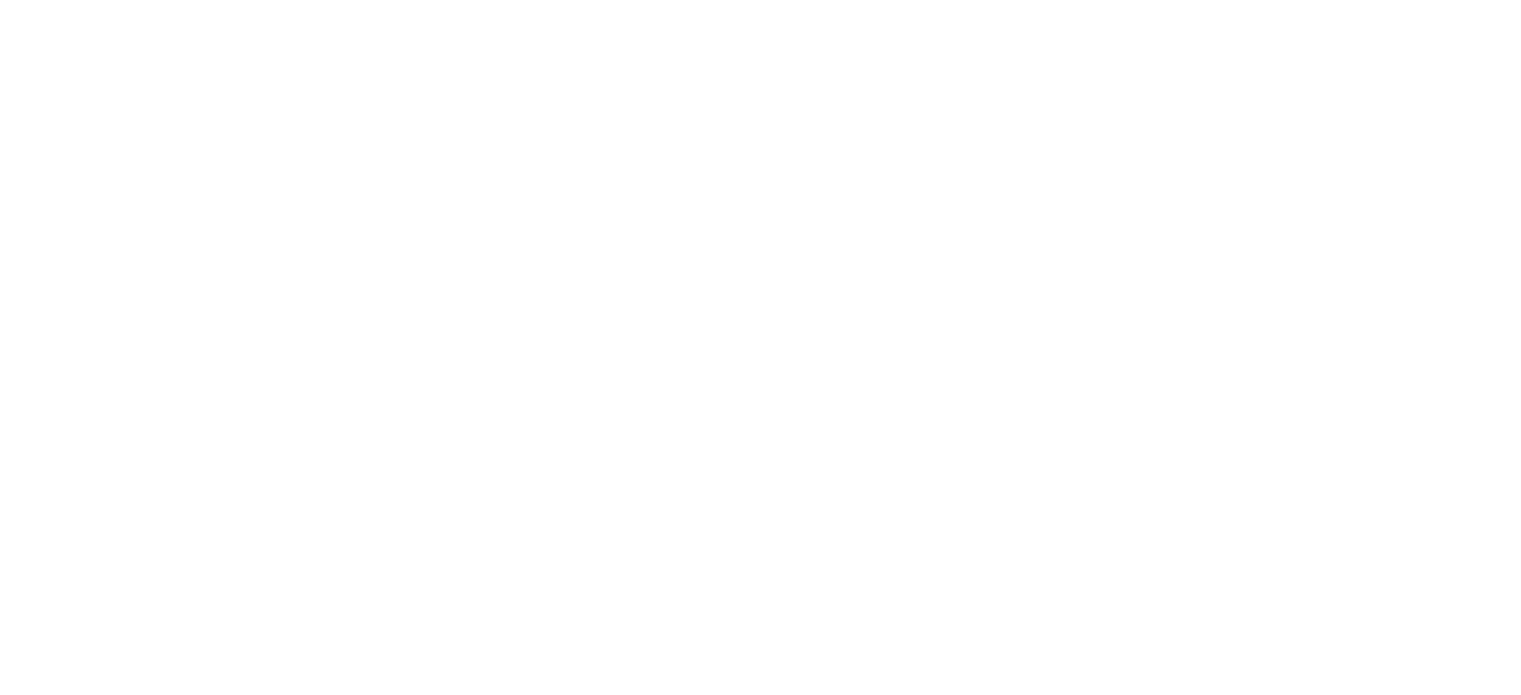 scroll, scrollTop: 0, scrollLeft: 0, axis: both 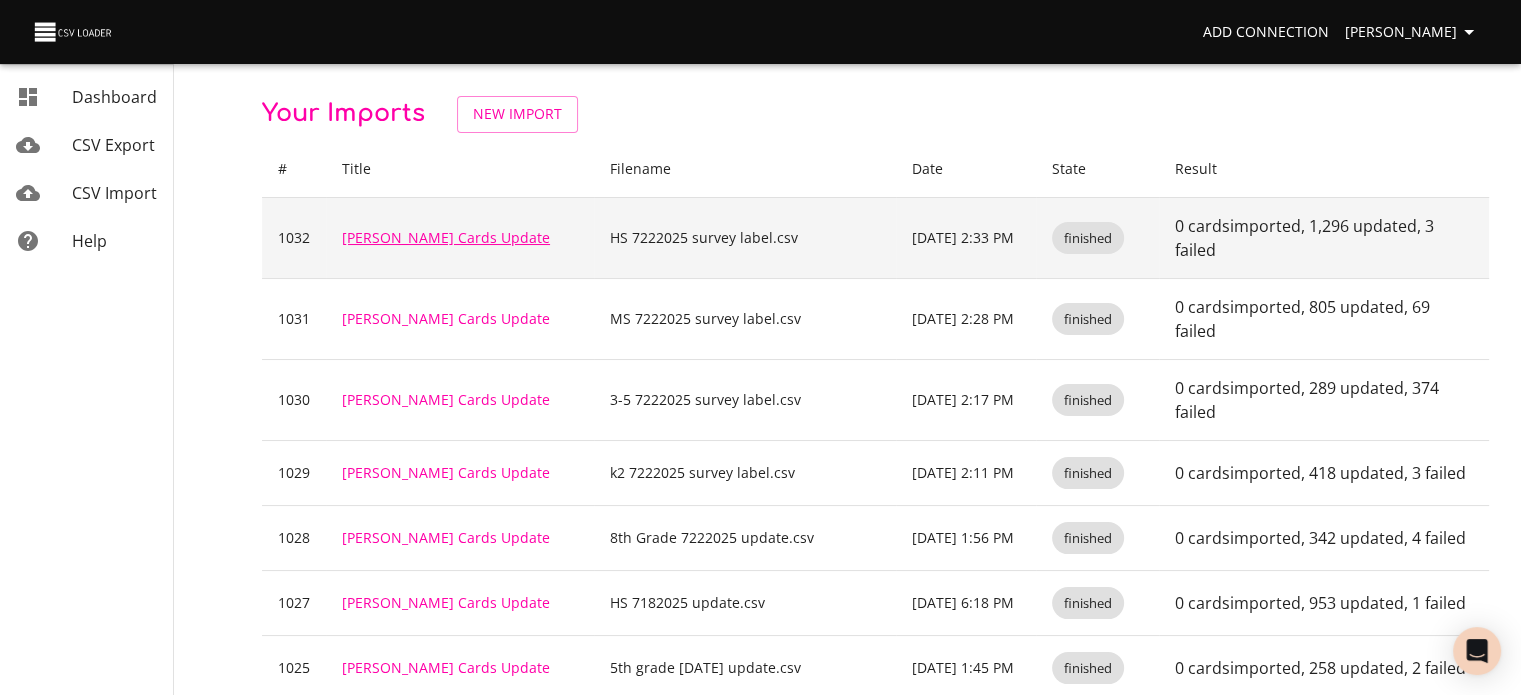 click on "[PERSON_NAME] Cards Update" at bounding box center (446, 237) 